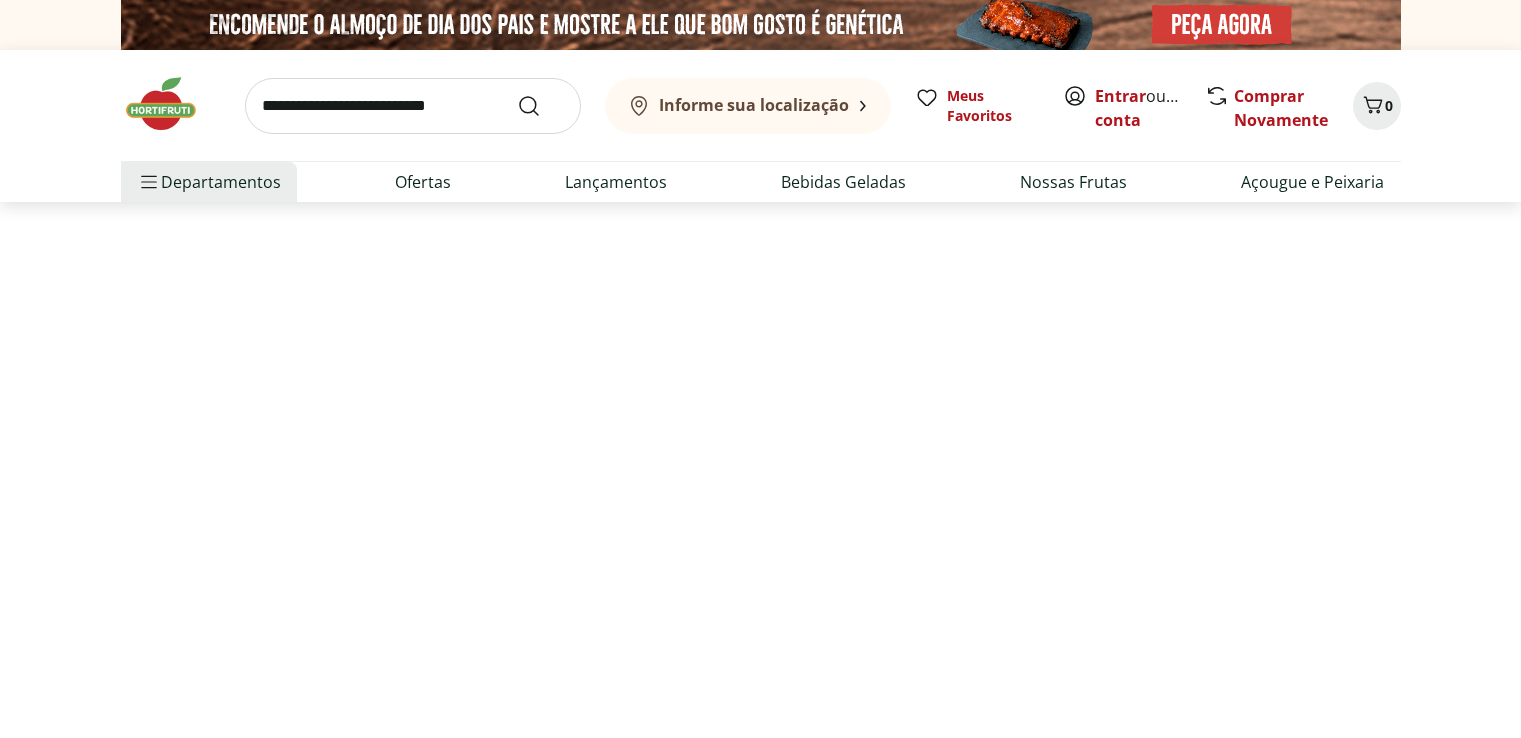 scroll, scrollTop: 0, scrollLeft: 0, axis: both 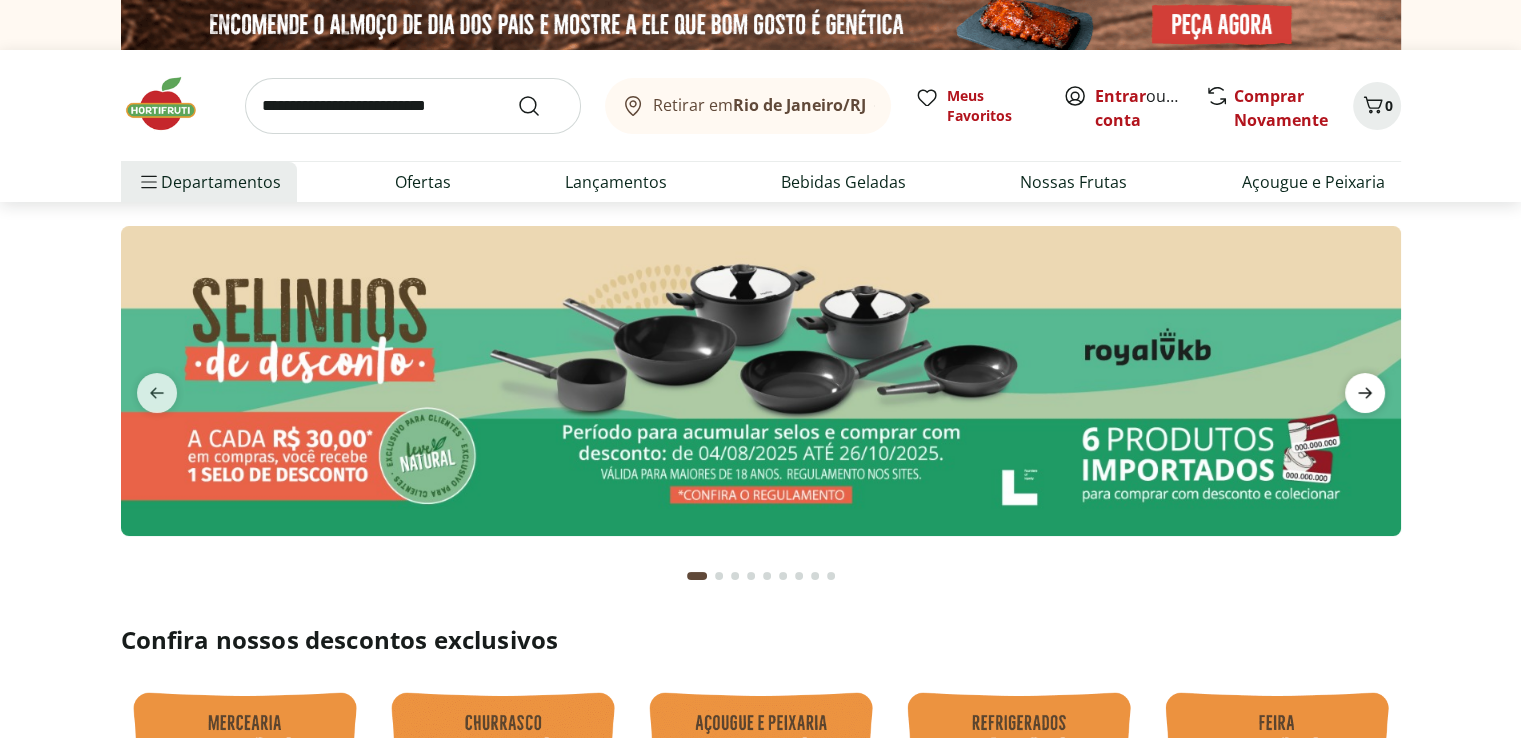 click 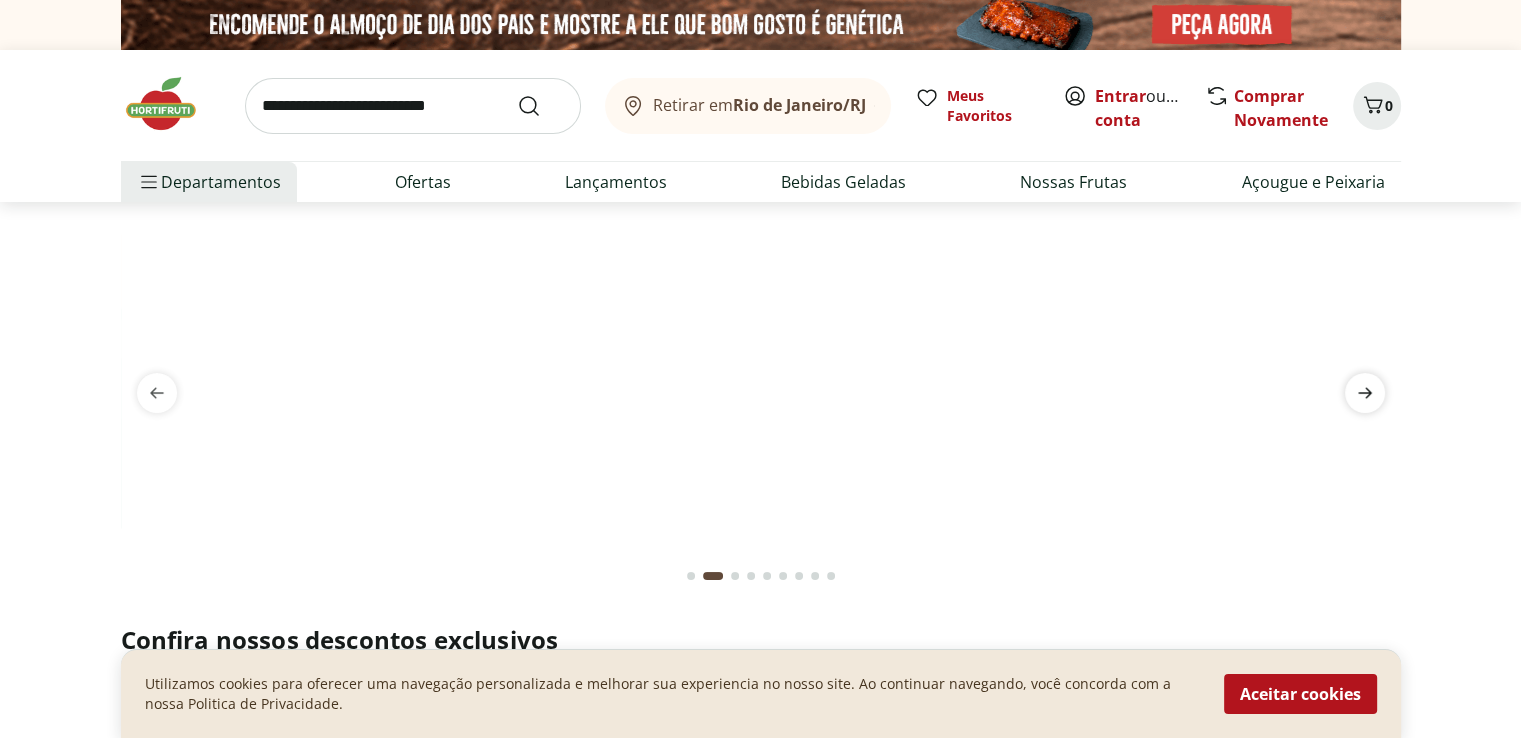 click 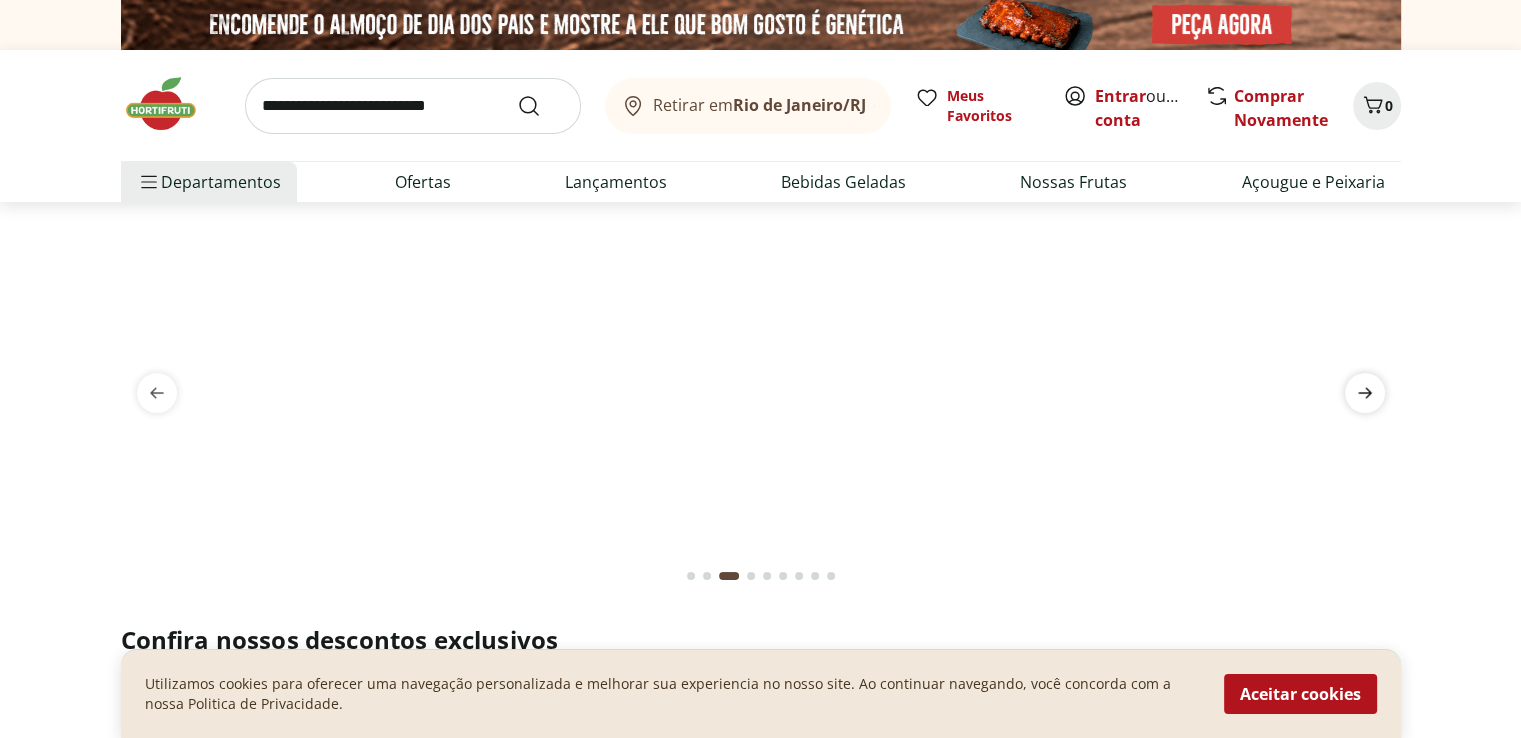 click 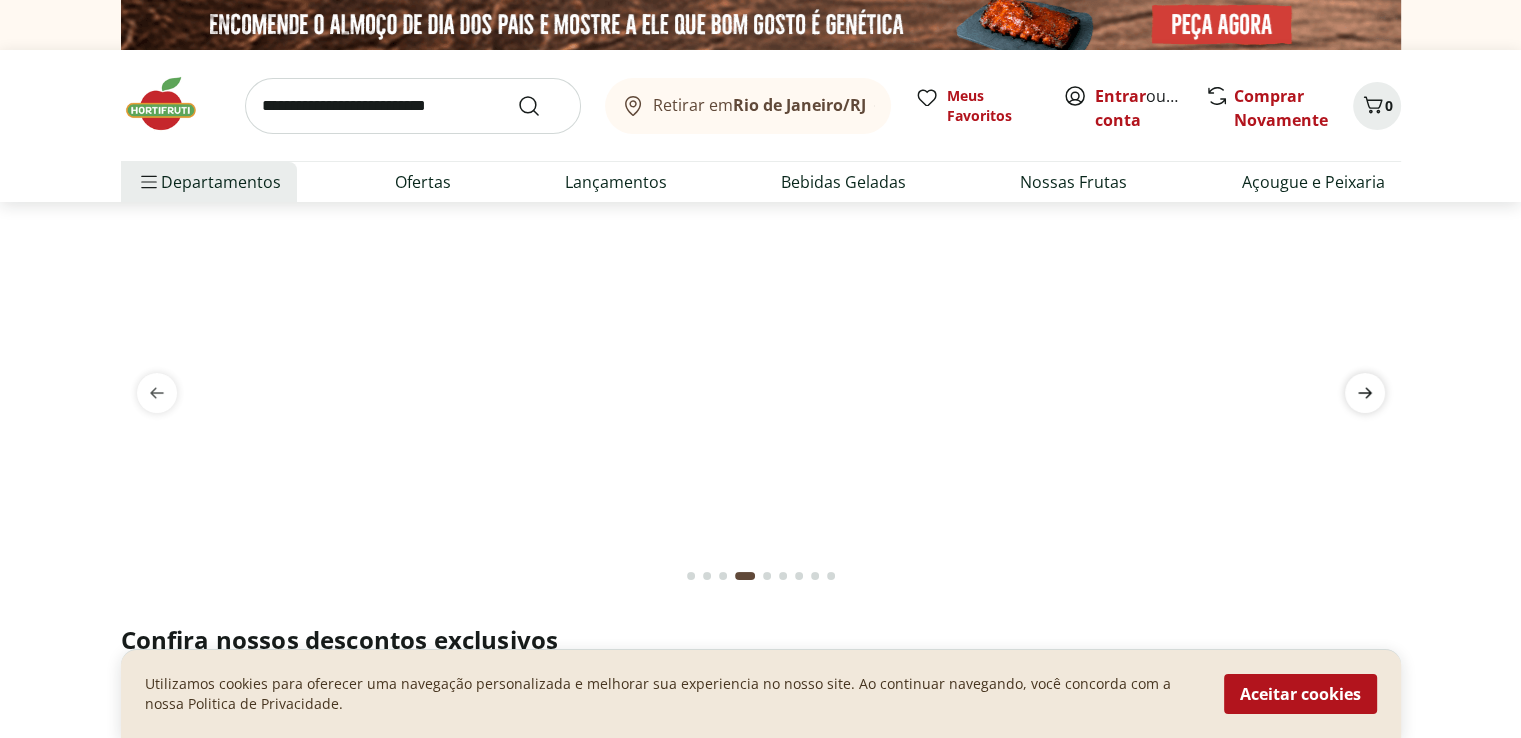 click 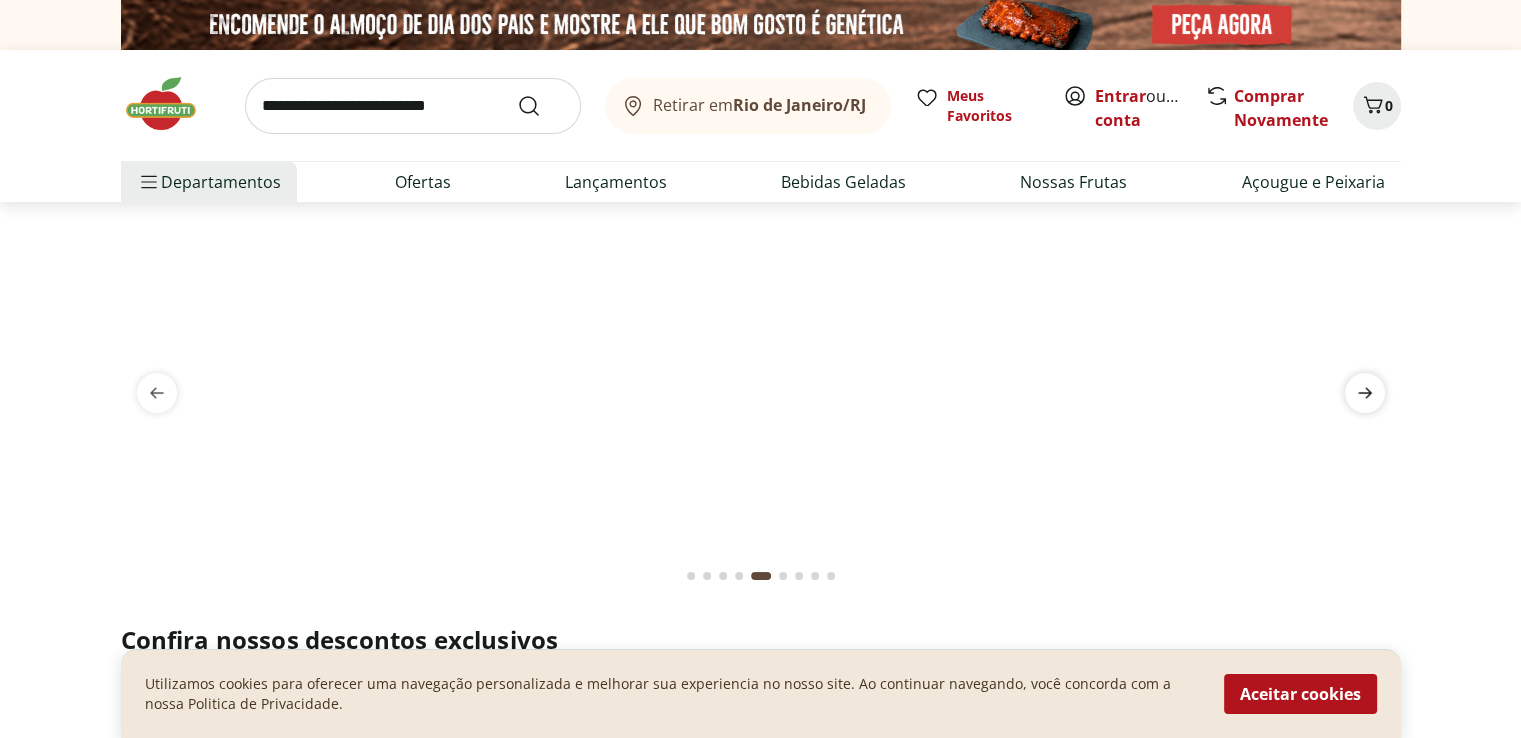 click 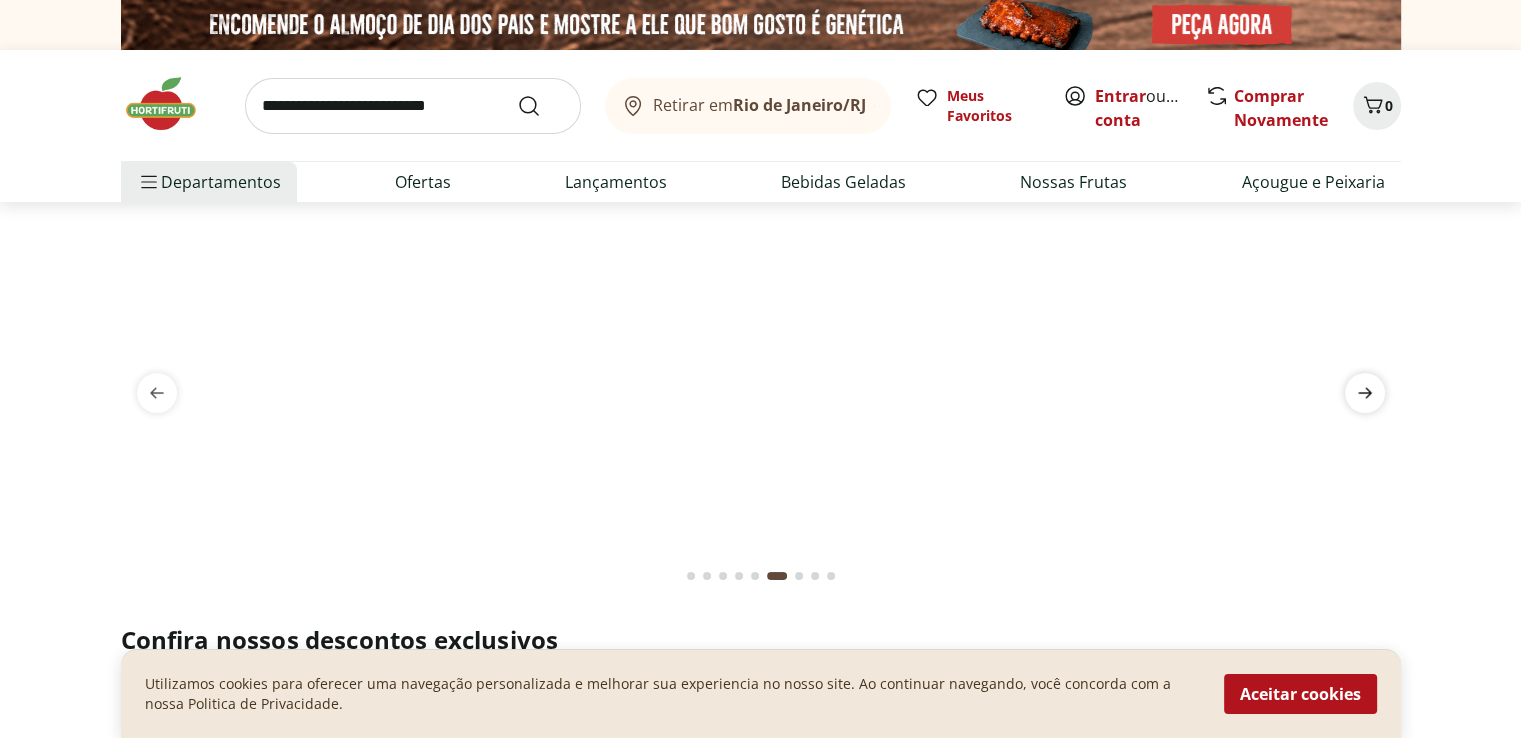 click 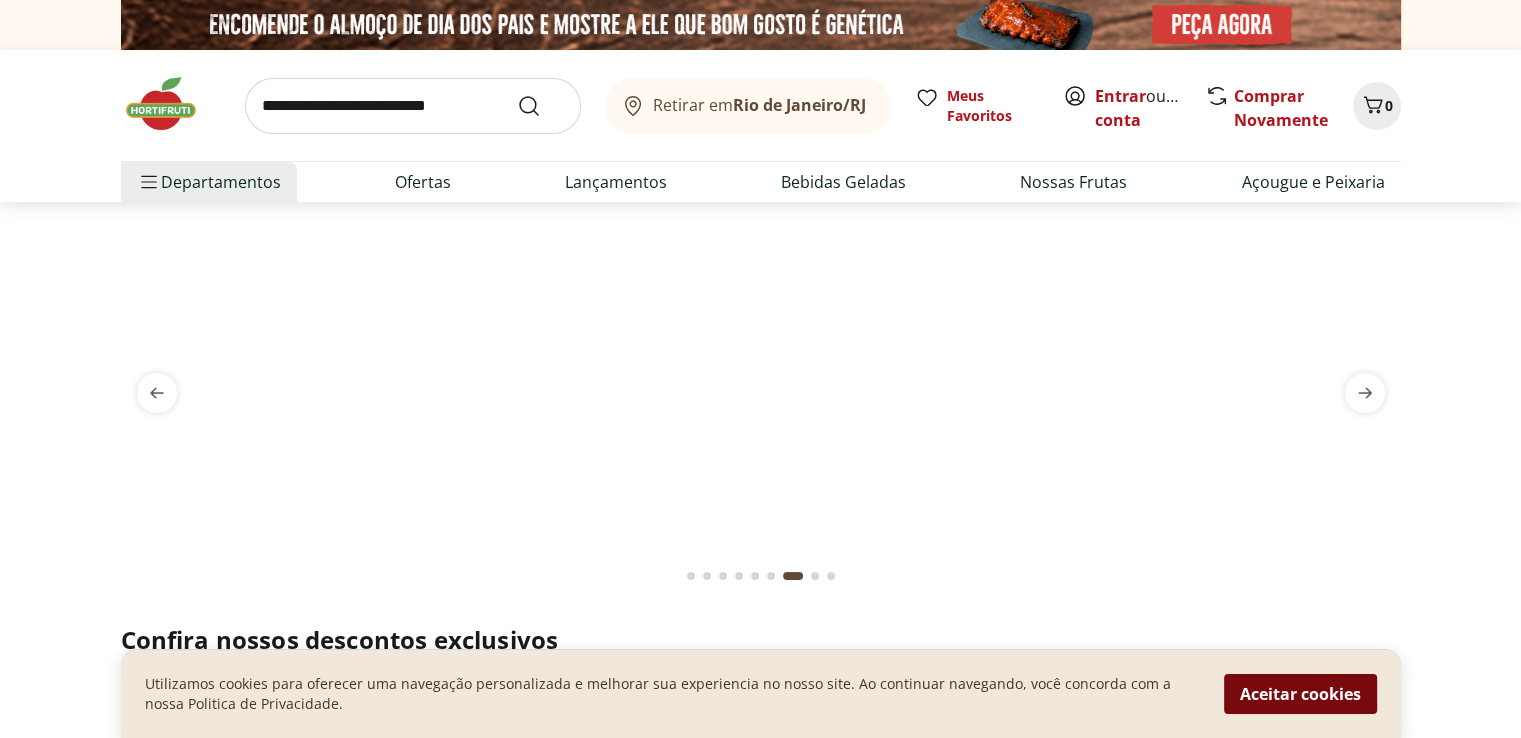 click on "Aceitar cookies" at bounding box center [1300, 694] 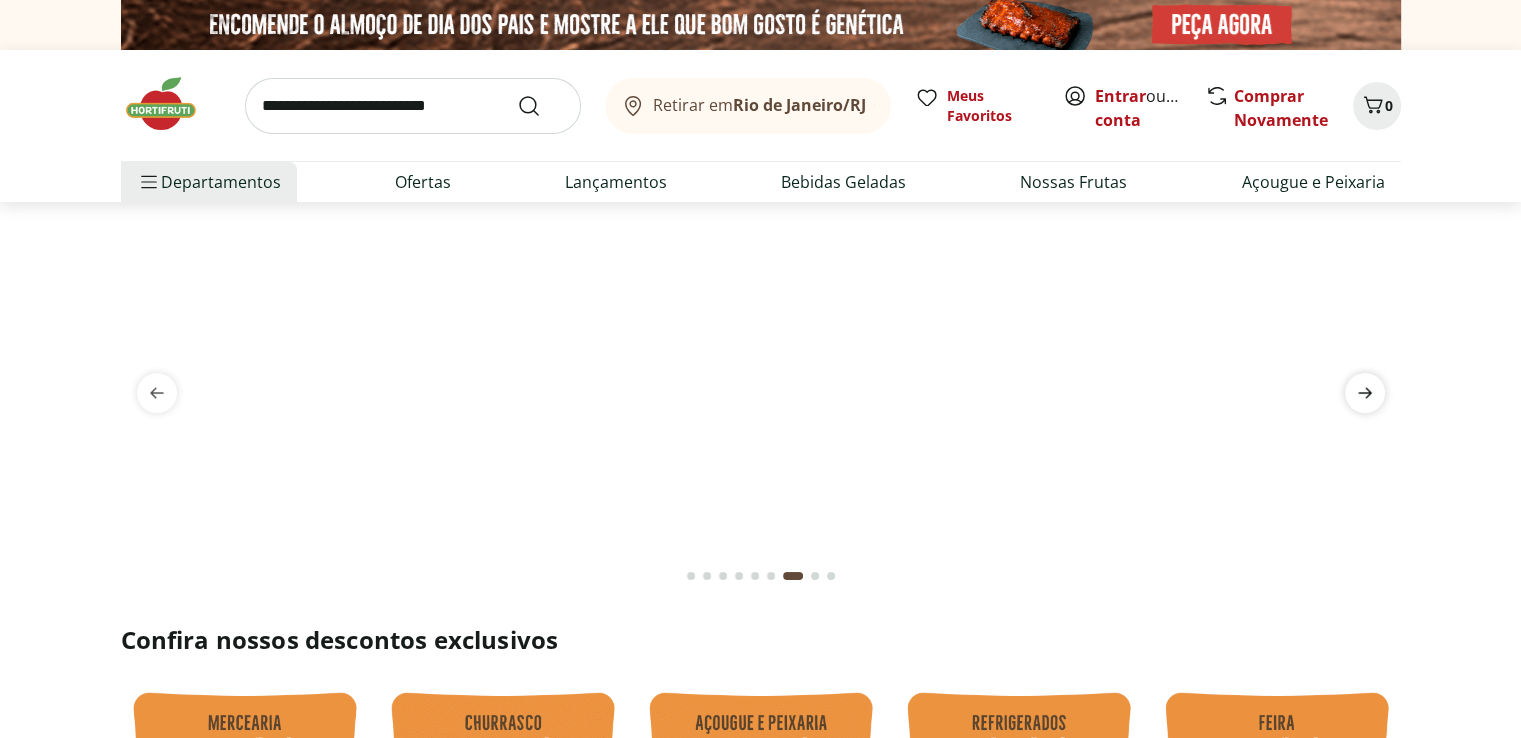 click 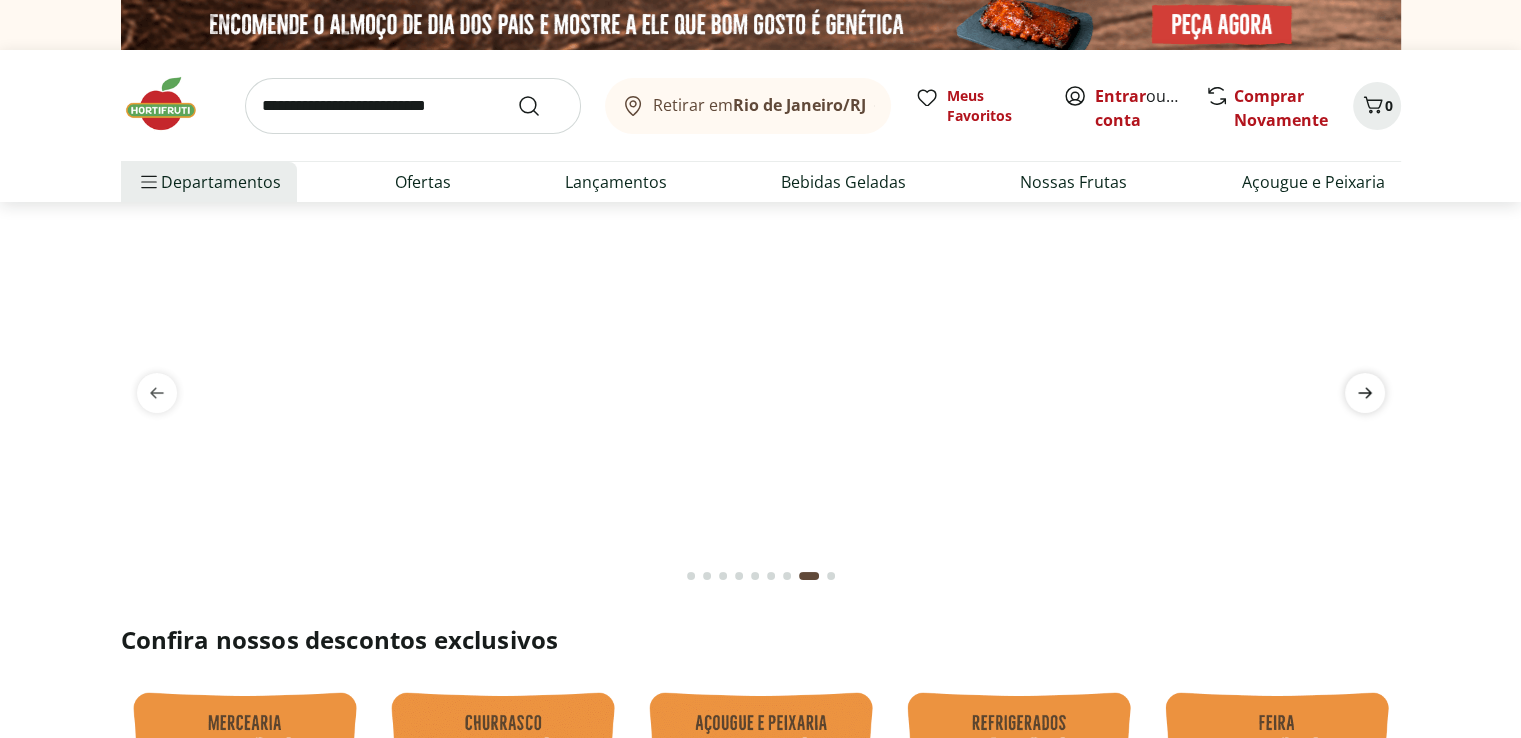 click 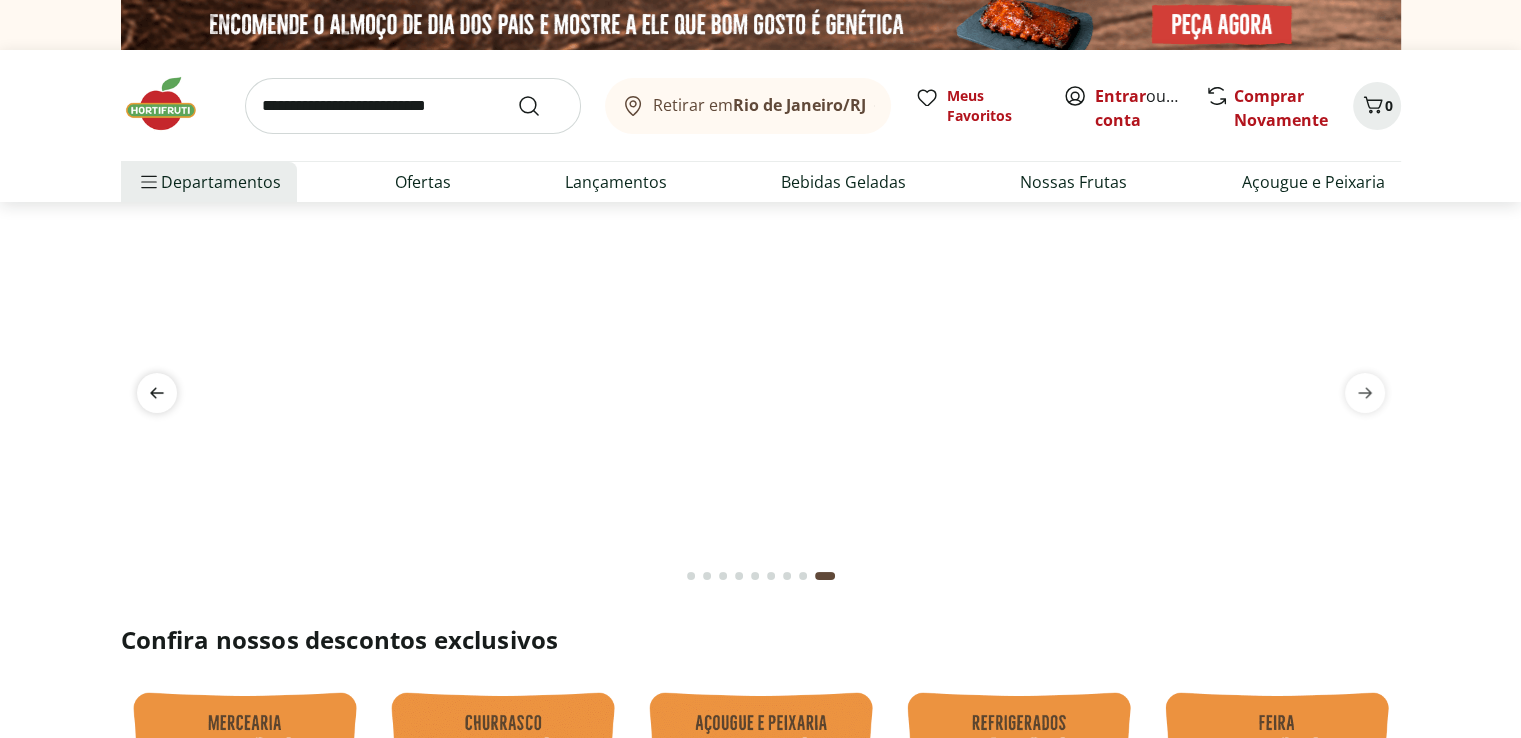 click 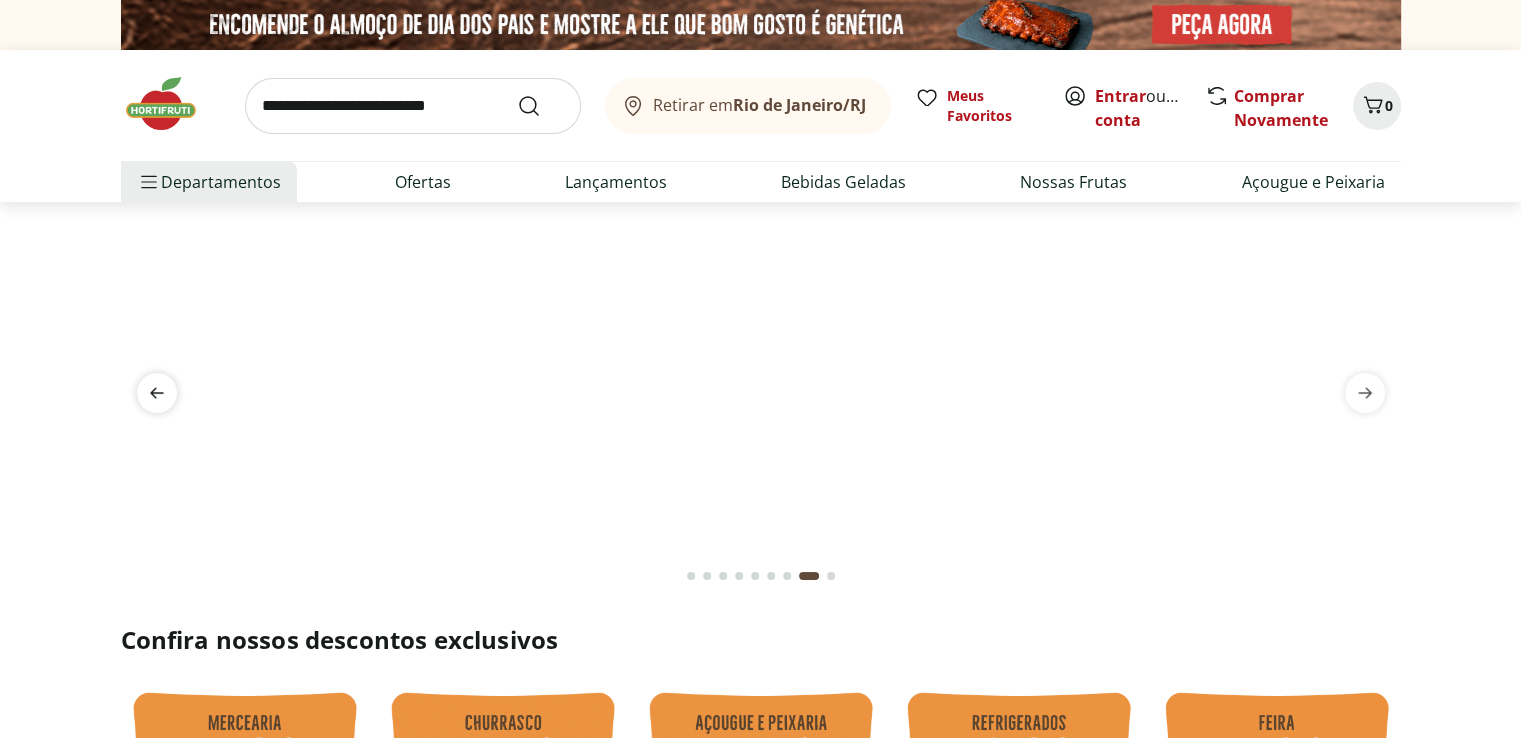 click 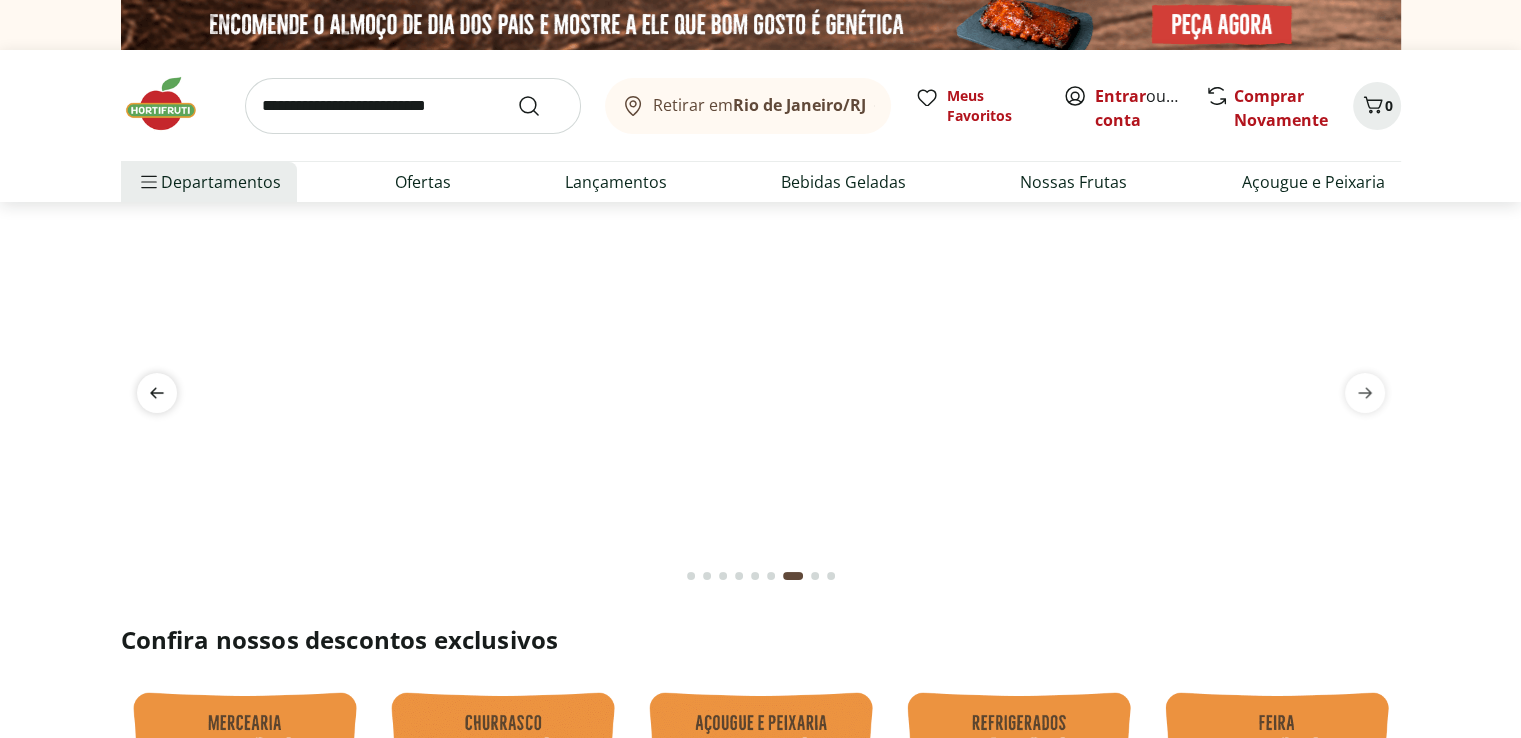 click 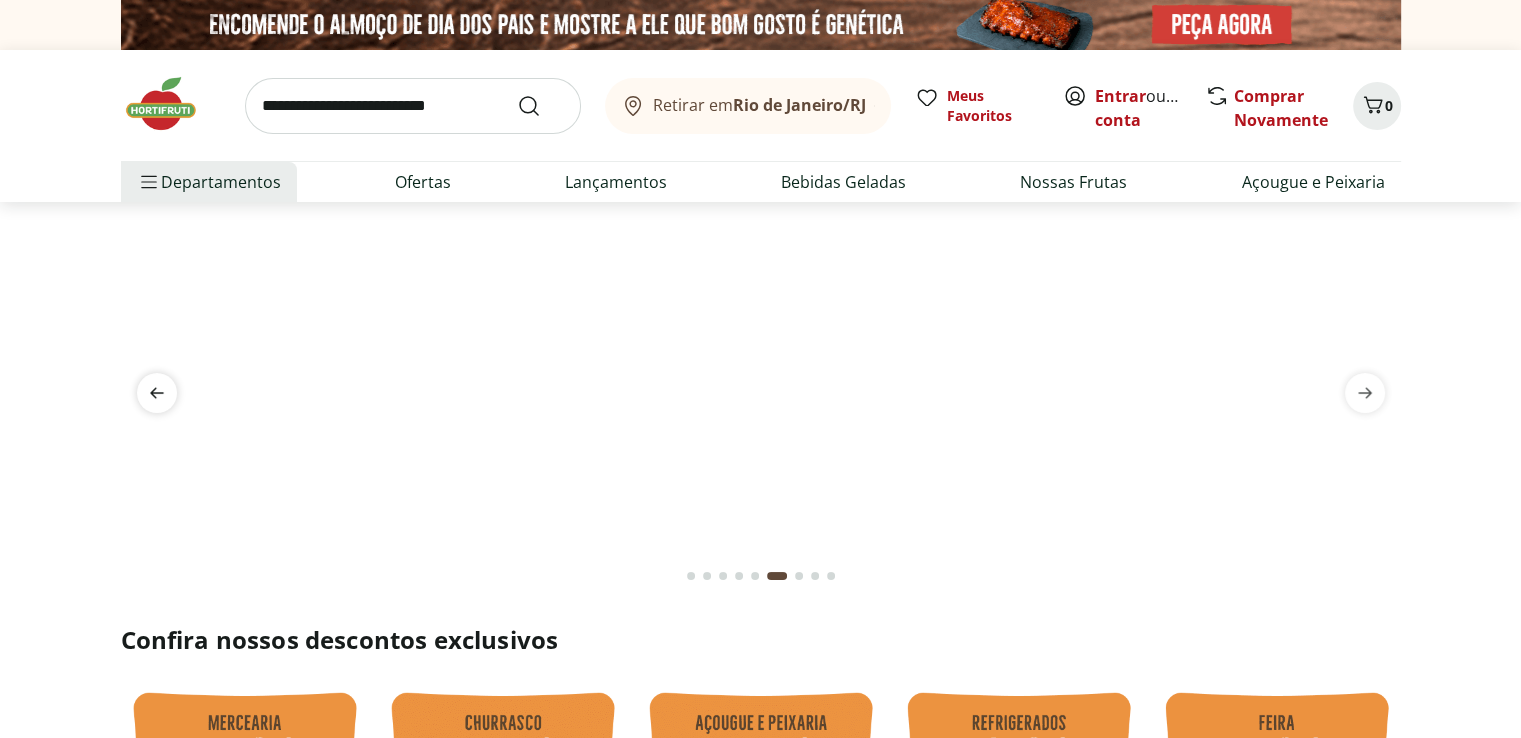 click 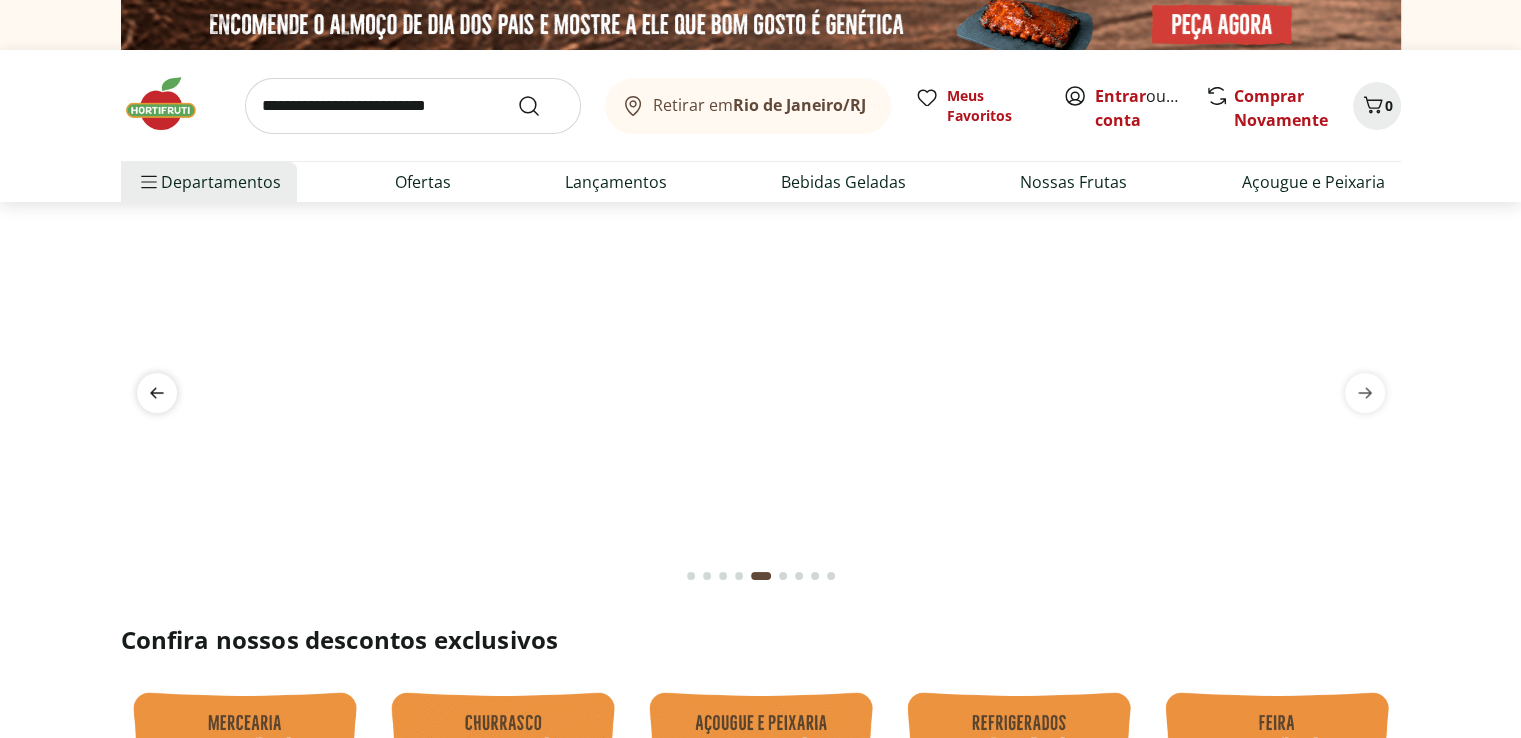 click 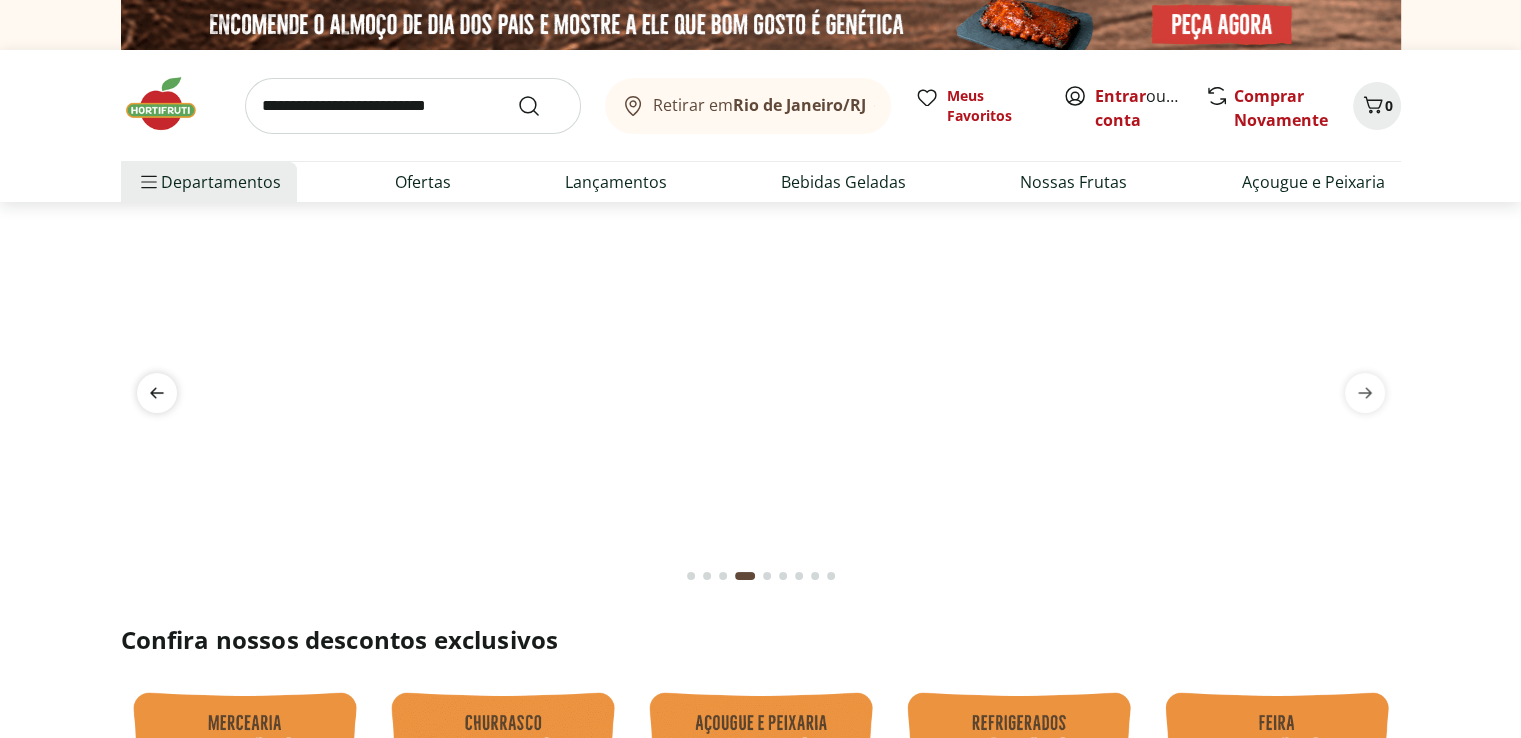 click 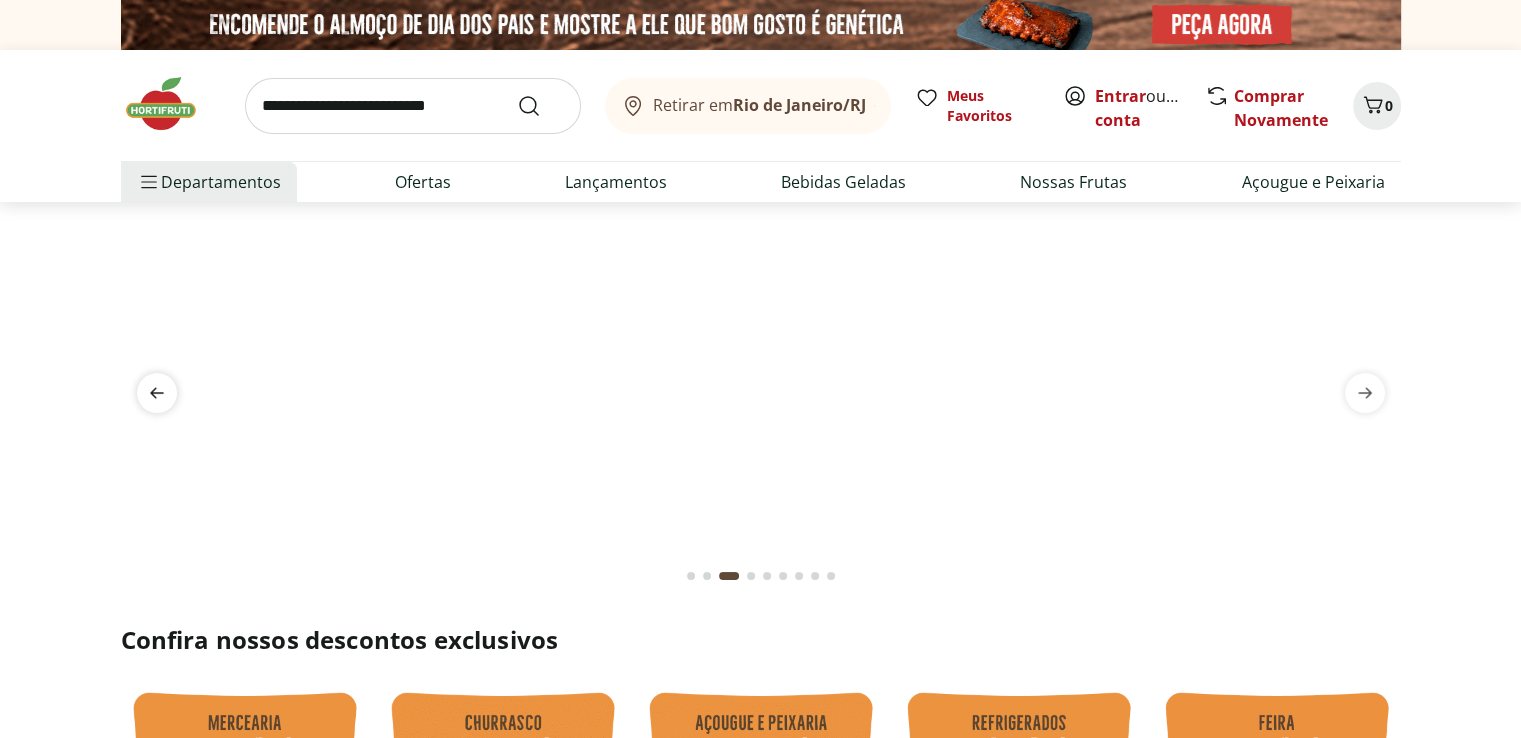 click 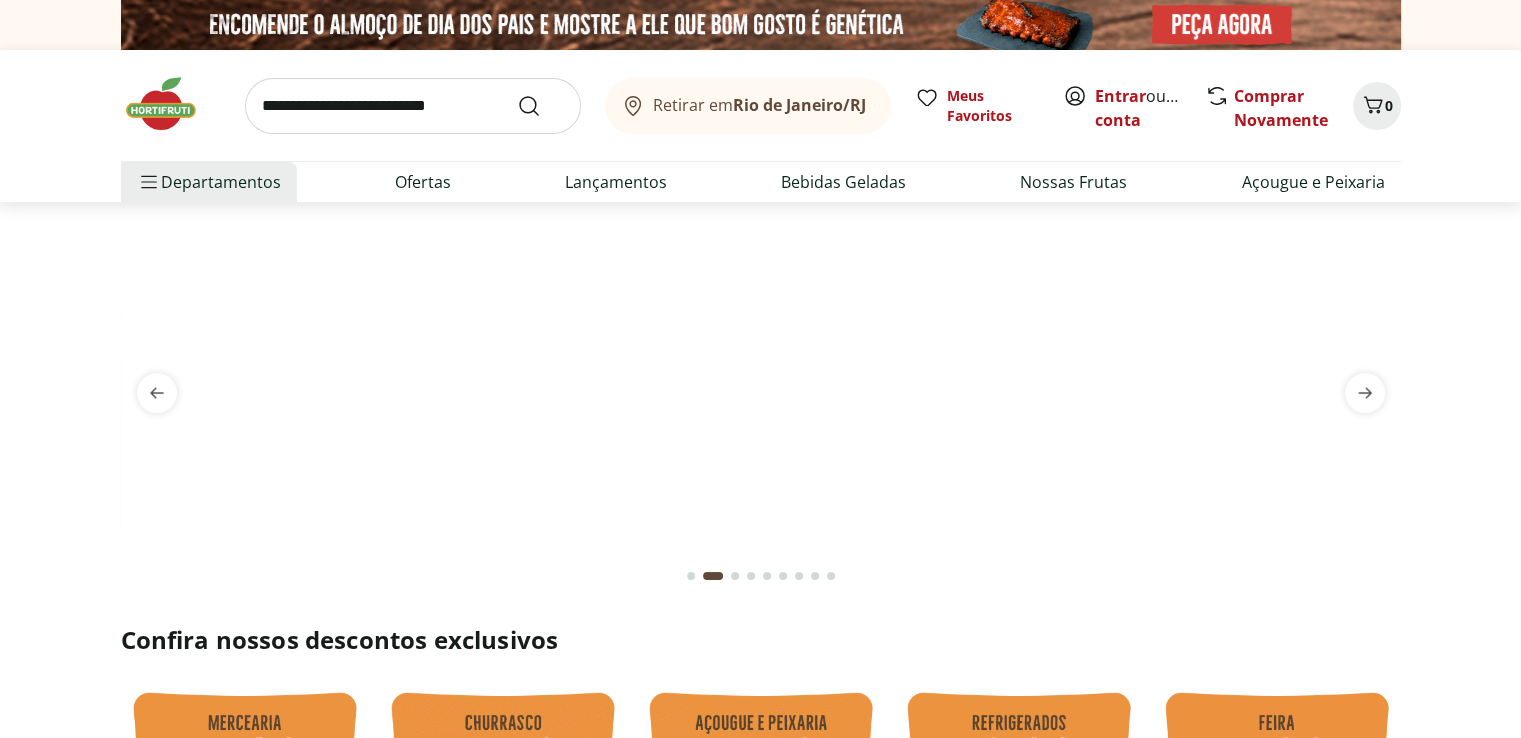 click at bounding box center [761, 226] 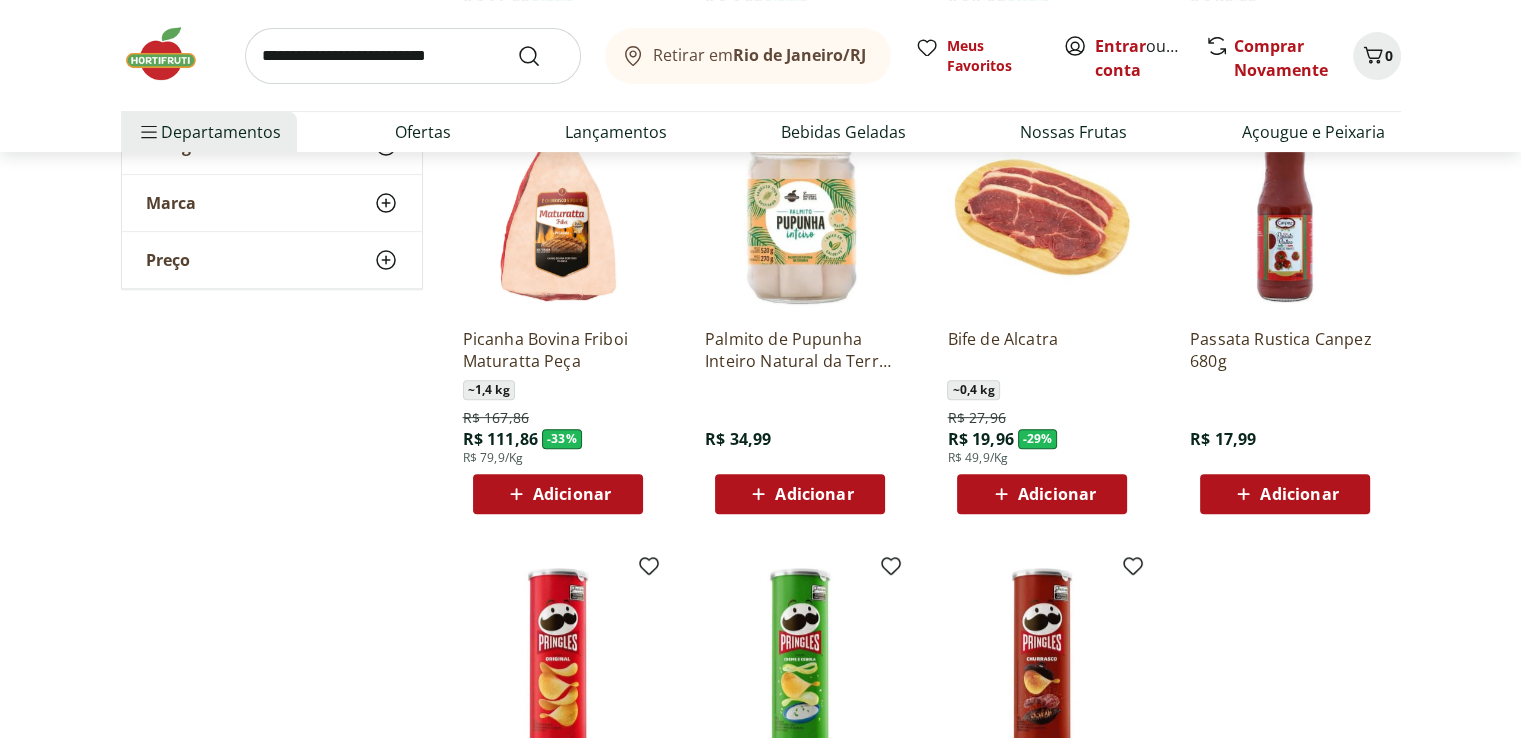 scroll, scrollTop: 400, scrollLeft: 0, axis: vertical 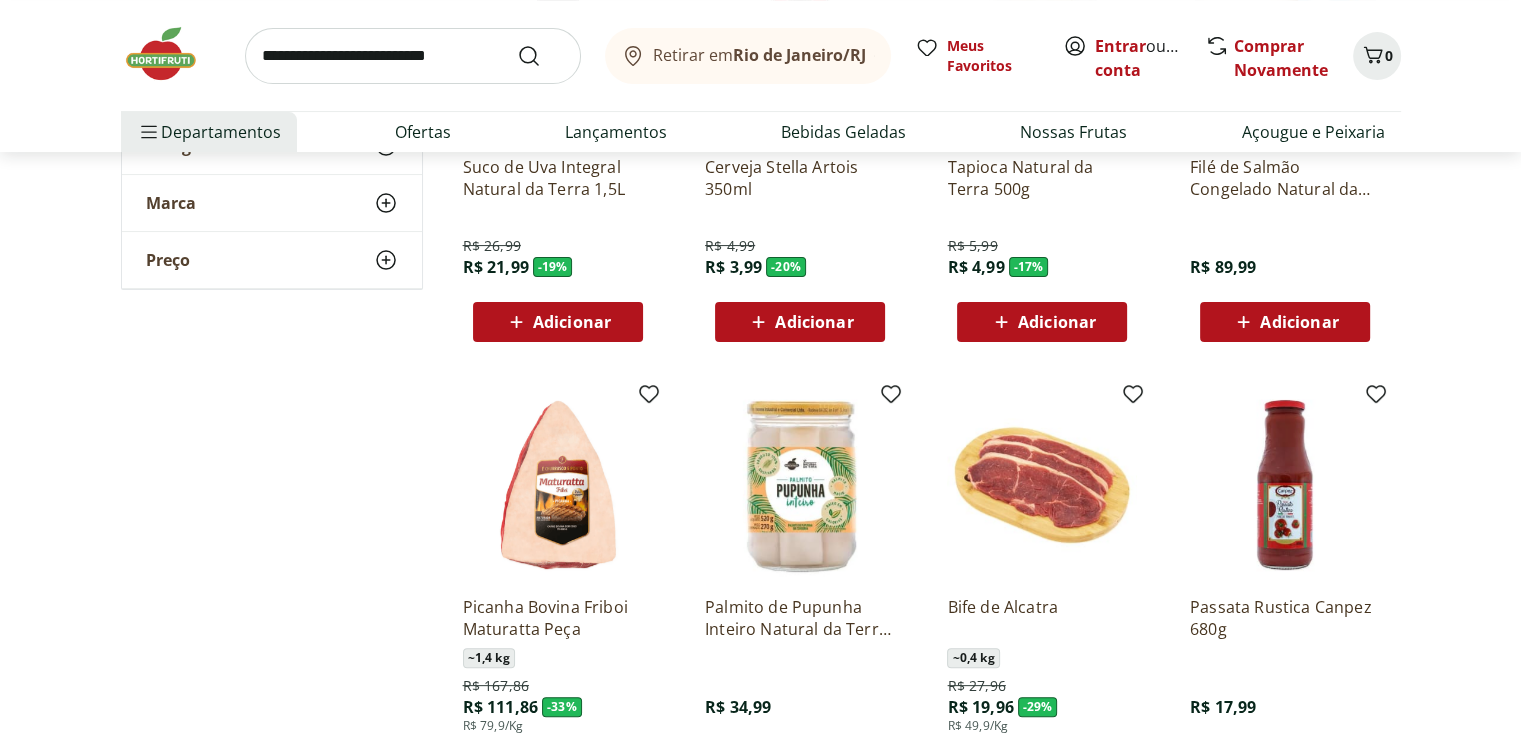 click at bounding box center [171, 54] 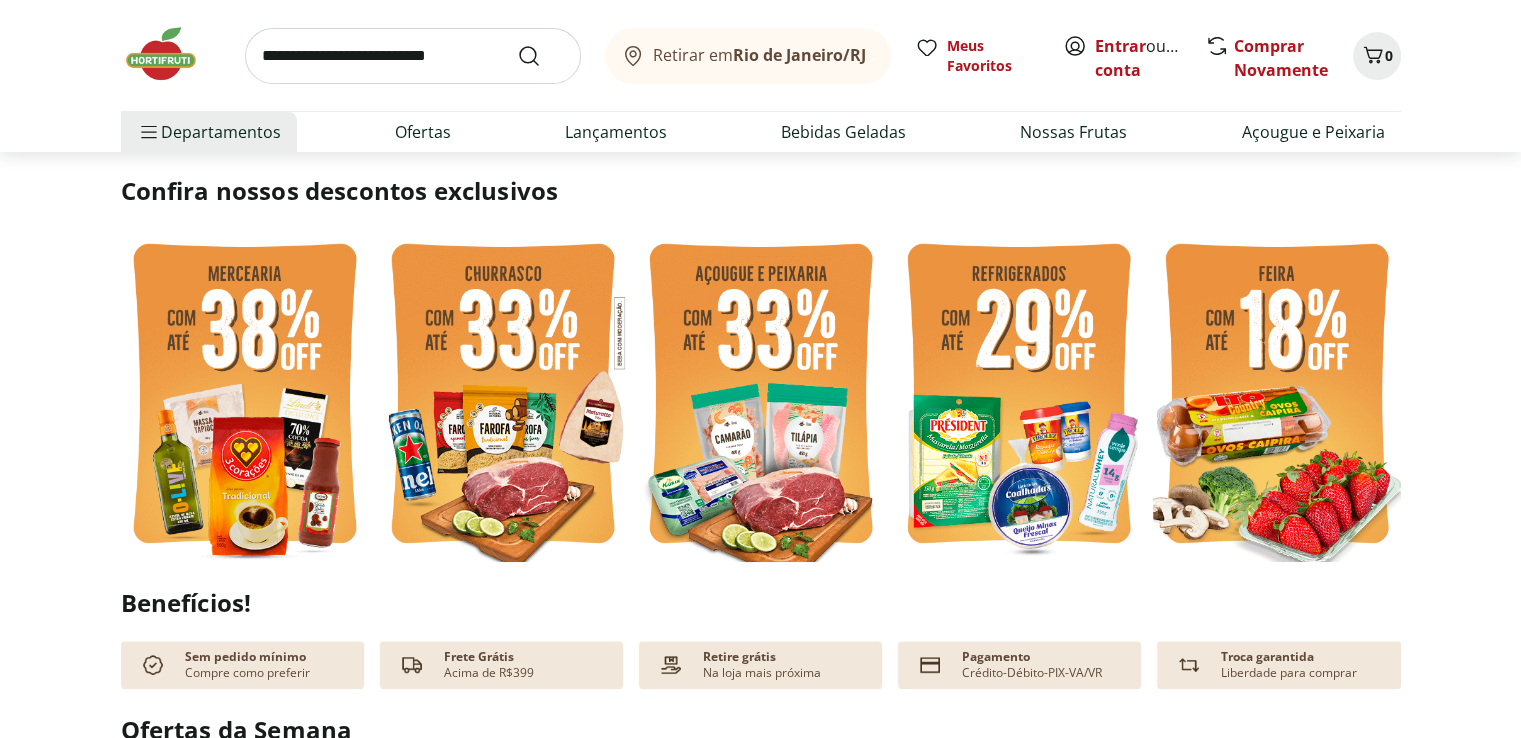 scroll, scrollTop: 500, scrollLeft: 0, axis: vertical 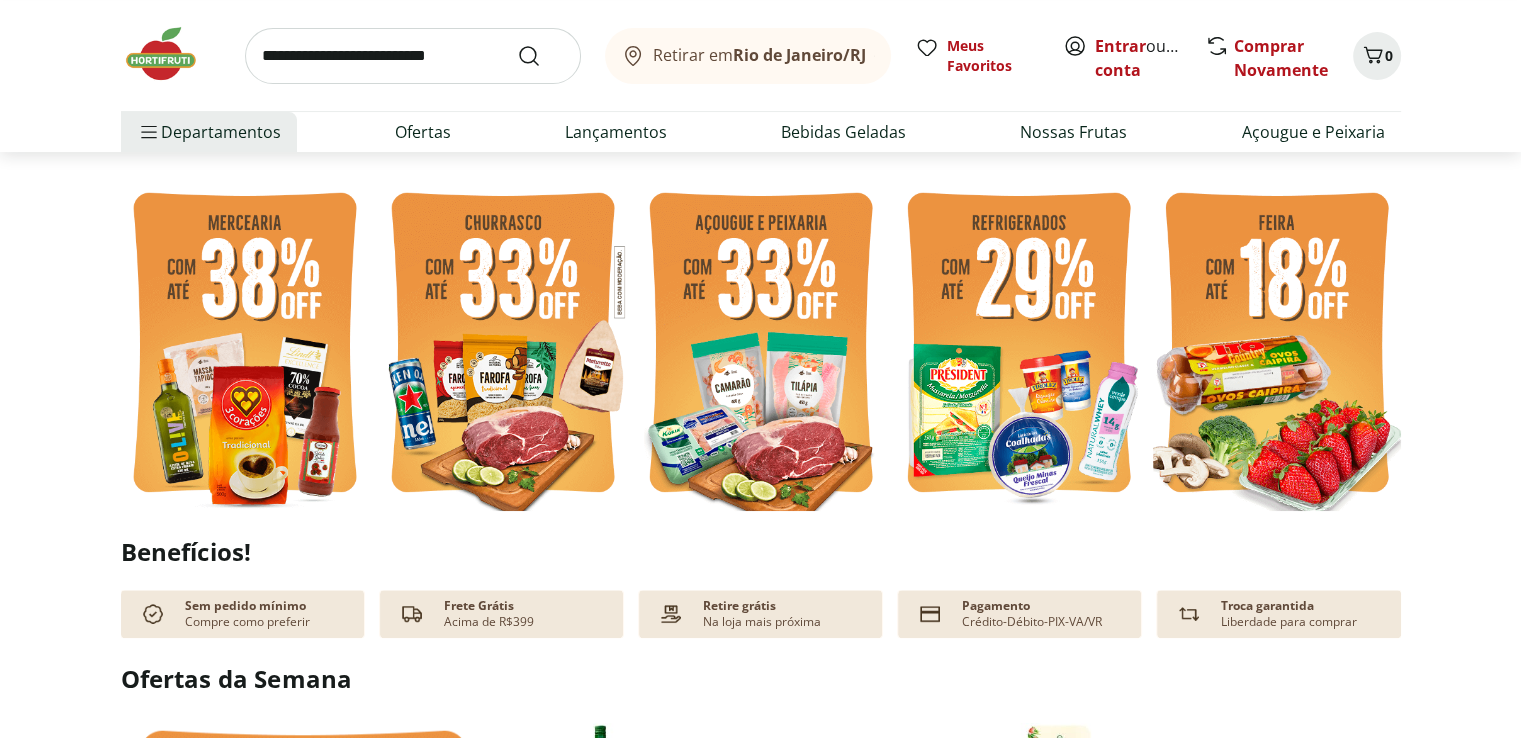 click at bounding box center (1277, 345) 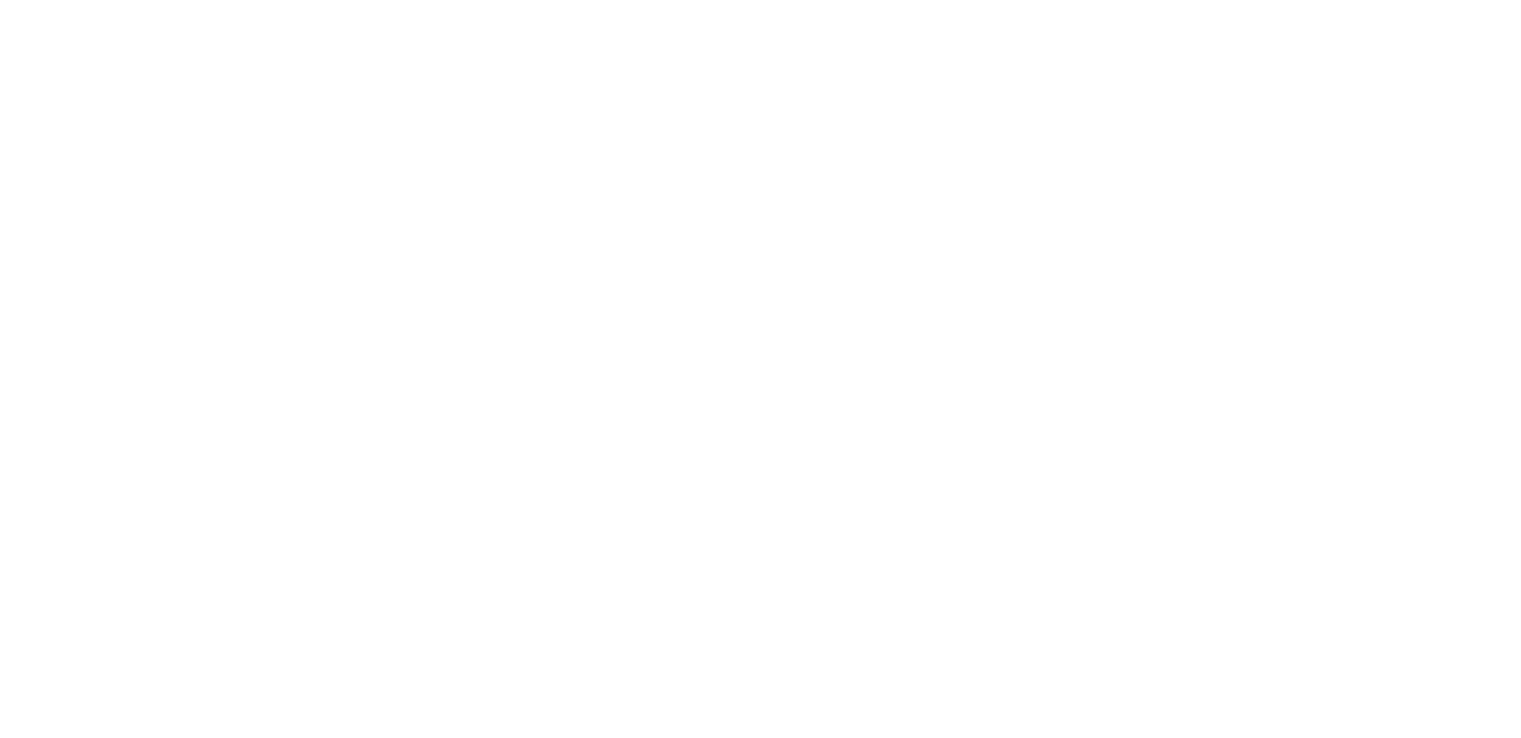 scroll, scrollTop: 0, scrollLeft: 0, axis: both 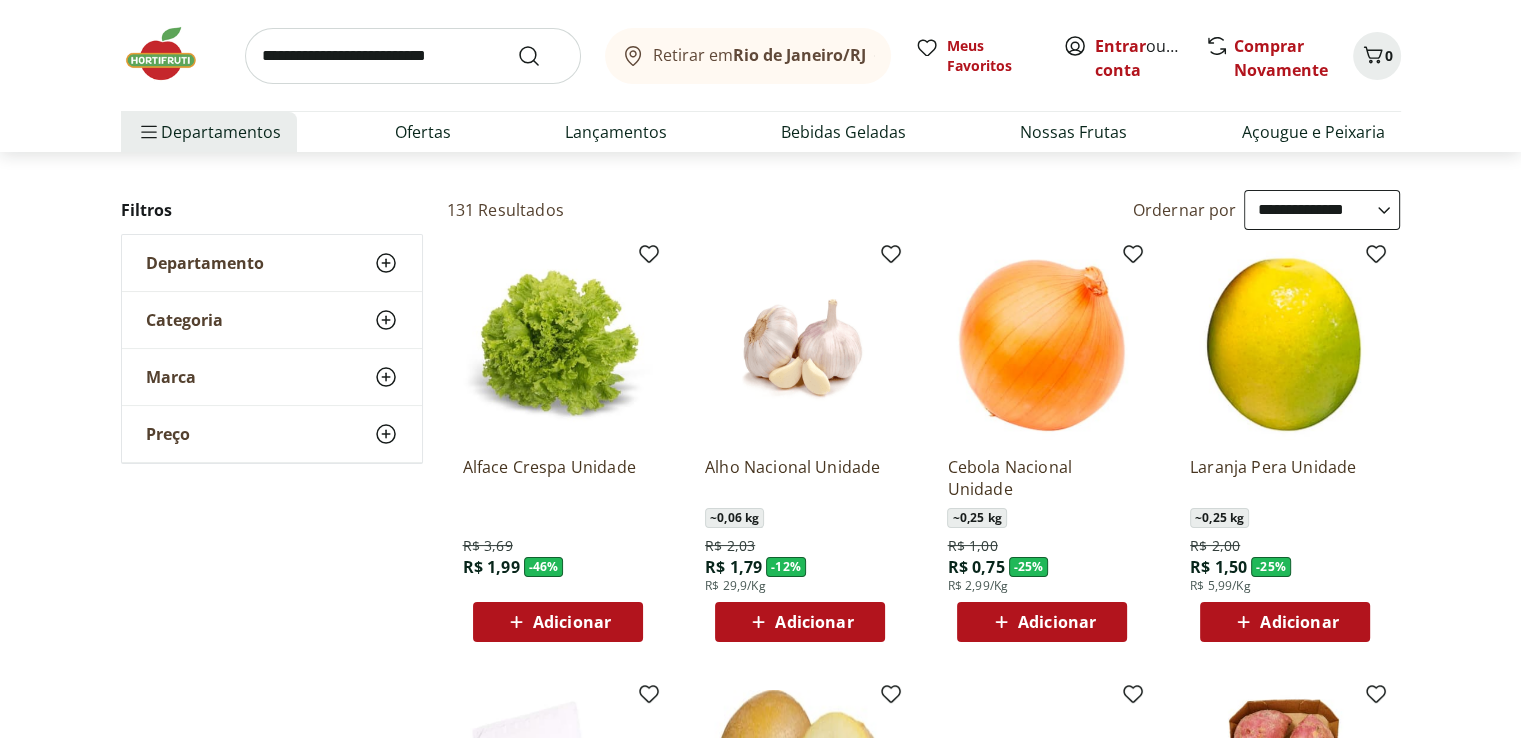 click on "Adicionar" at bounding box center (1057, 622) 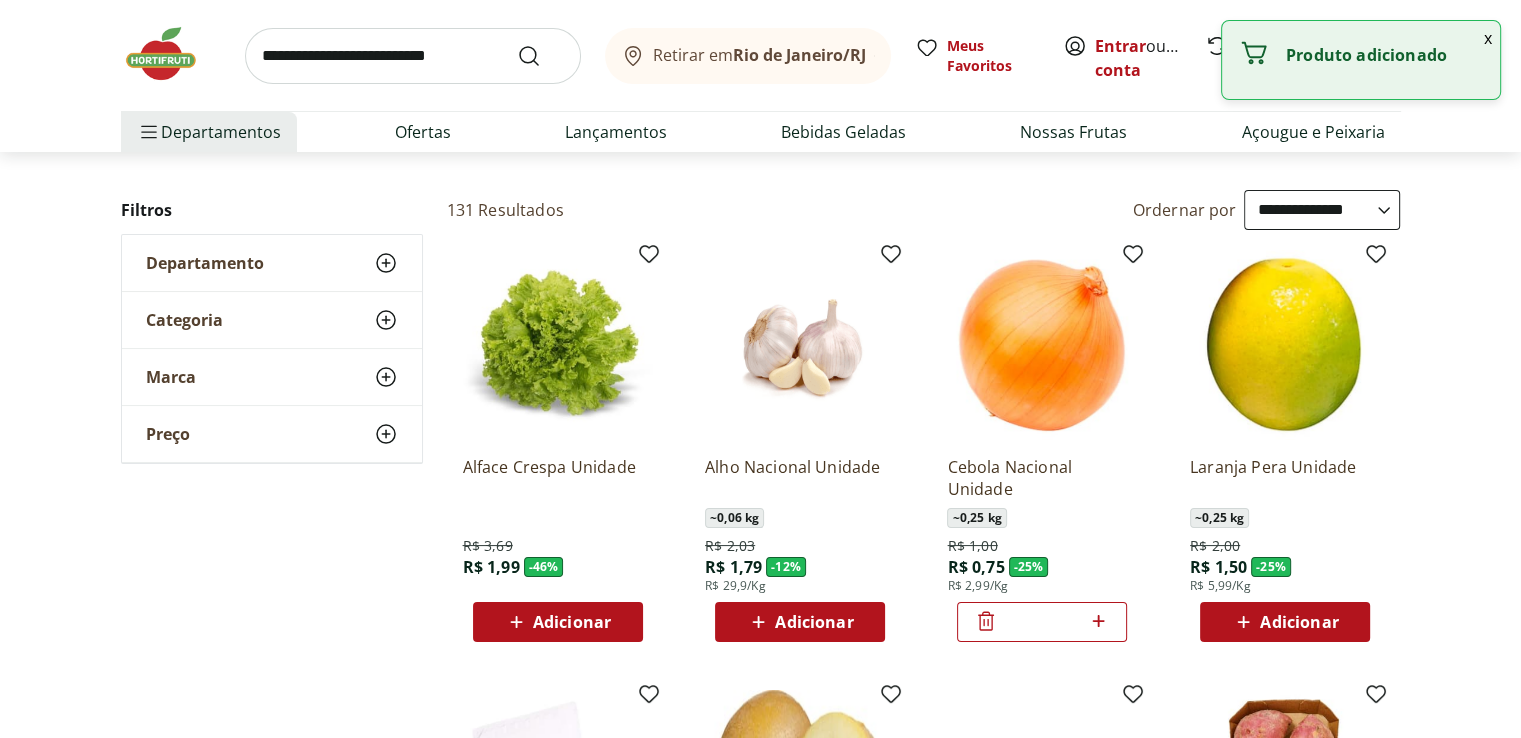 click 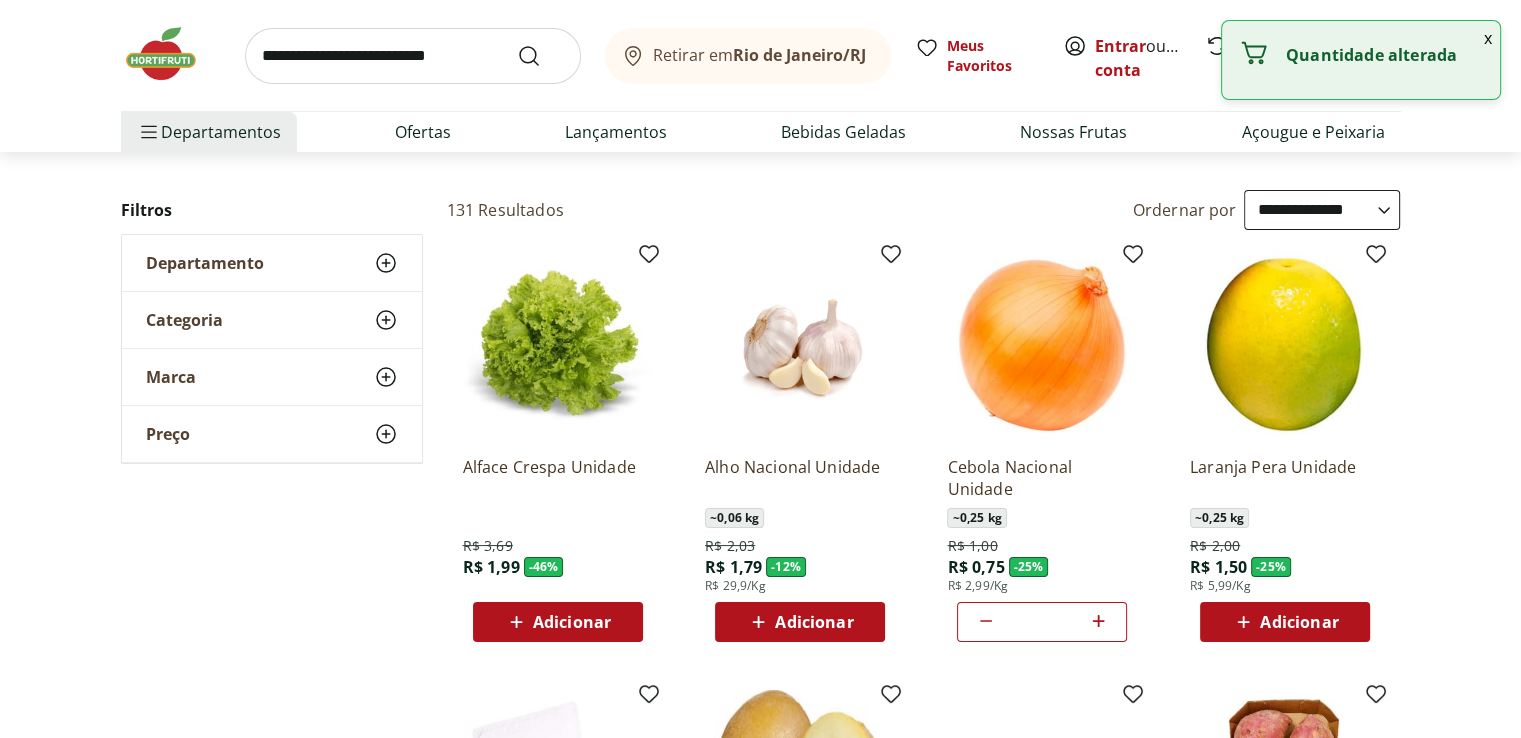click 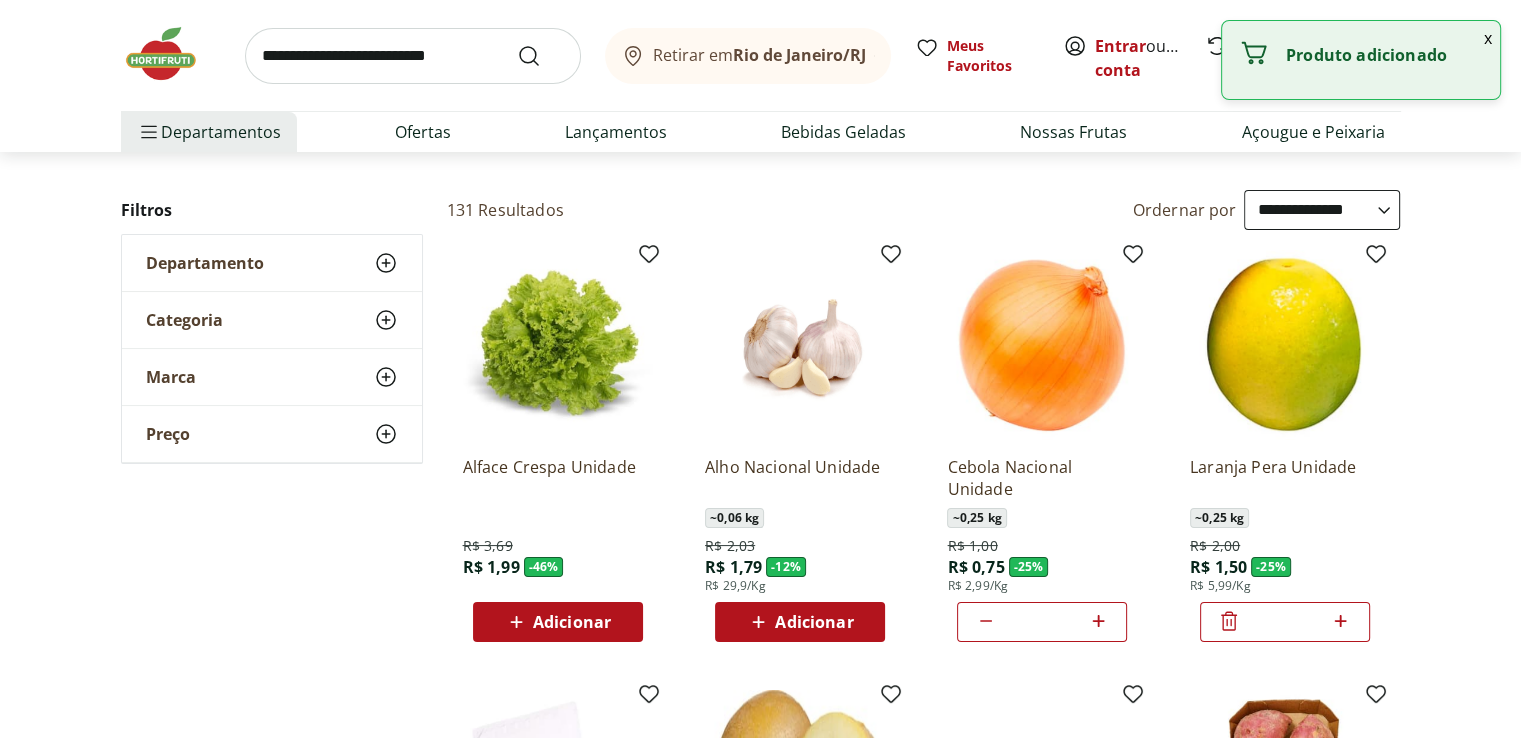 click 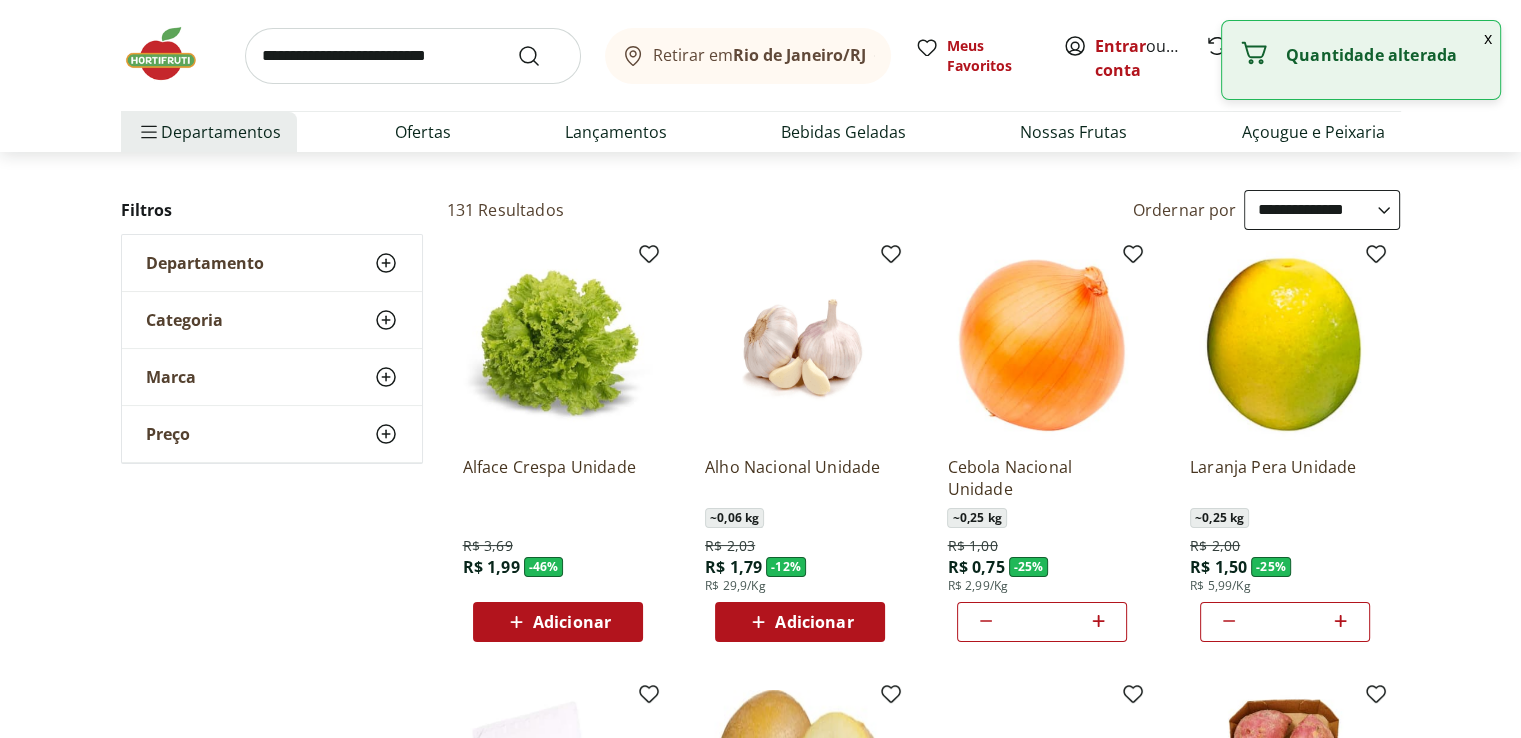 click 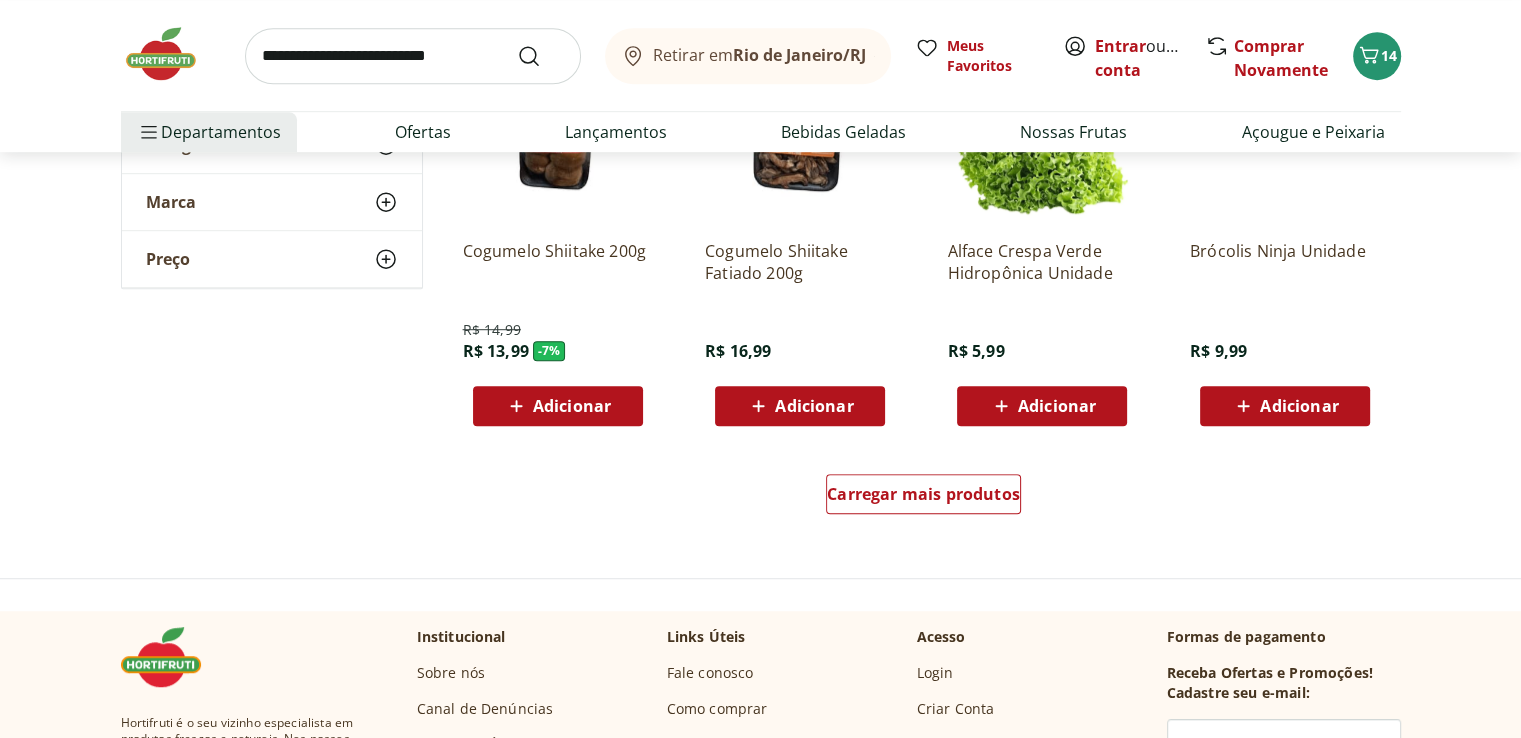 scroll, scrollTop: 1300, scrollLeft: 0, axis: vertical 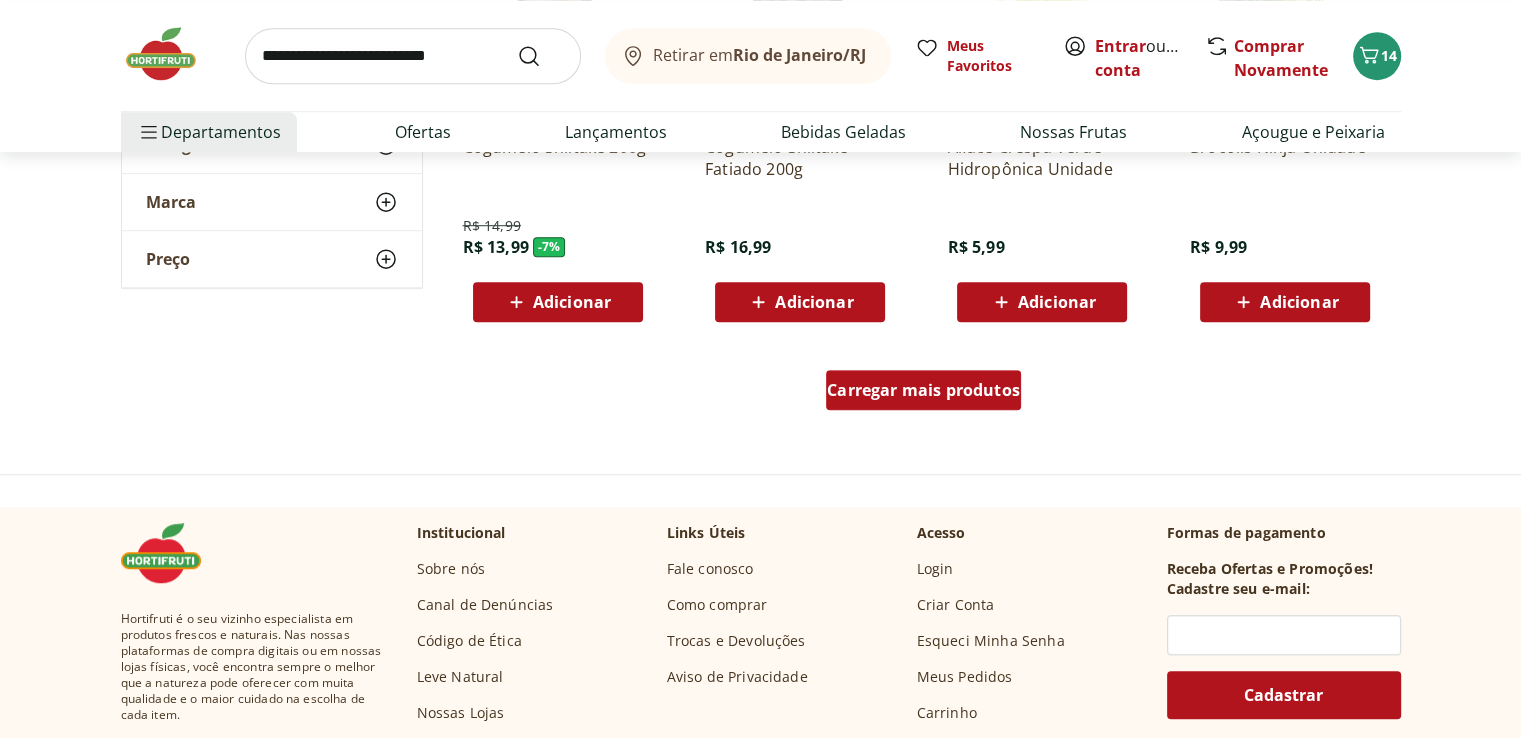 click on "Carregar mais produtos" at bounding box center [923, 390] 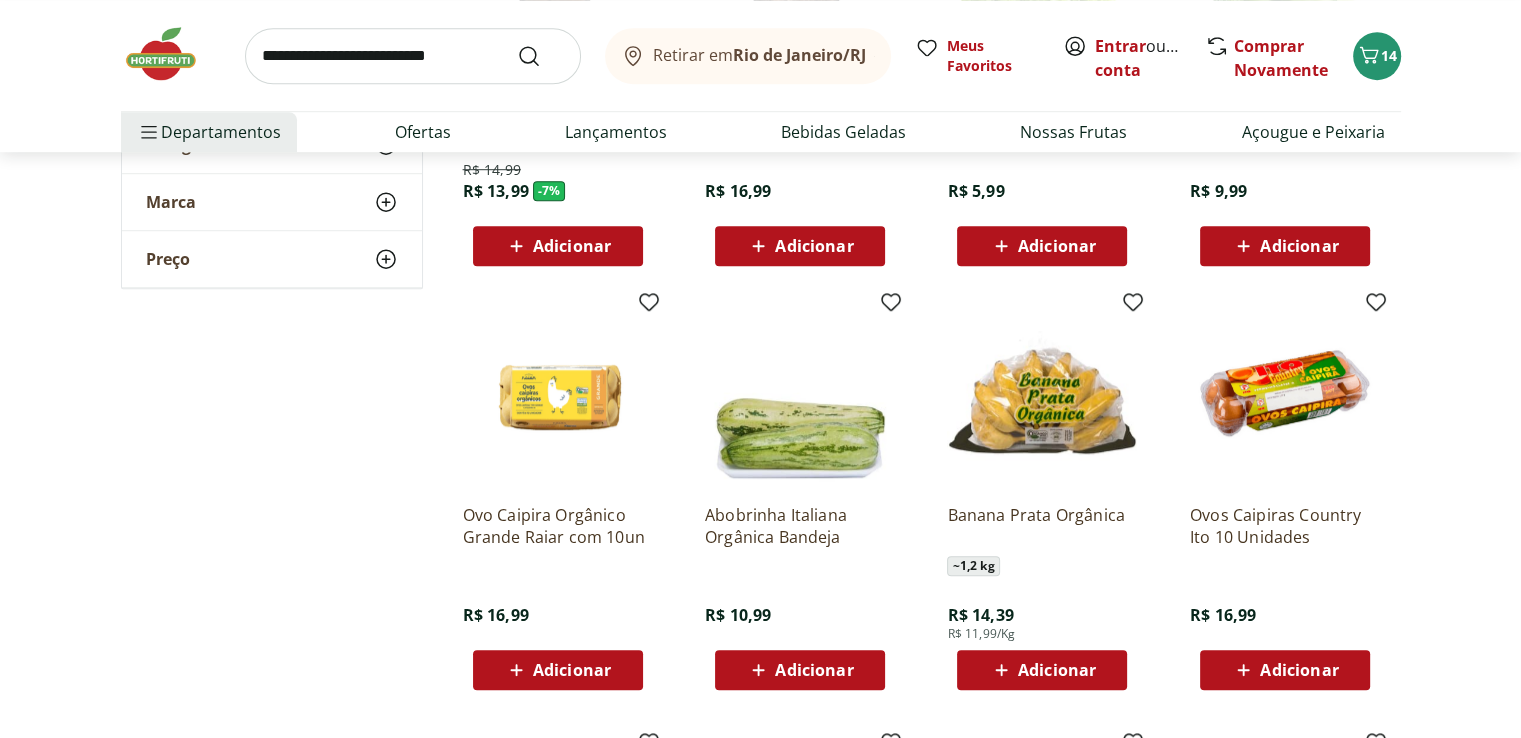 scroll, scrollTop: 1400, scrollLeft: 0, axis: vertical 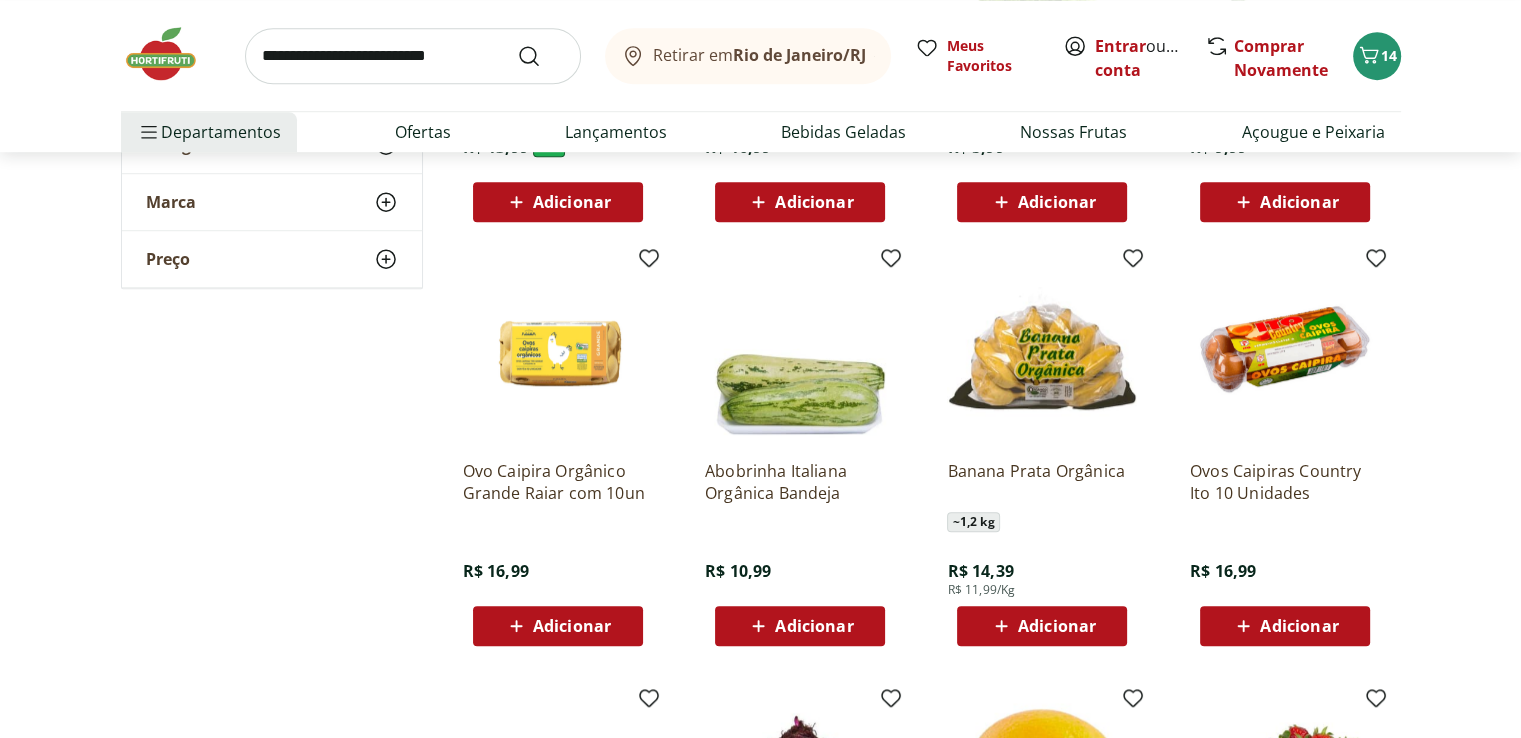 click on "Adicionar" at bounding box center [1299, 626] 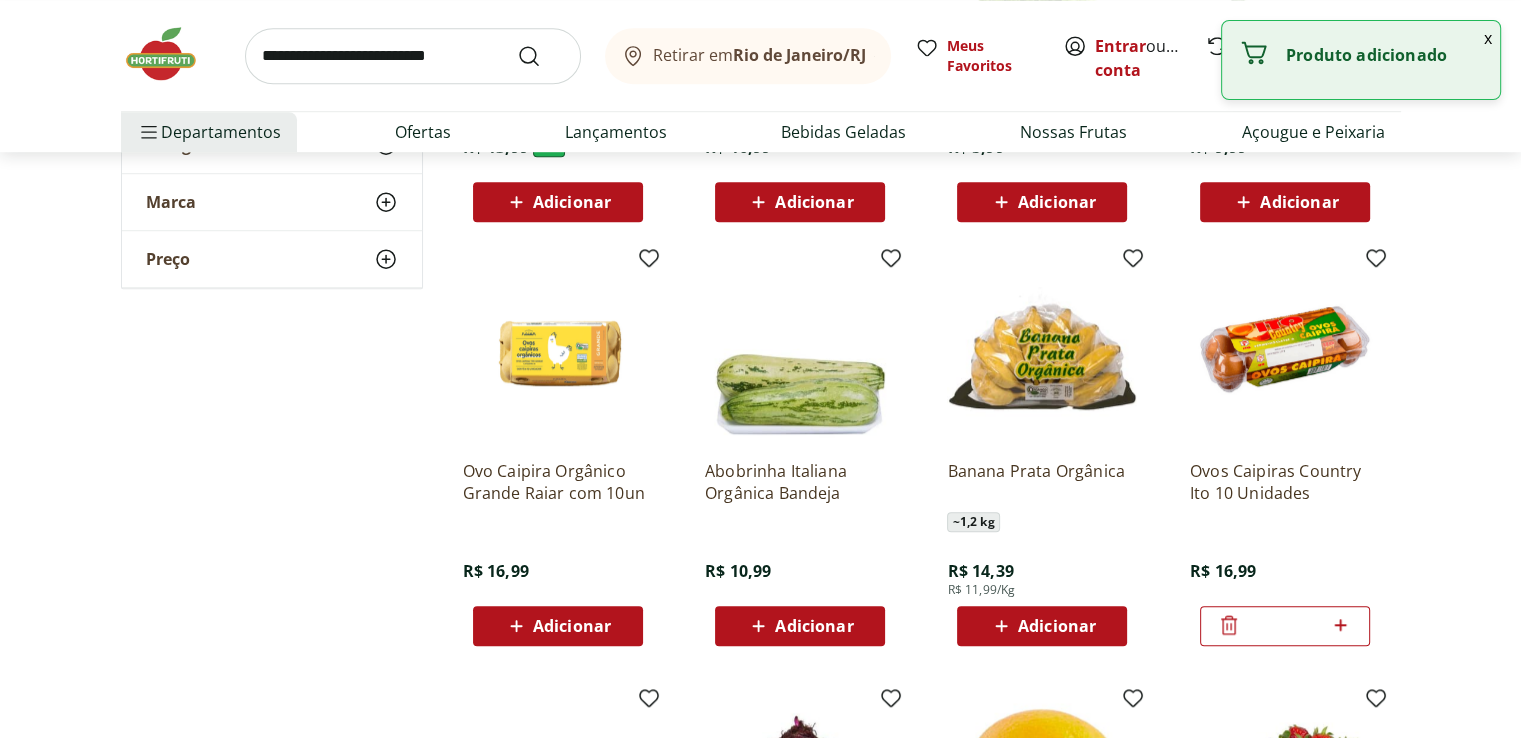 click 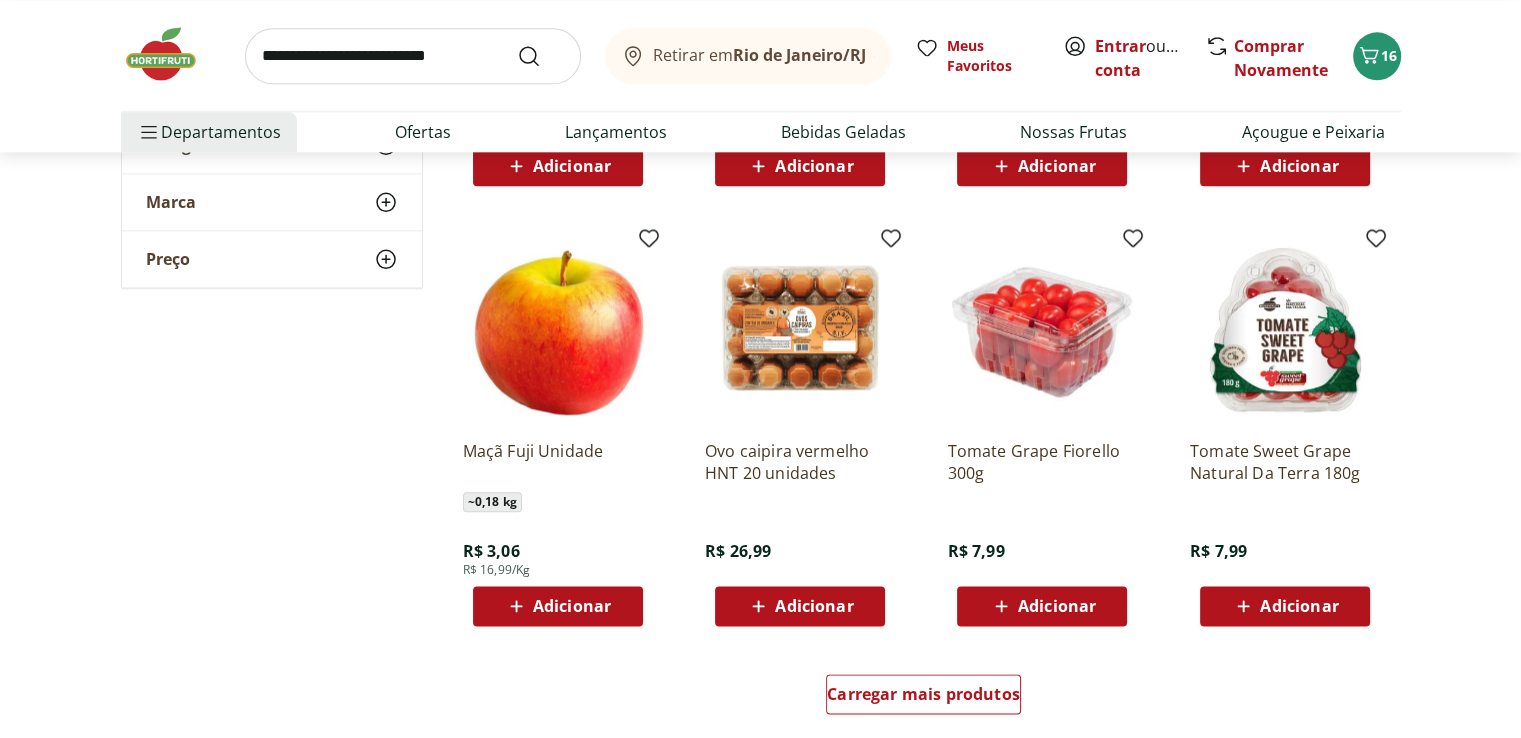 scroll, scrollTop: 2400, scrollLeft: 0, axis: vertical 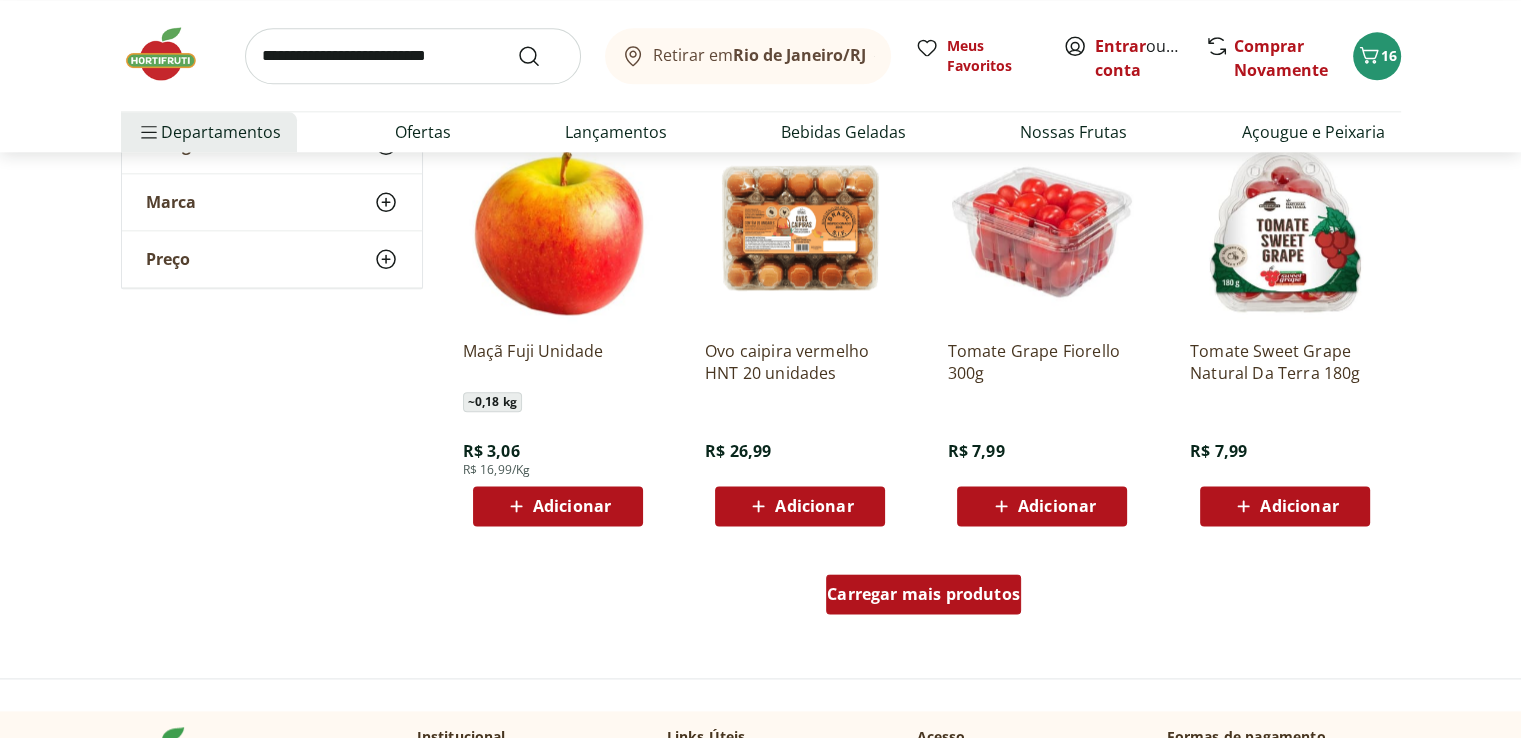 click on "Carregar mais produtos" at bounding box center [923, 594] 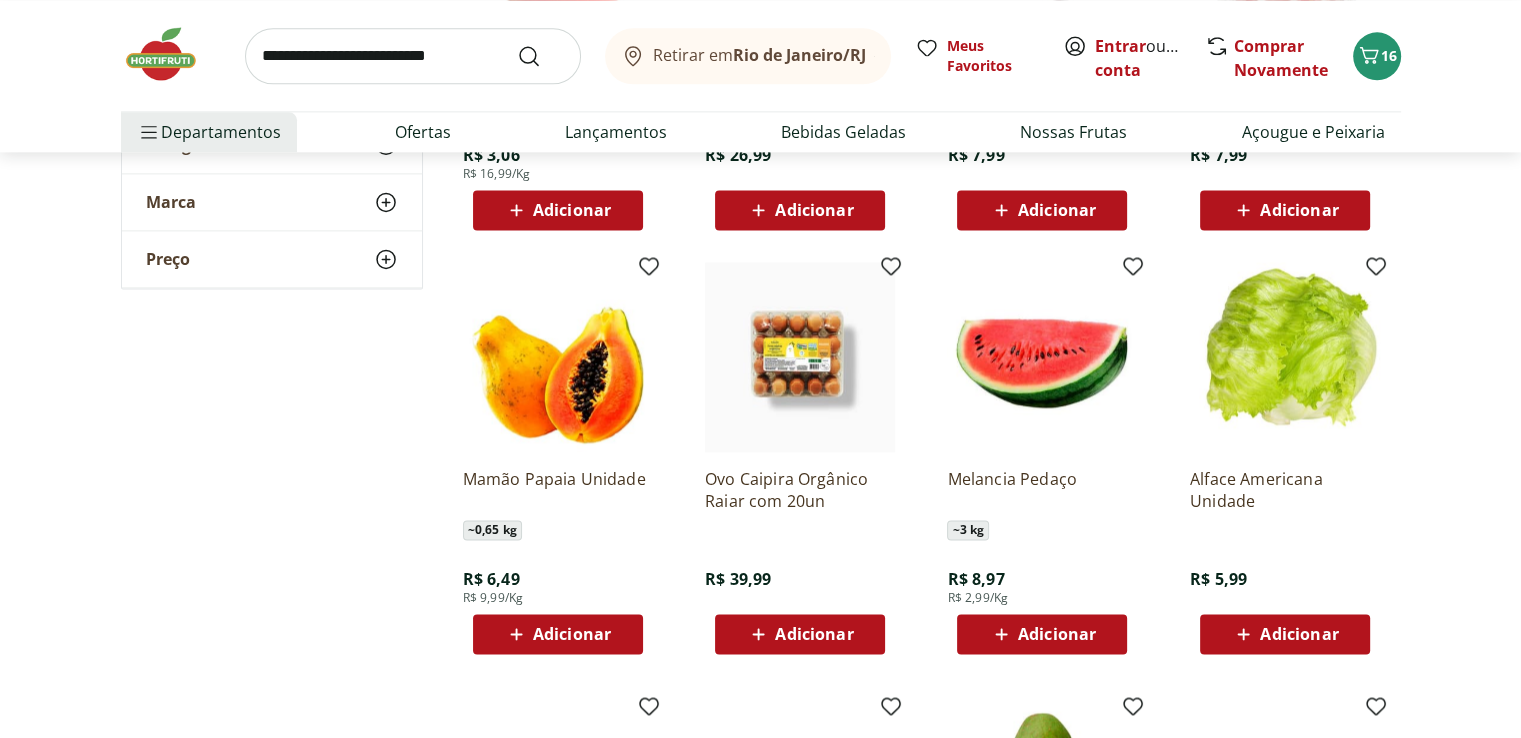 scroll, scrollTop: 2700, scrollLeft: 0, axis: vertical 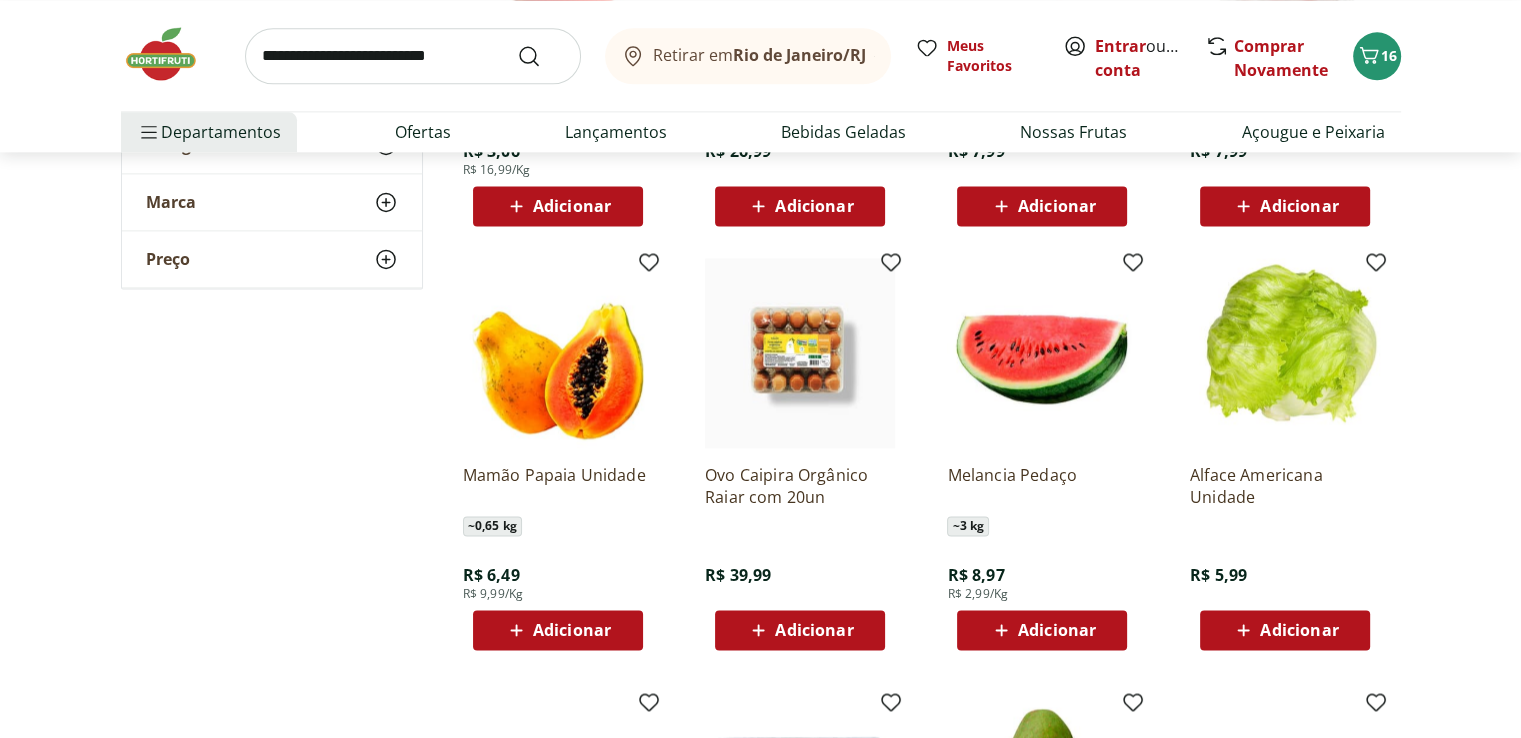 click on "Adicionar" at bounding box center (1057, 630) 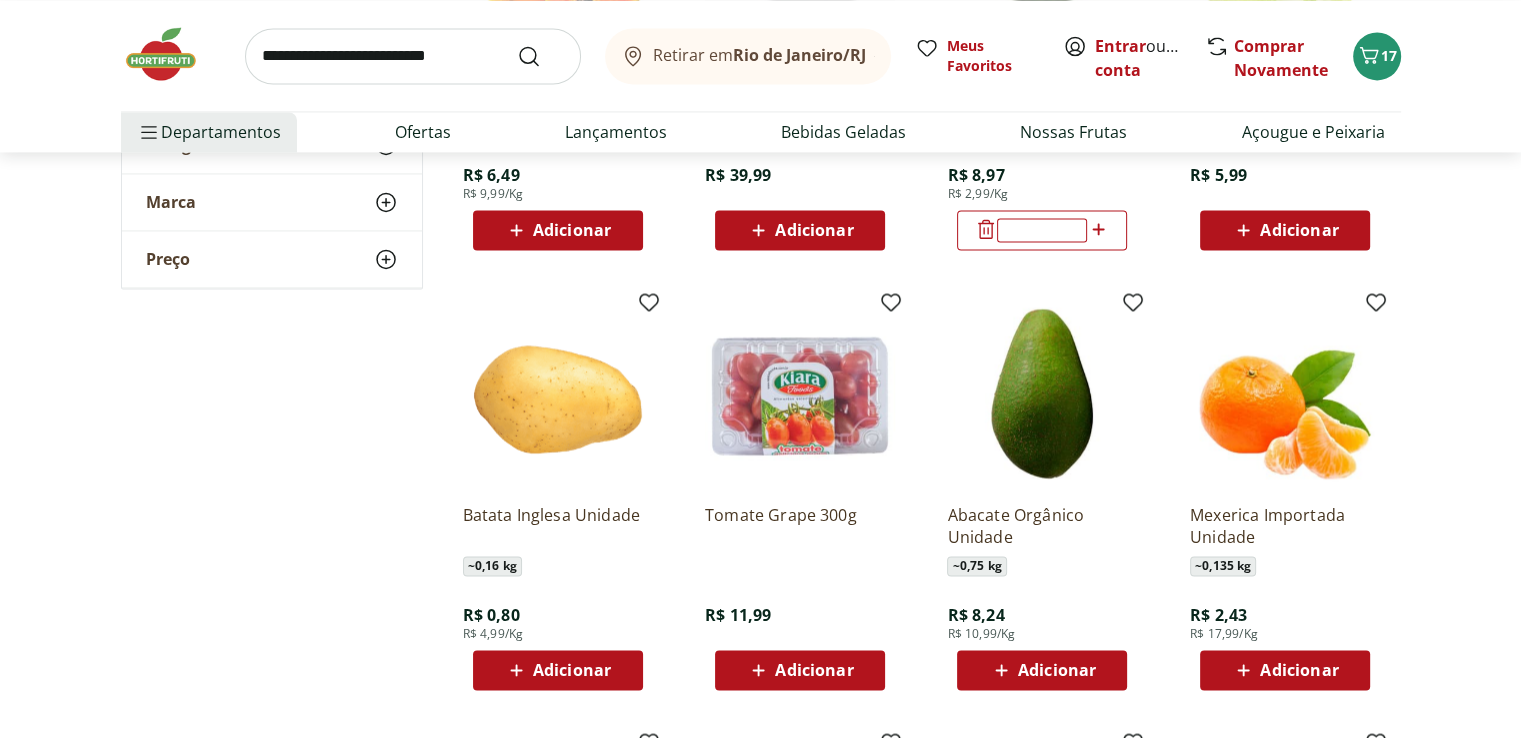 scroll, scrollTop: 3200, scrollLeft: 0, axis: vertical 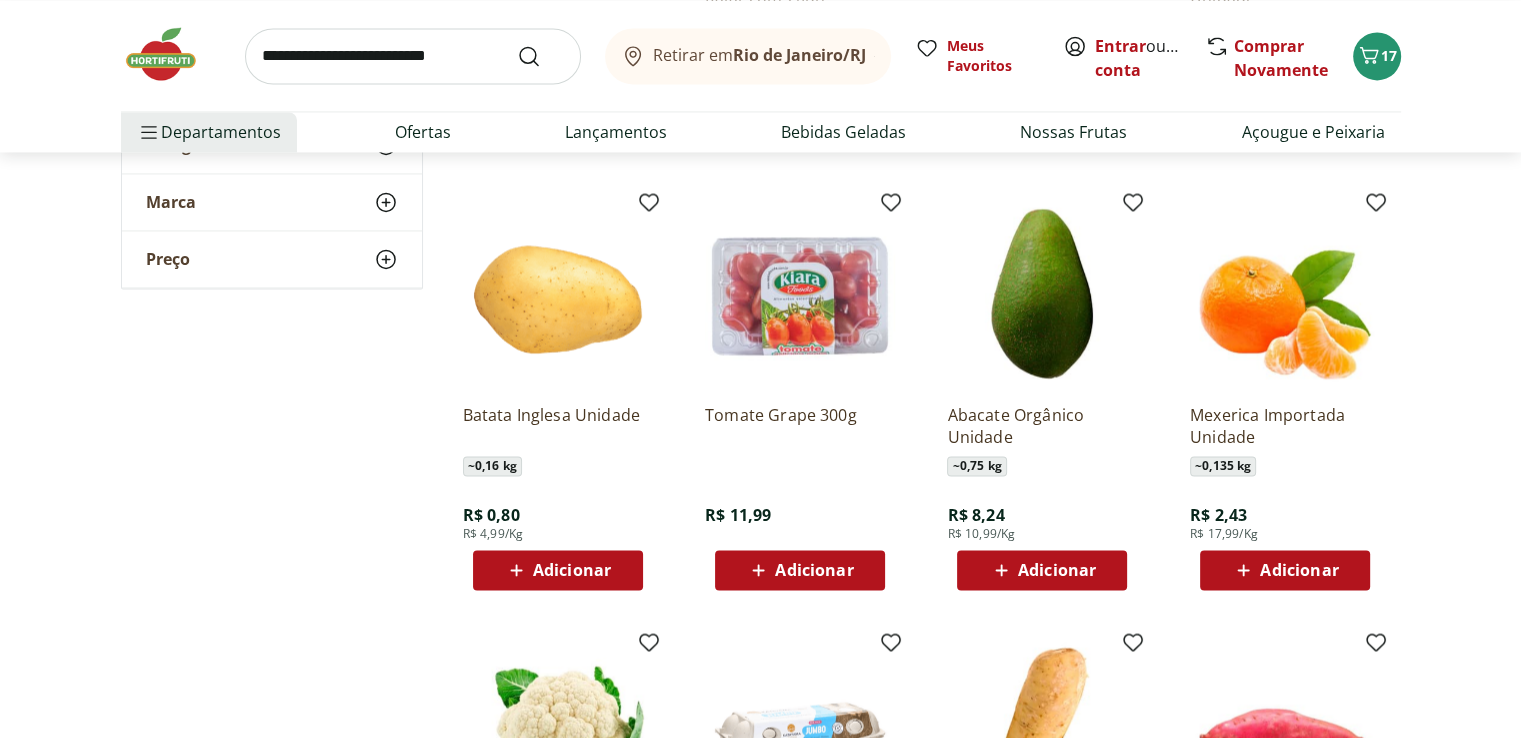 click on "Adicionar" at bounding box center (572, 570) 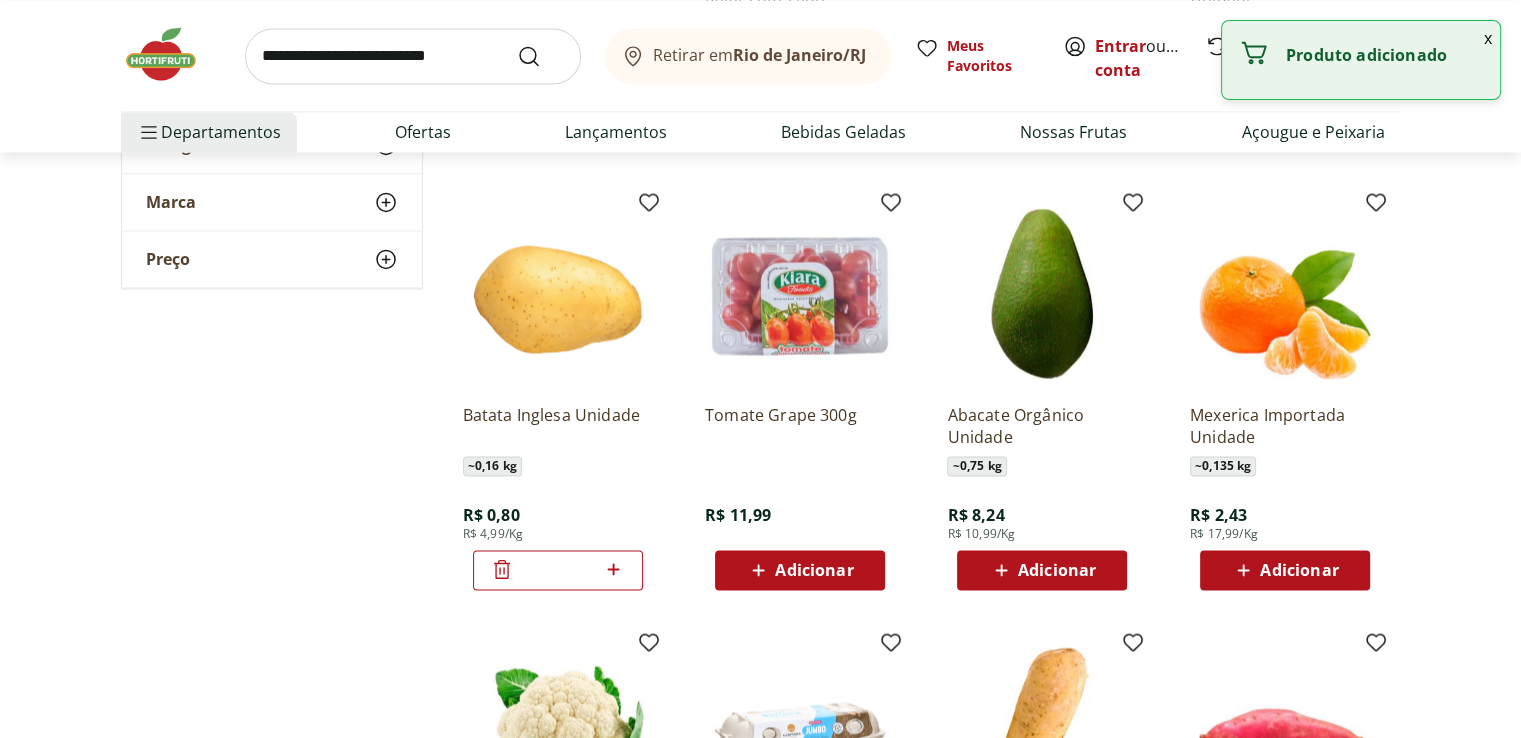 click 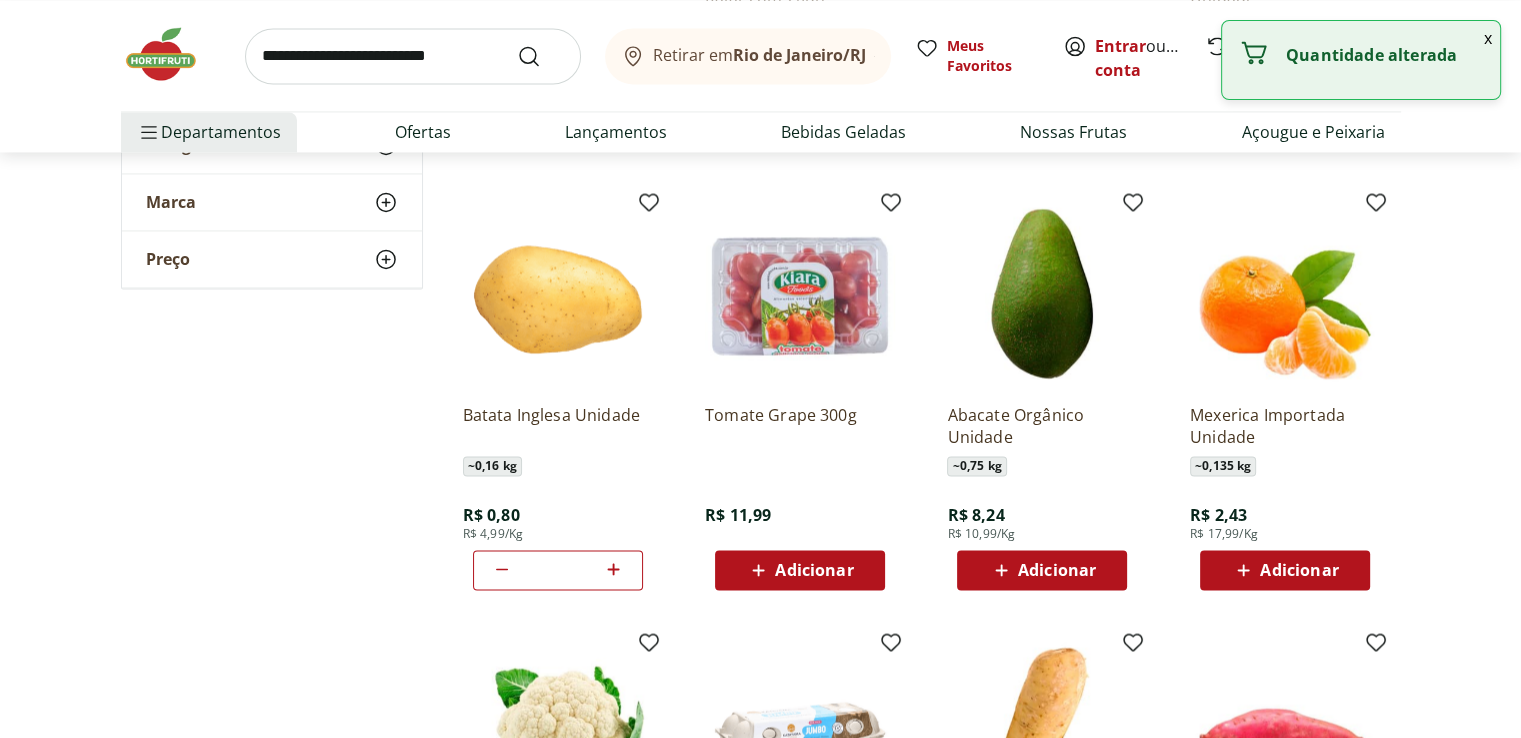 click 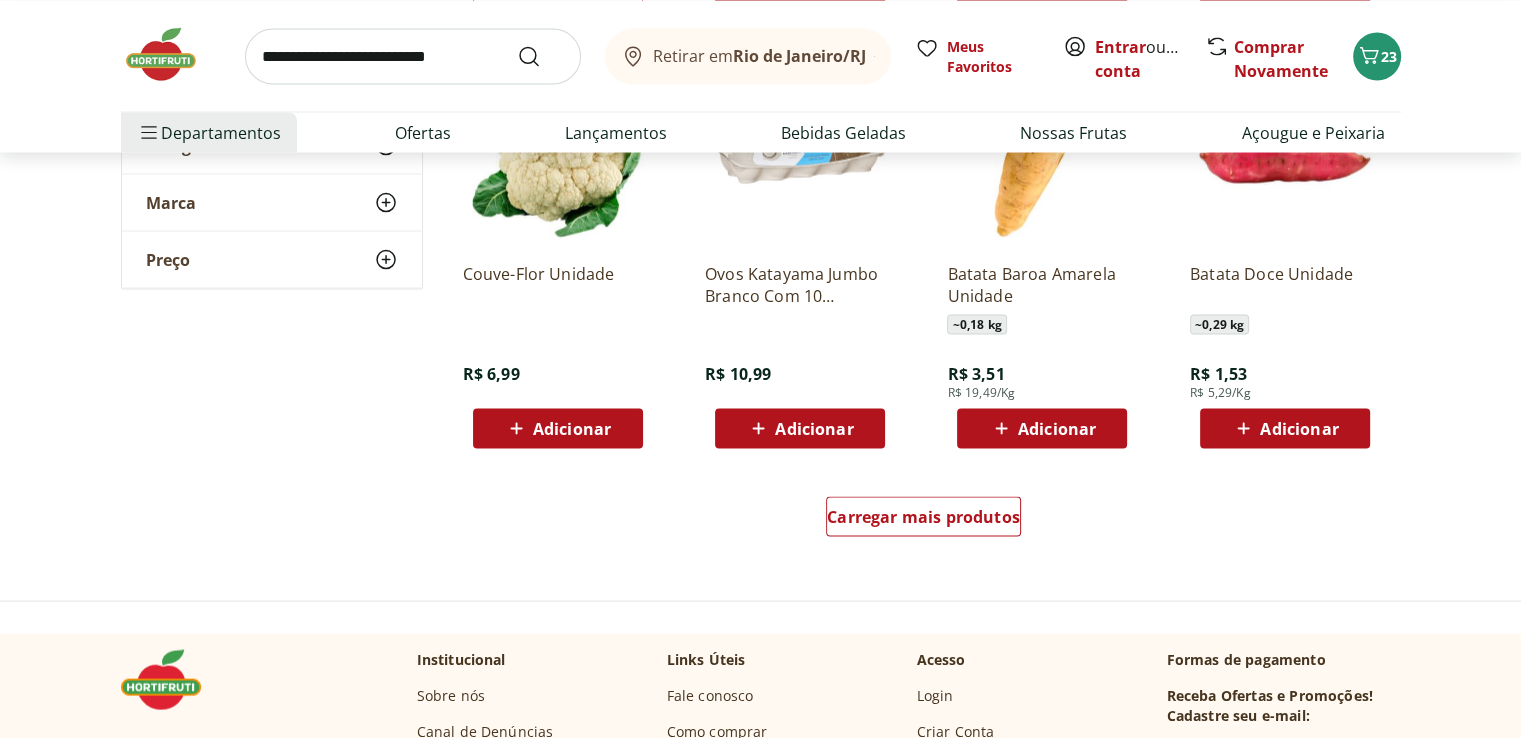 scroll, scrollTop: 3900, scrollLeft: 0, axis: vertical 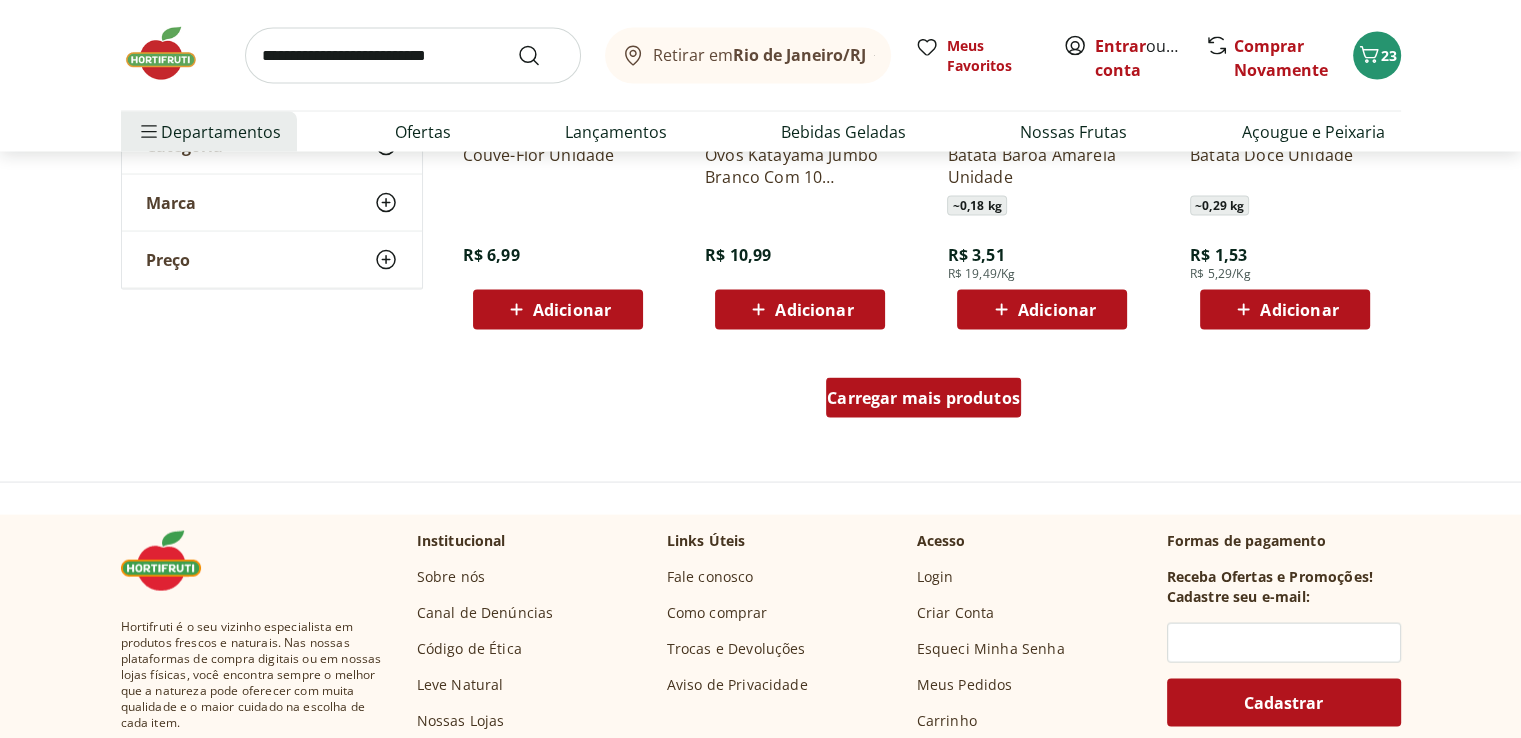 click on "Carregar mais produtos" at bounding box center [923, 398] 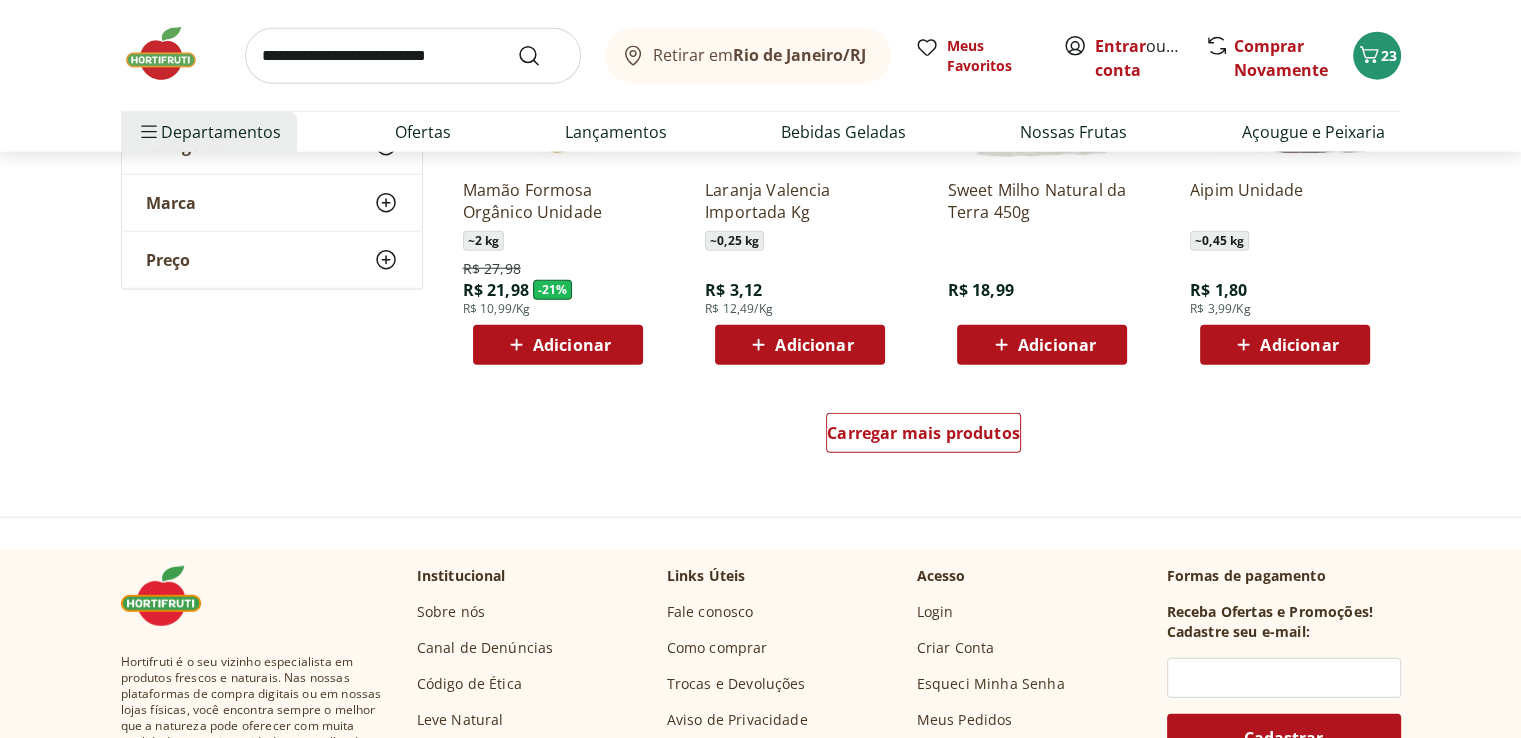 scroll, scrollTop: 5200, scrollLeft: 0, axis: vertical 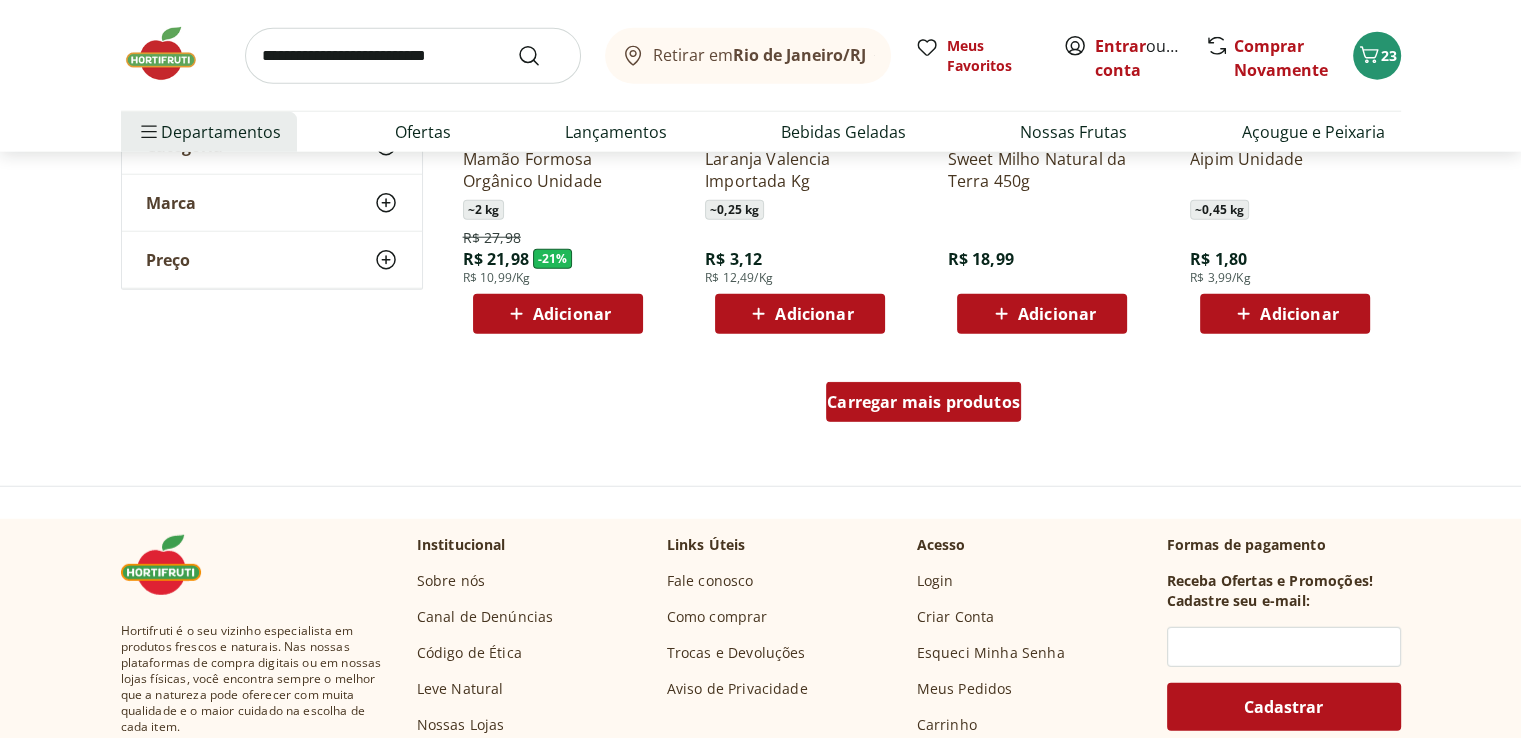 click on "Carregar mais produtos" at bounding box center [923, 402] 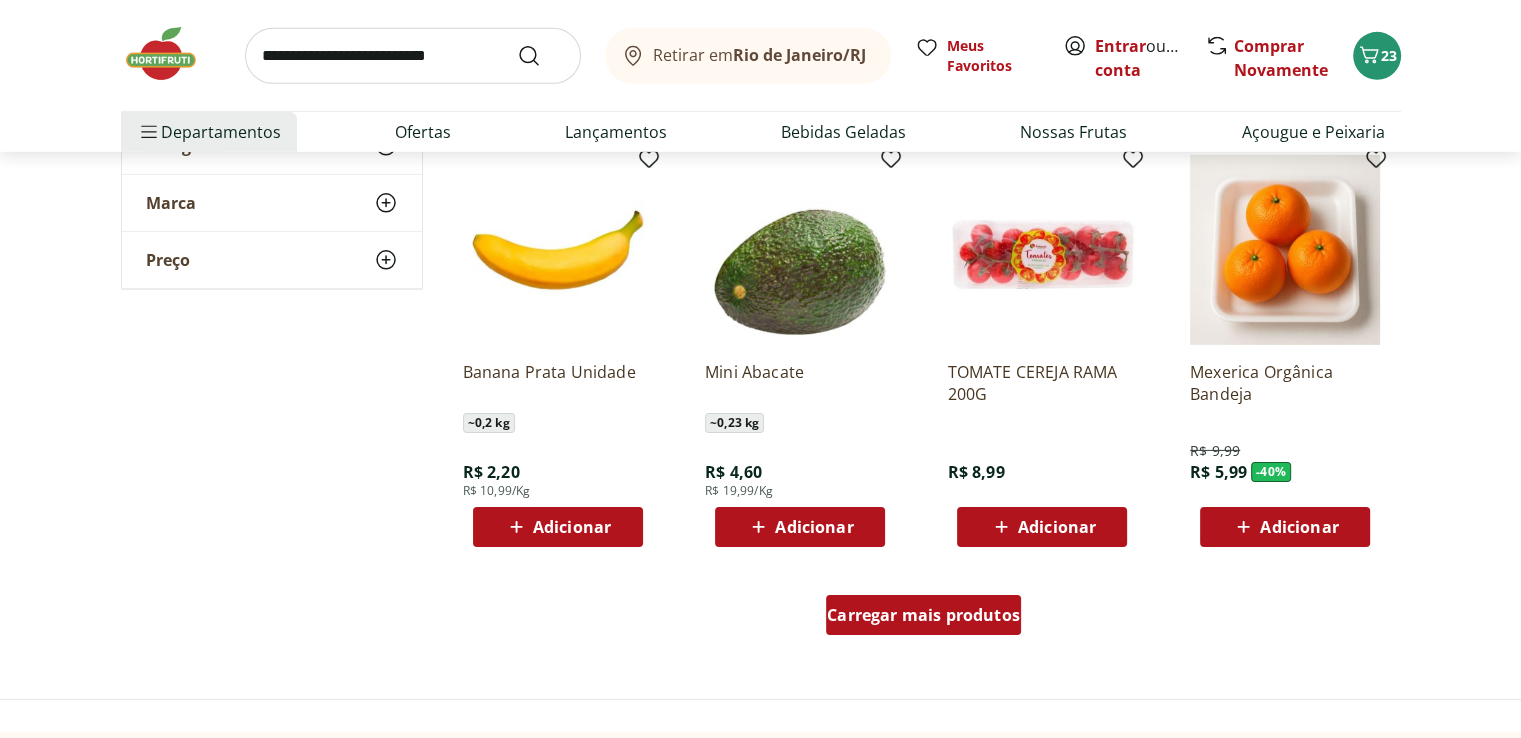 scroll, scrollTop: 6400, scrollLeft: 0, axis: vertical 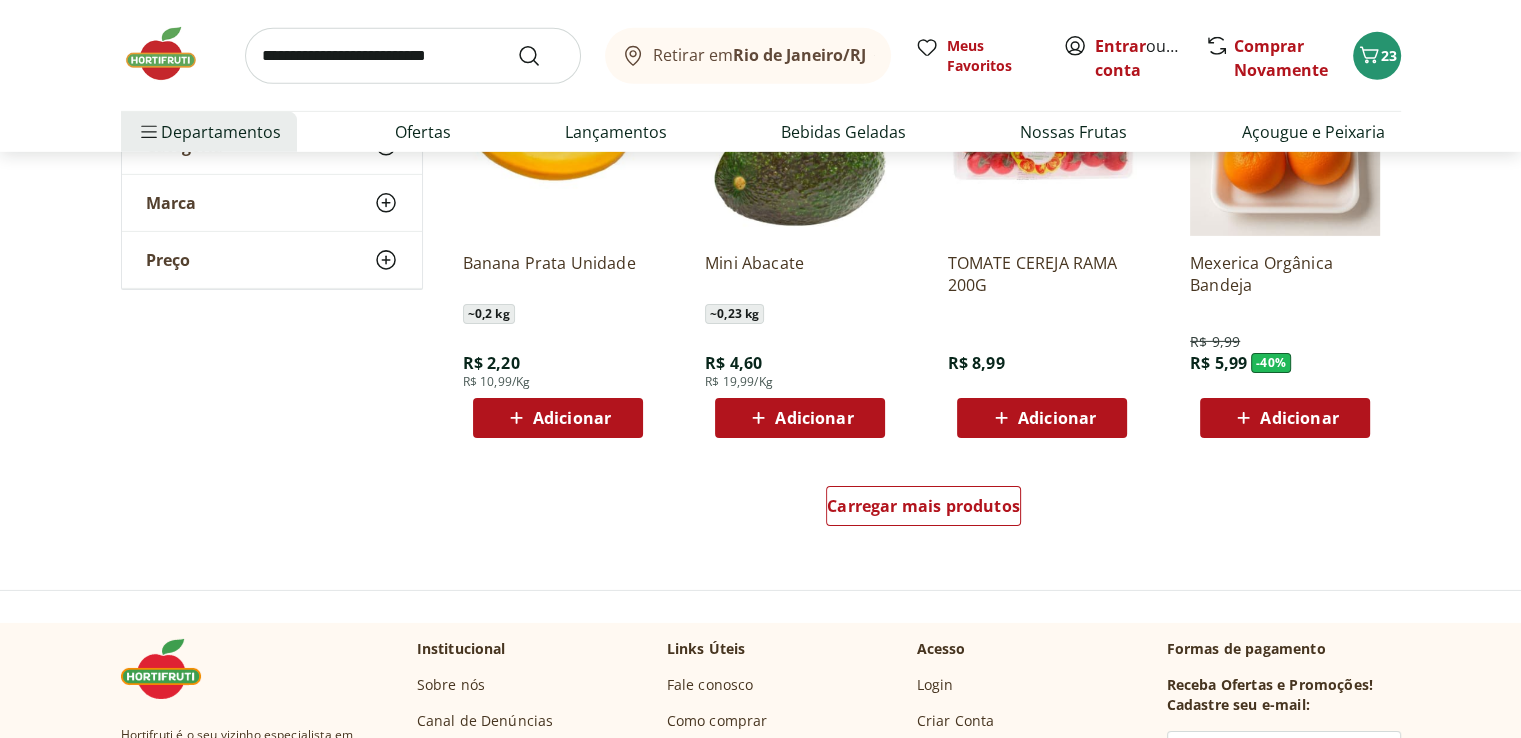 click on "Adicionar" at bounding box center [572, 418] 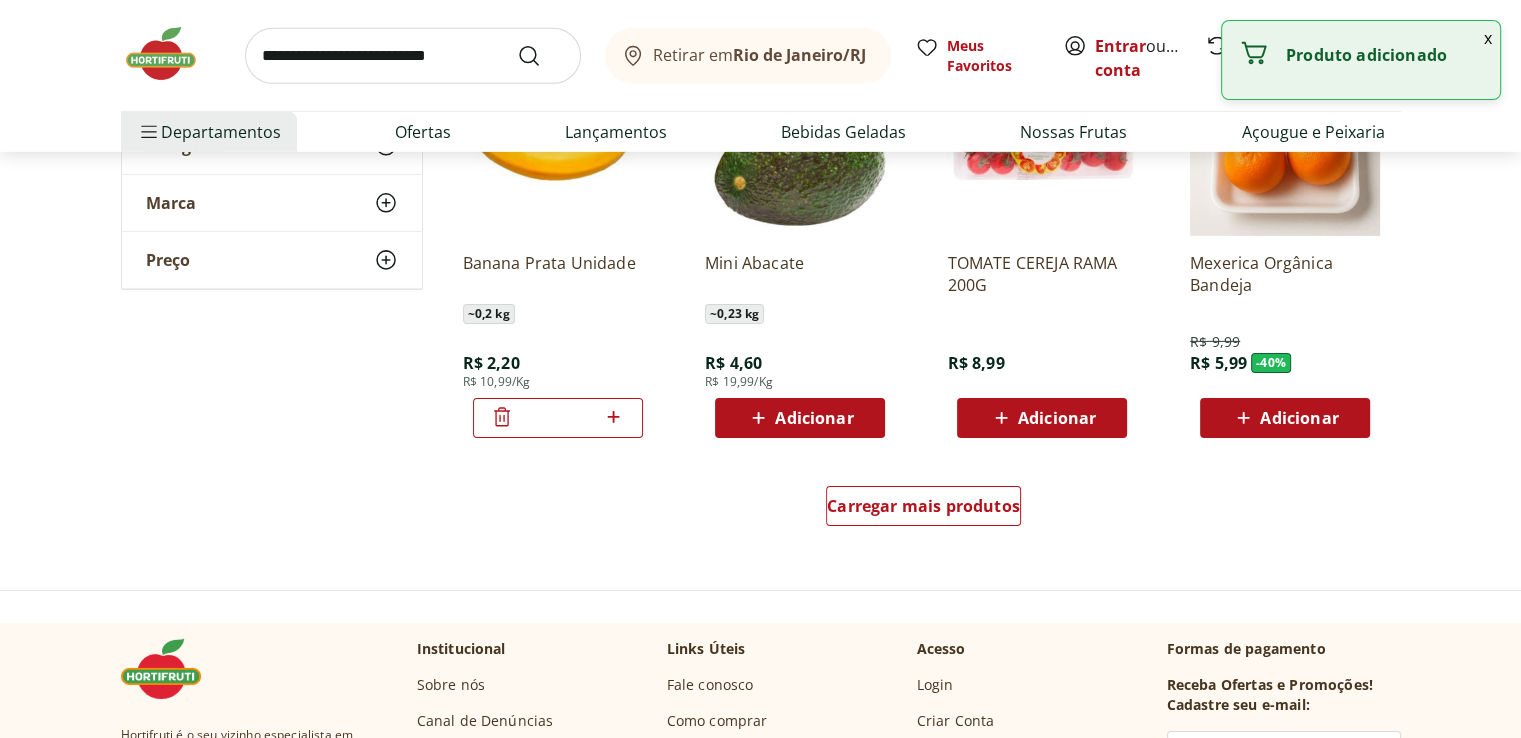 click 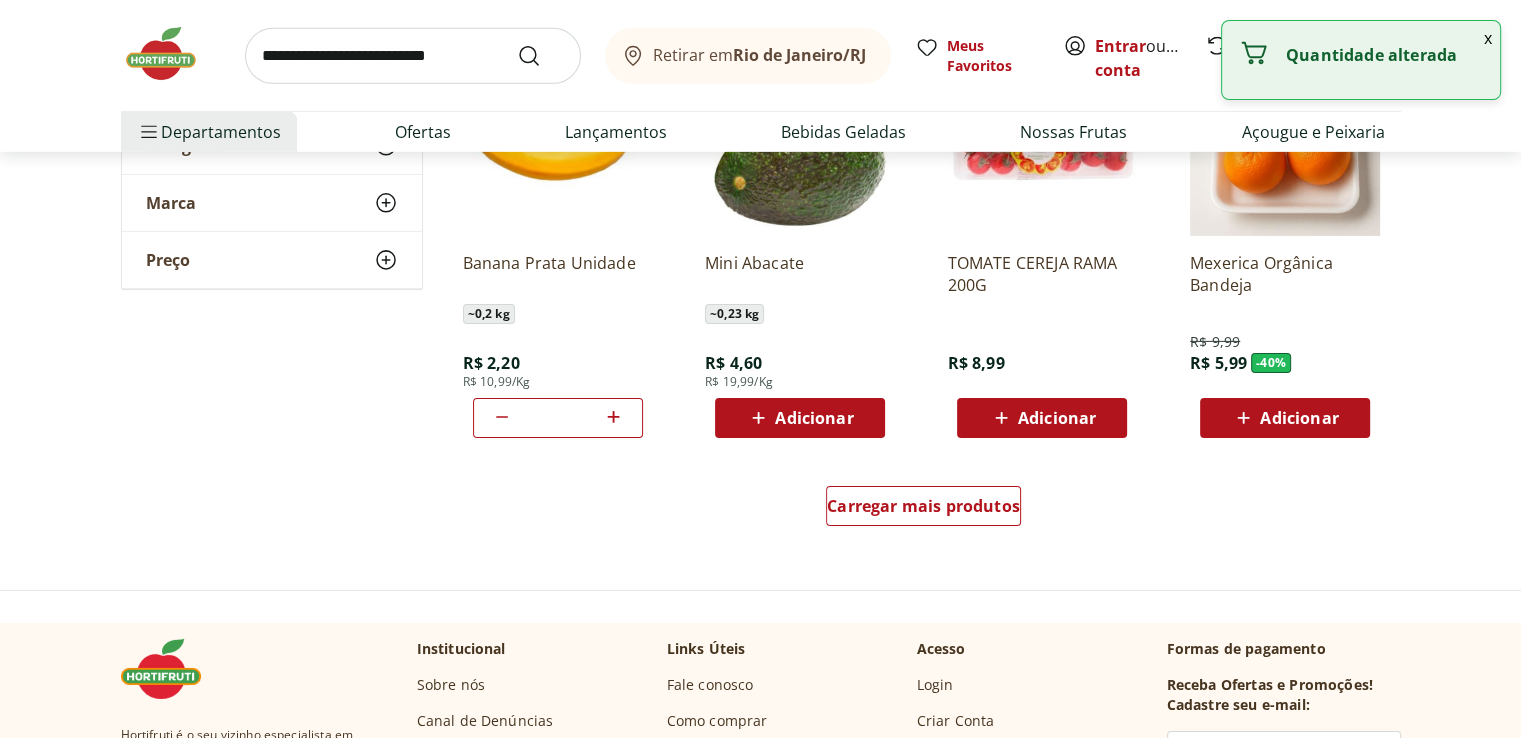 click 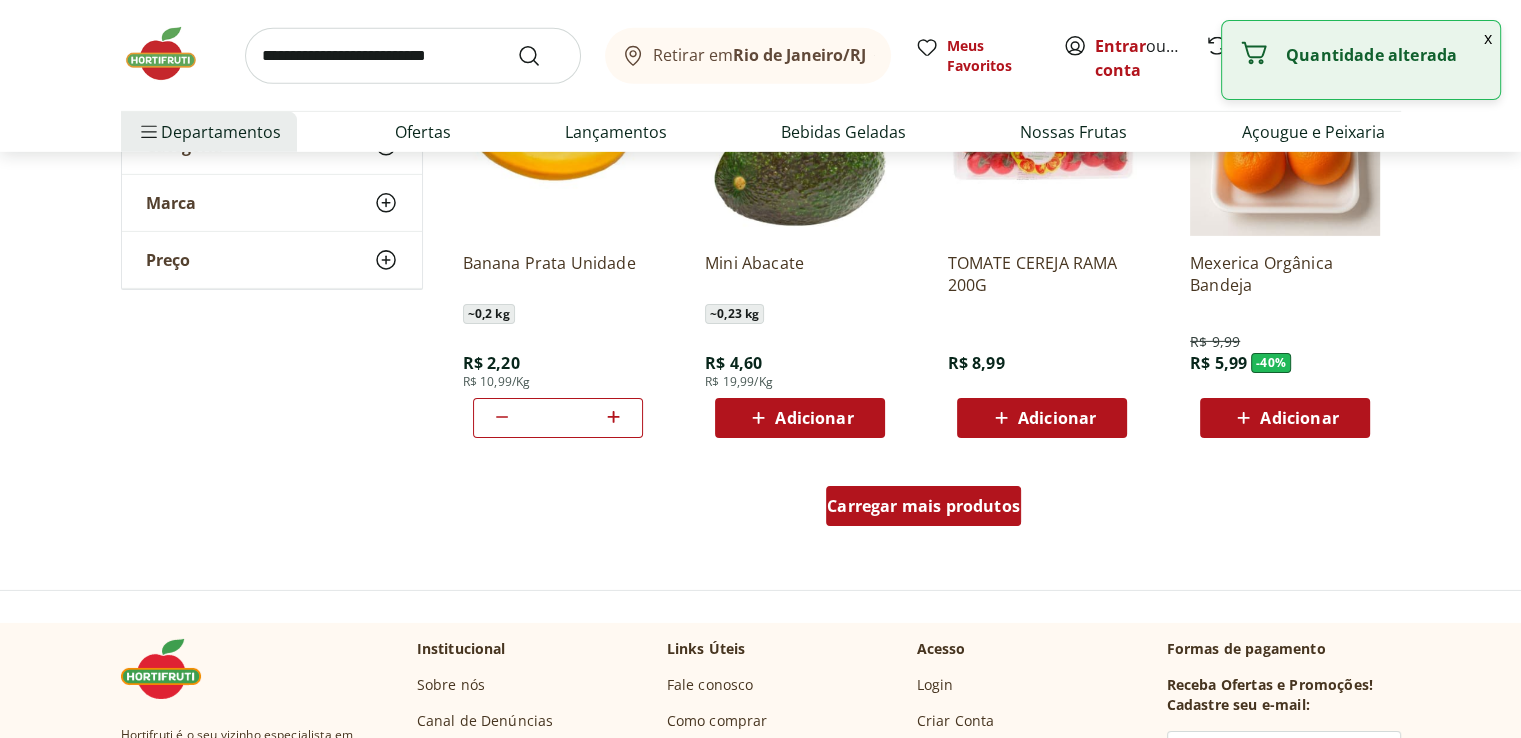 click on "Carregar mais produtos" at bounding box center (923, 506) 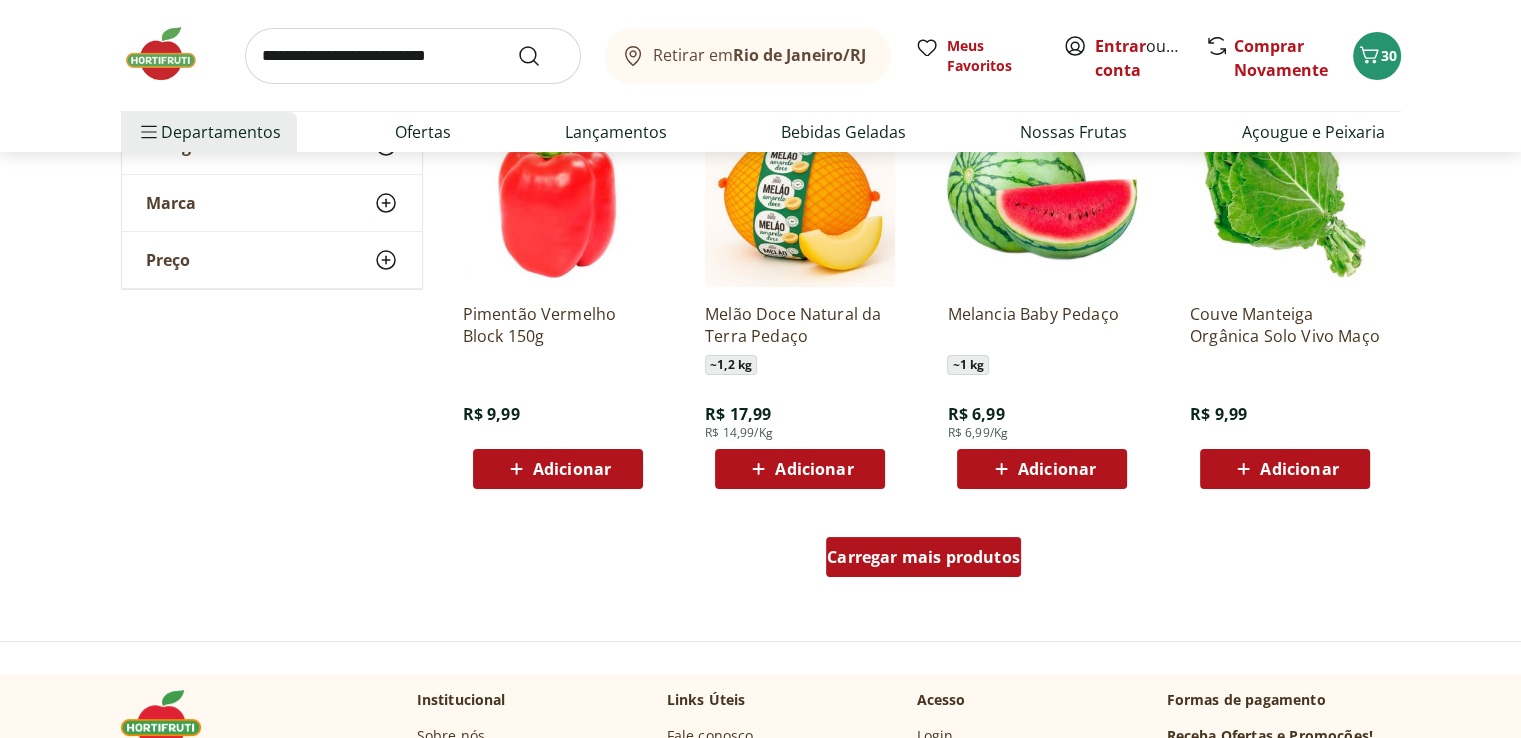scroll, scrollTop: 7700, scrollLeft: 0, axis: vertical 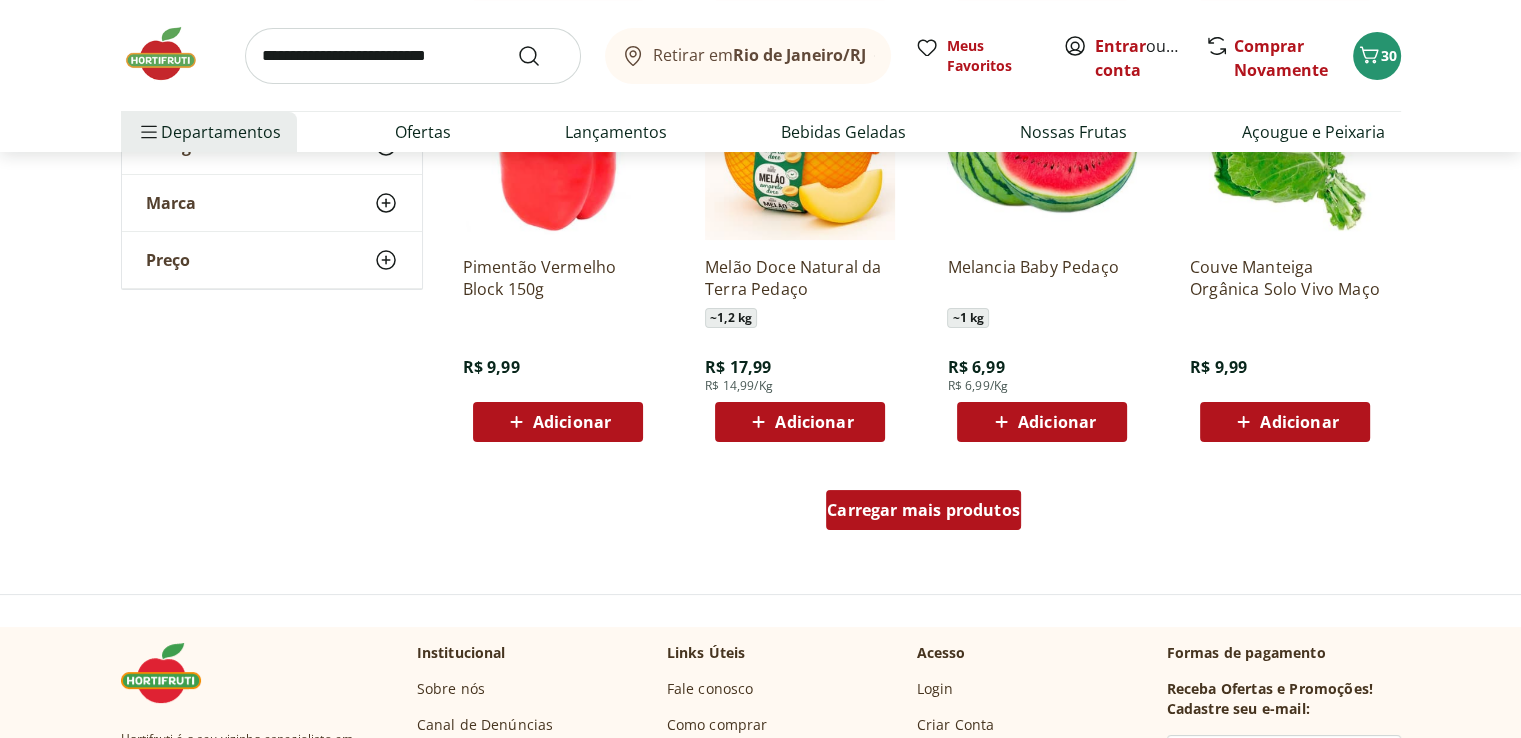 click on "Carregar mais produtos" at bounding box center [923, 510] 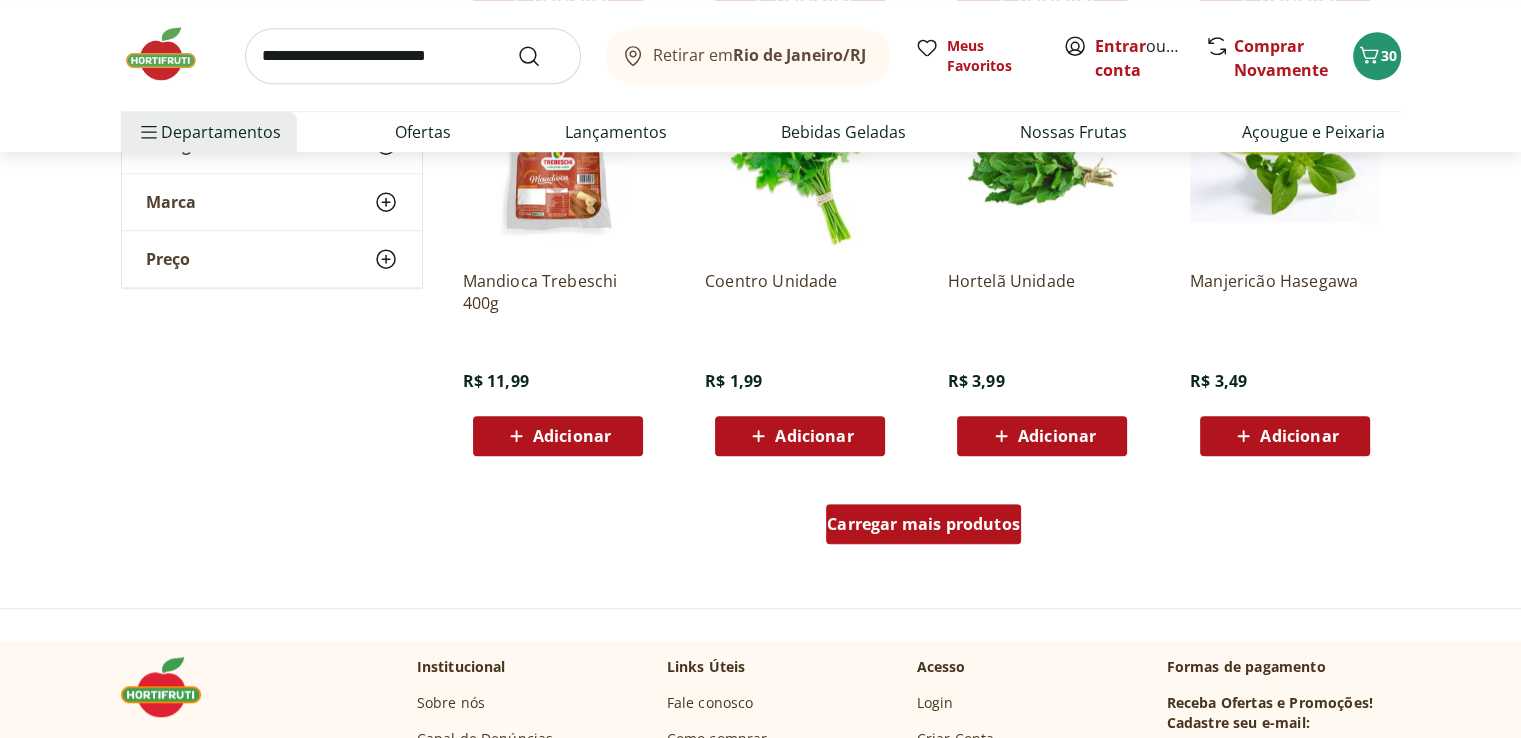 scroll, scrollTop: 9000, scrollLeft: 0, axis: vertical 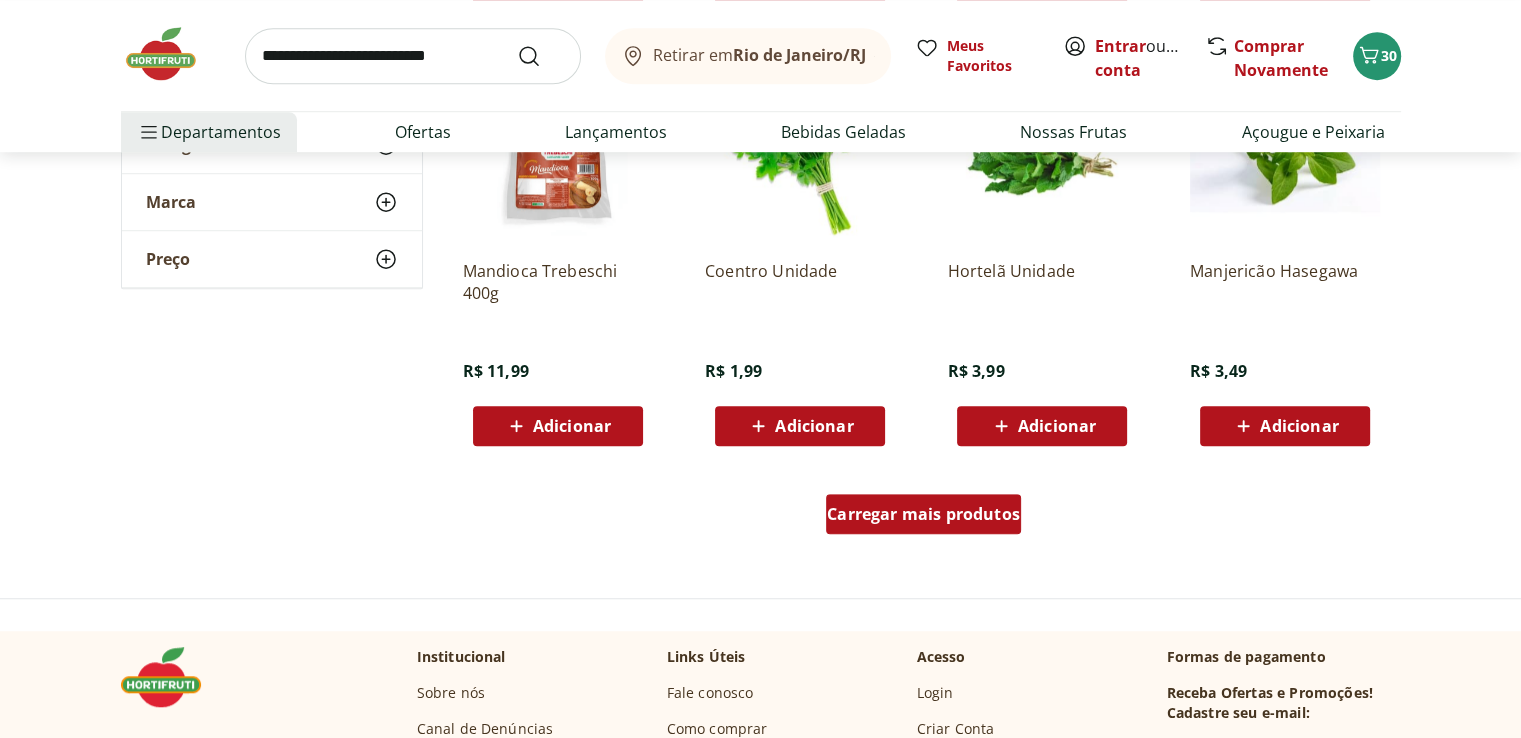 click on "Carregar mais produtos" at bounding box center (923, 514) 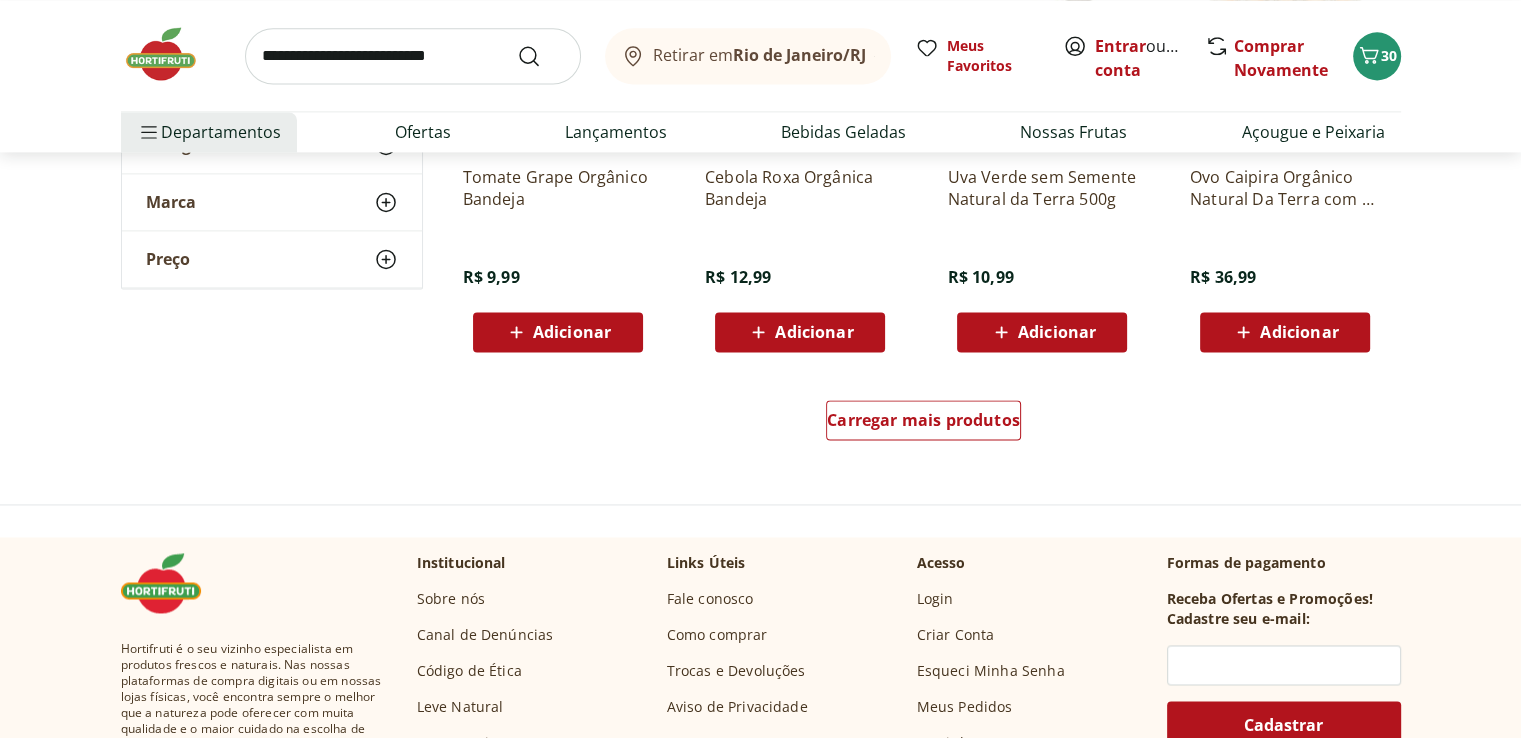 scroll, scrollTop: 10400, scrollLeft: 0, axis: vertical 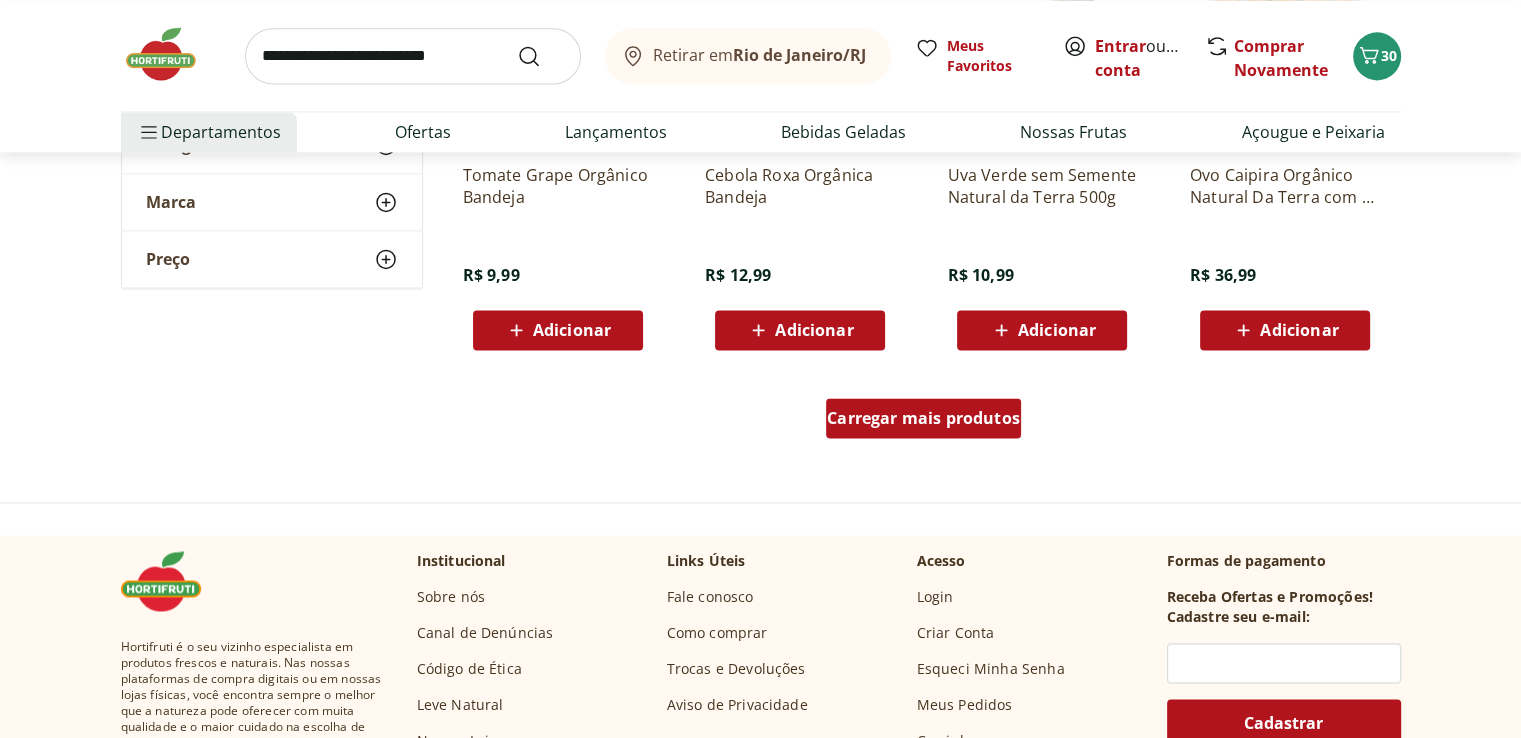 click on "Carregar mais produtos" at bounding box center (923, 418) 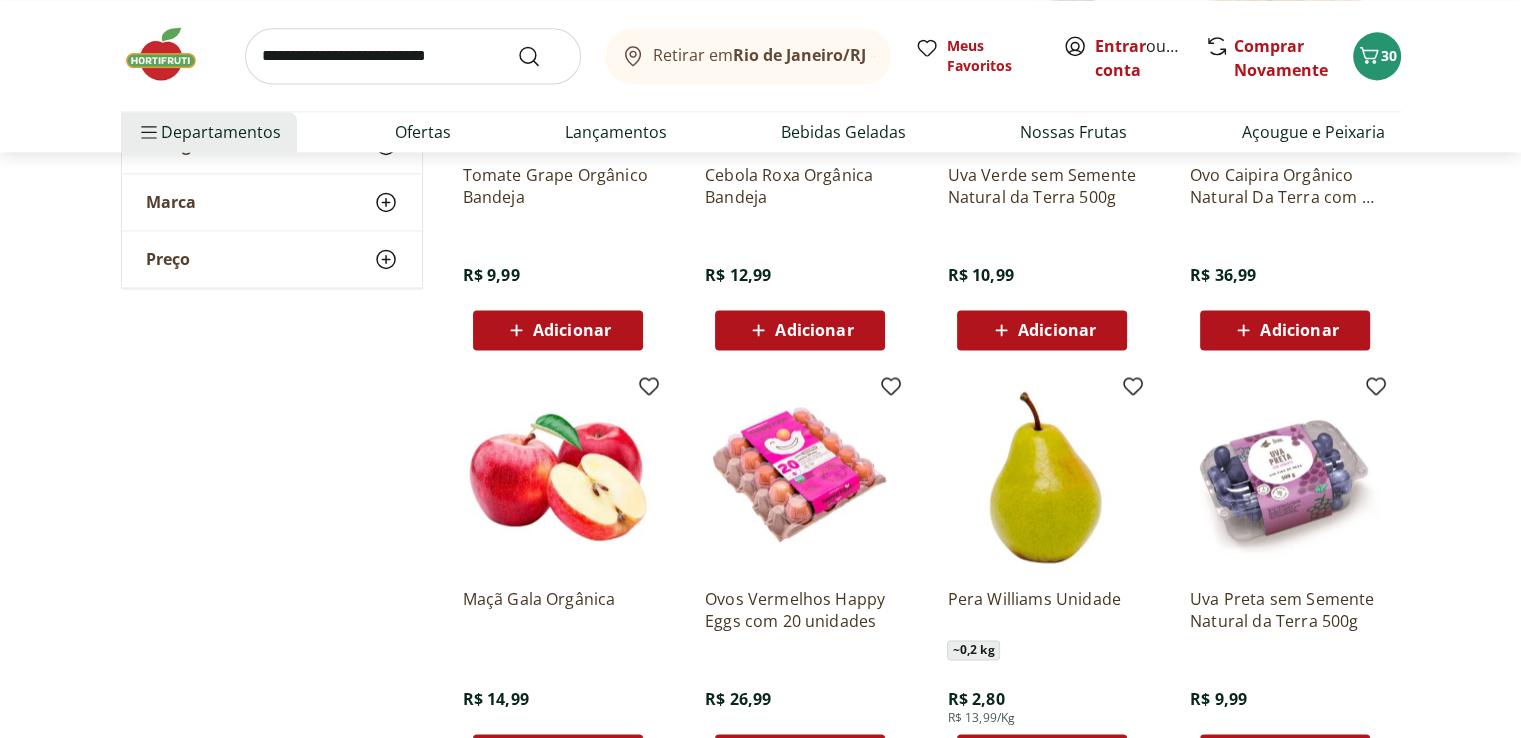 scroll, scrollTop: 10100, scrollLeft: 0, axis: vertical 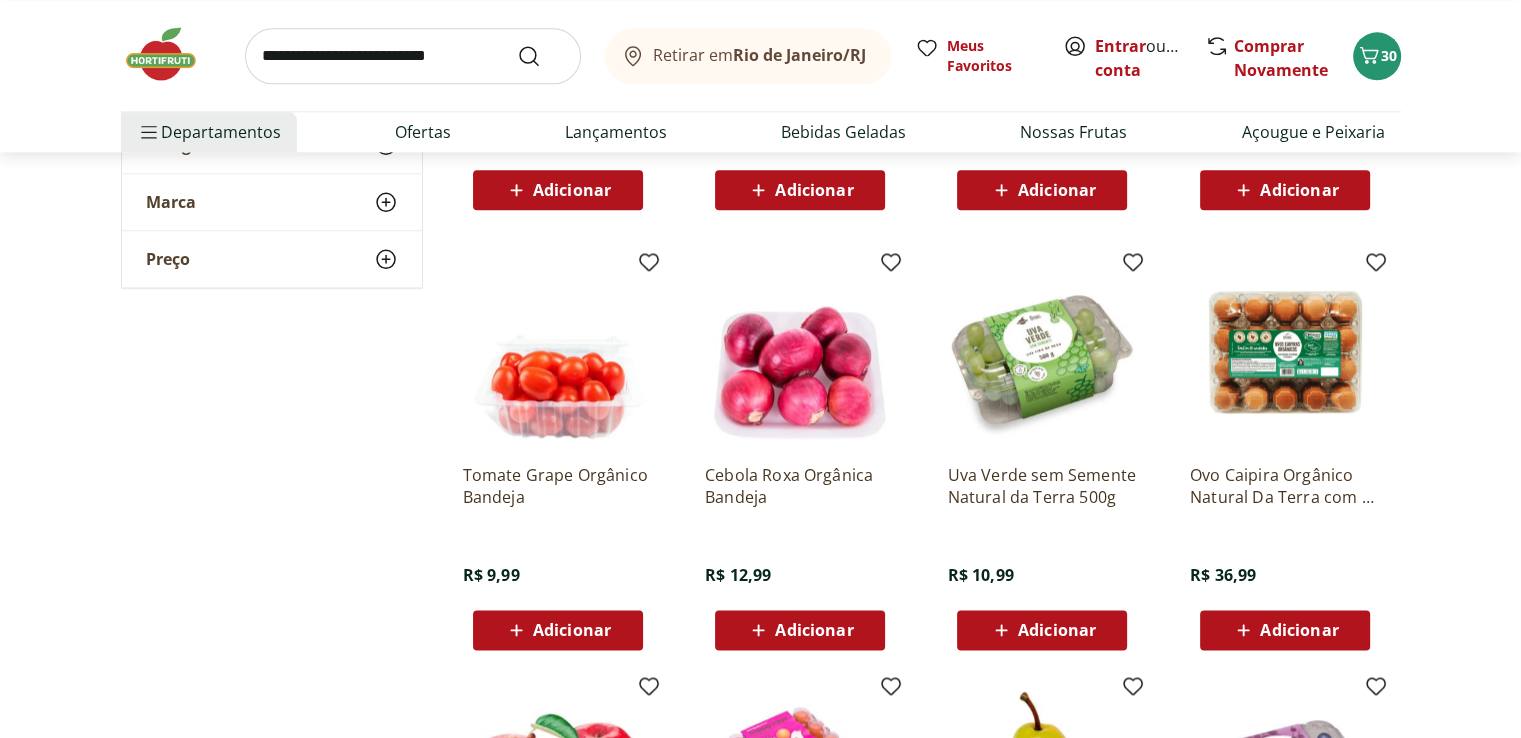 click on "Adicionar" at bounding box center [1057, 630] 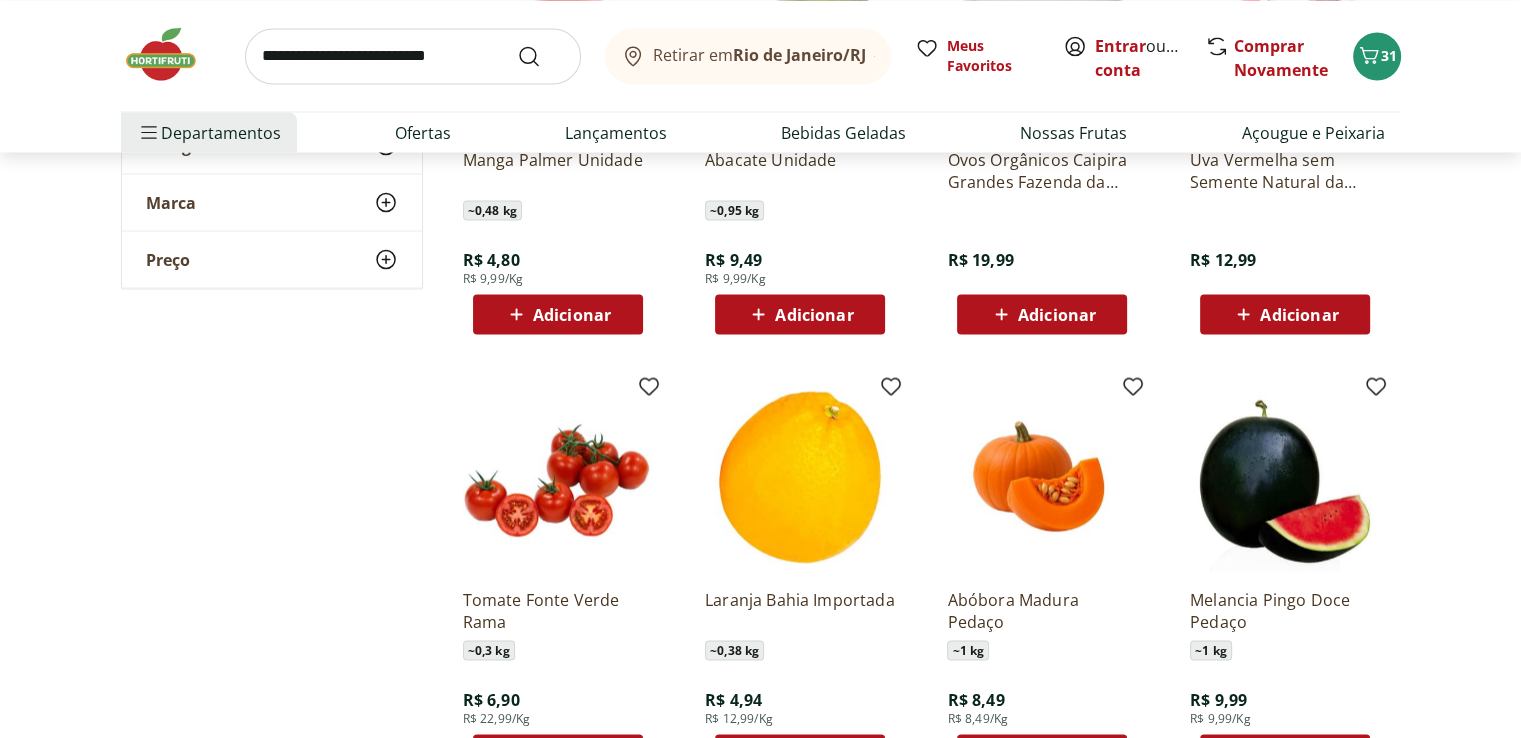 scroll, scrollTop: 11400, scrollLeft: 0, axis: vertical 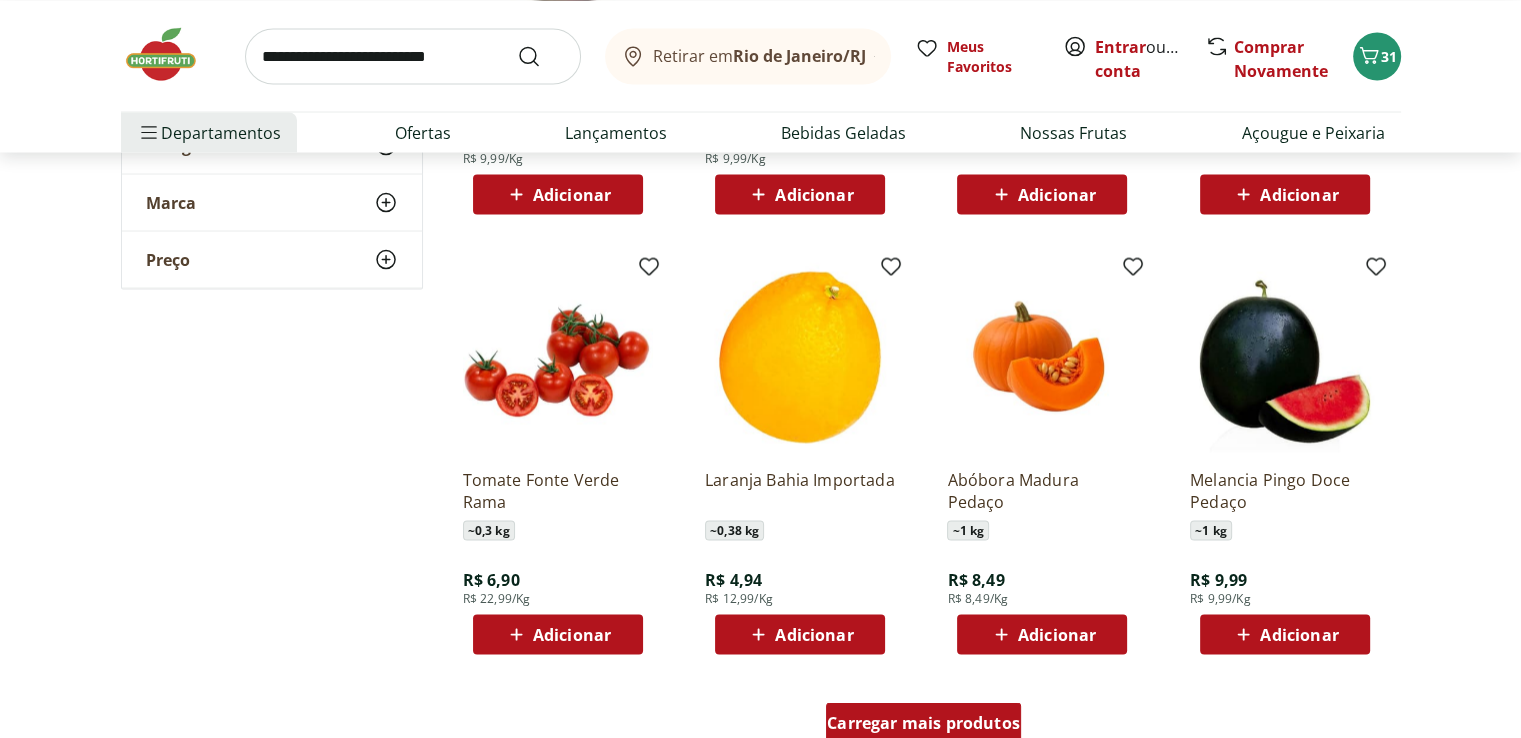 click on "Carregar mais produtos" at bounding box center [923, 722] 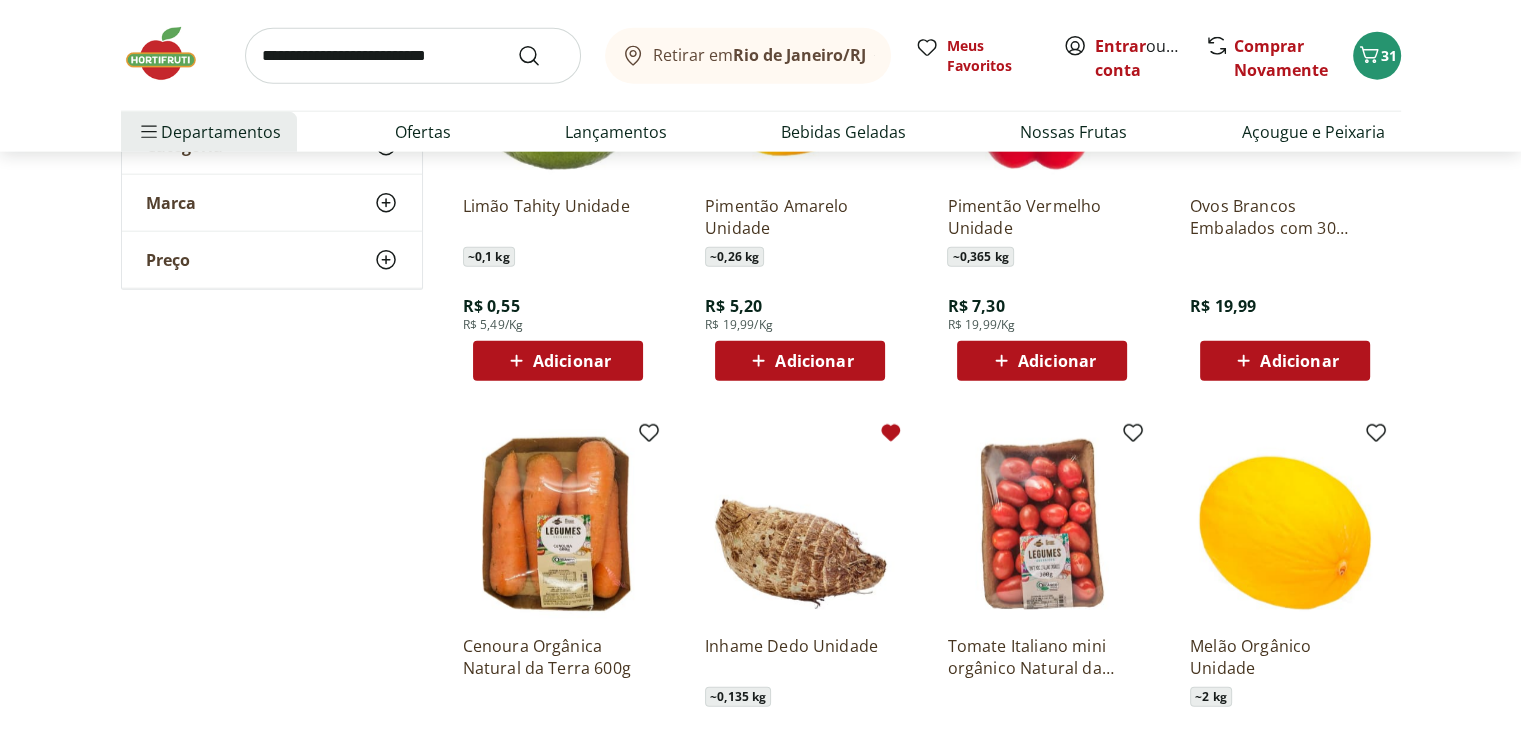 scroll, scrollTop: 12800, scrollLeft: 0, axis: vertical 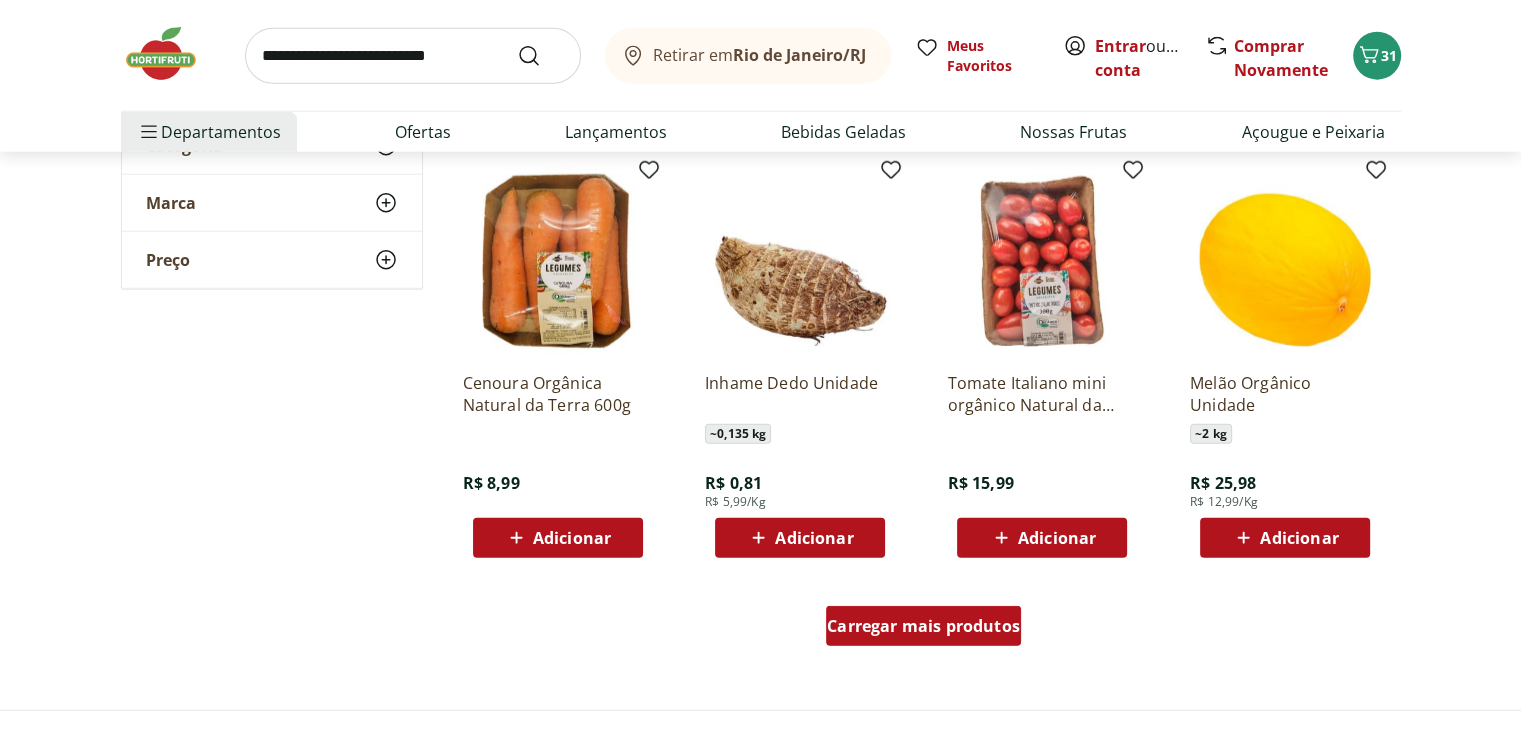 click on "Carregar mais produtos" at bounding box center (923, 626) 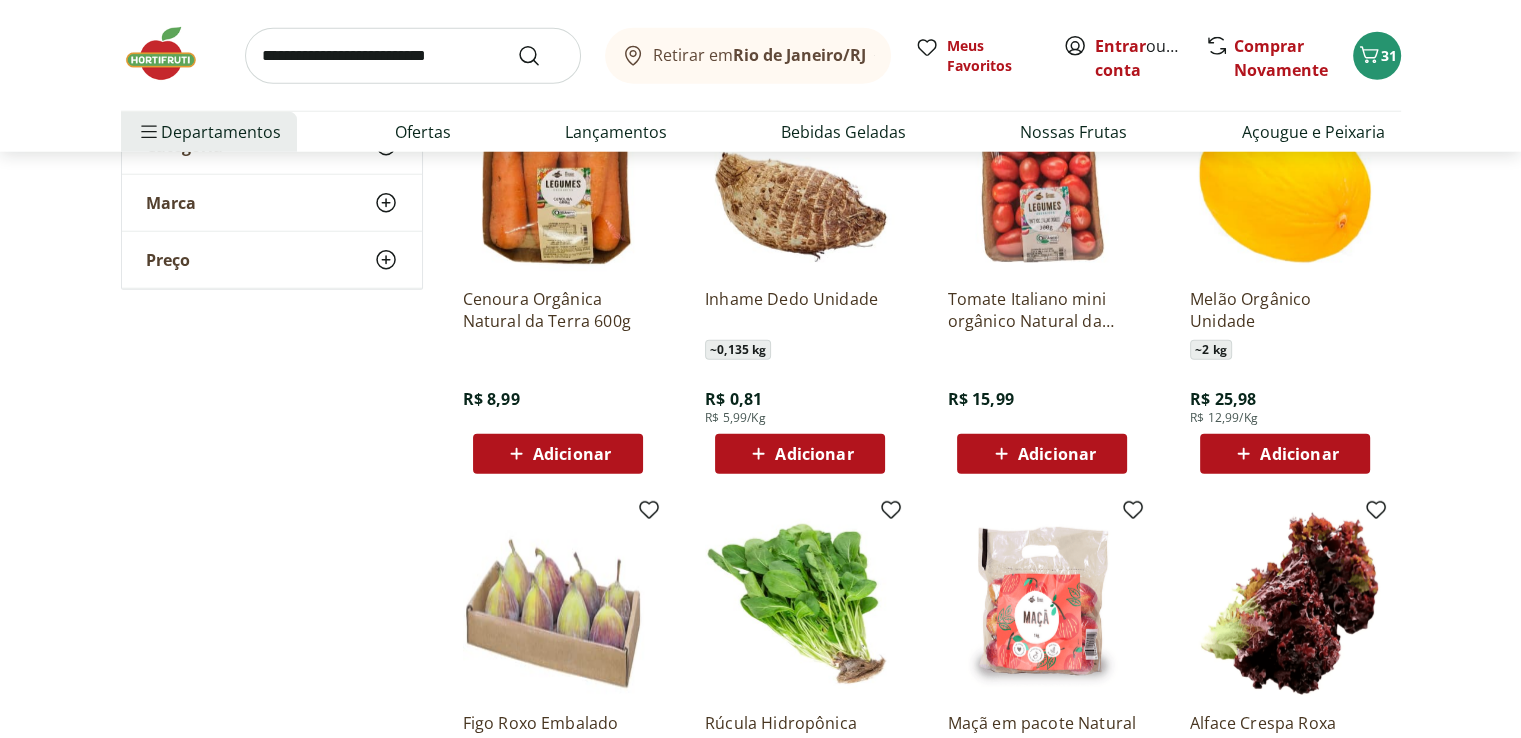 scroll, scrollTop: 13100, scrollLeft: 0, axis: vertical 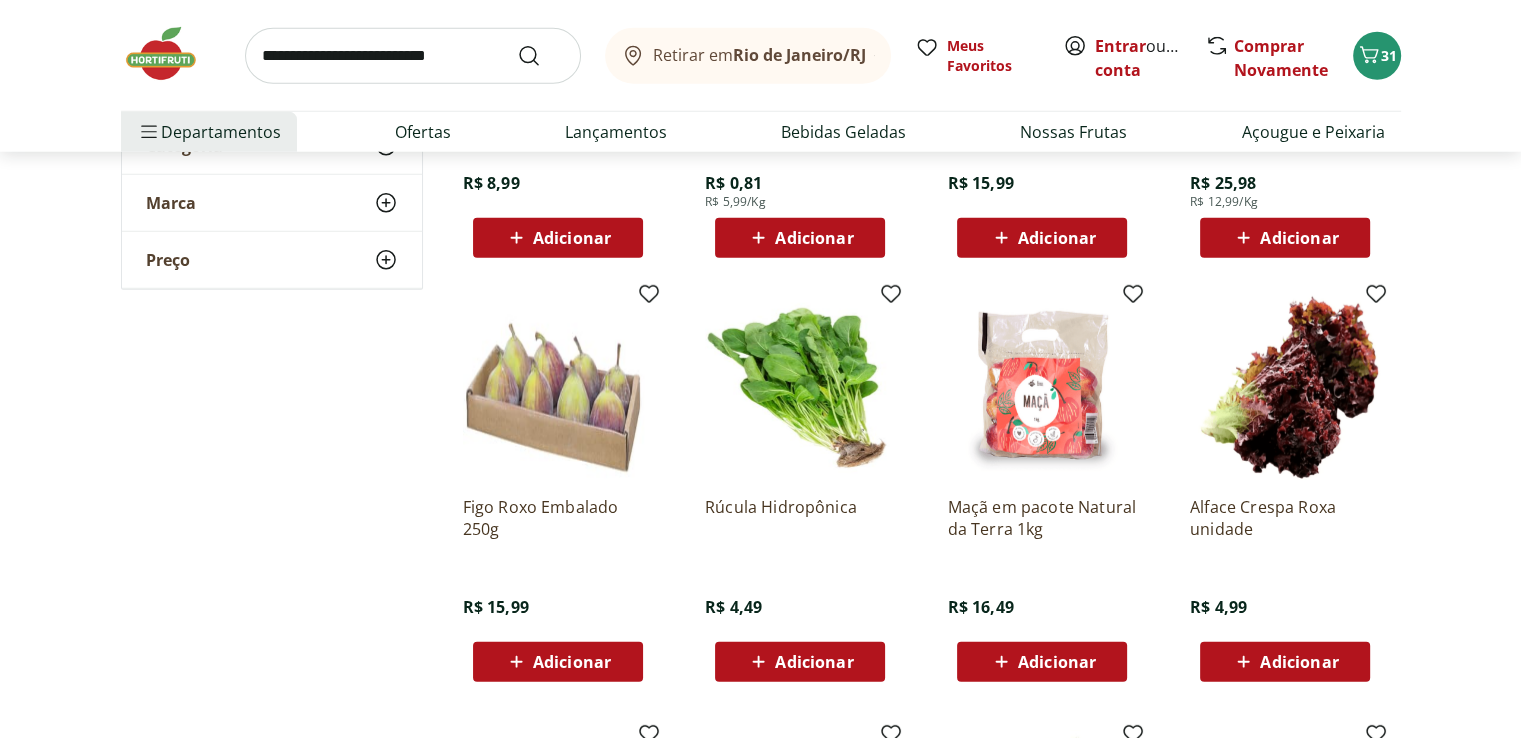 click at bounding box center [413, 56] 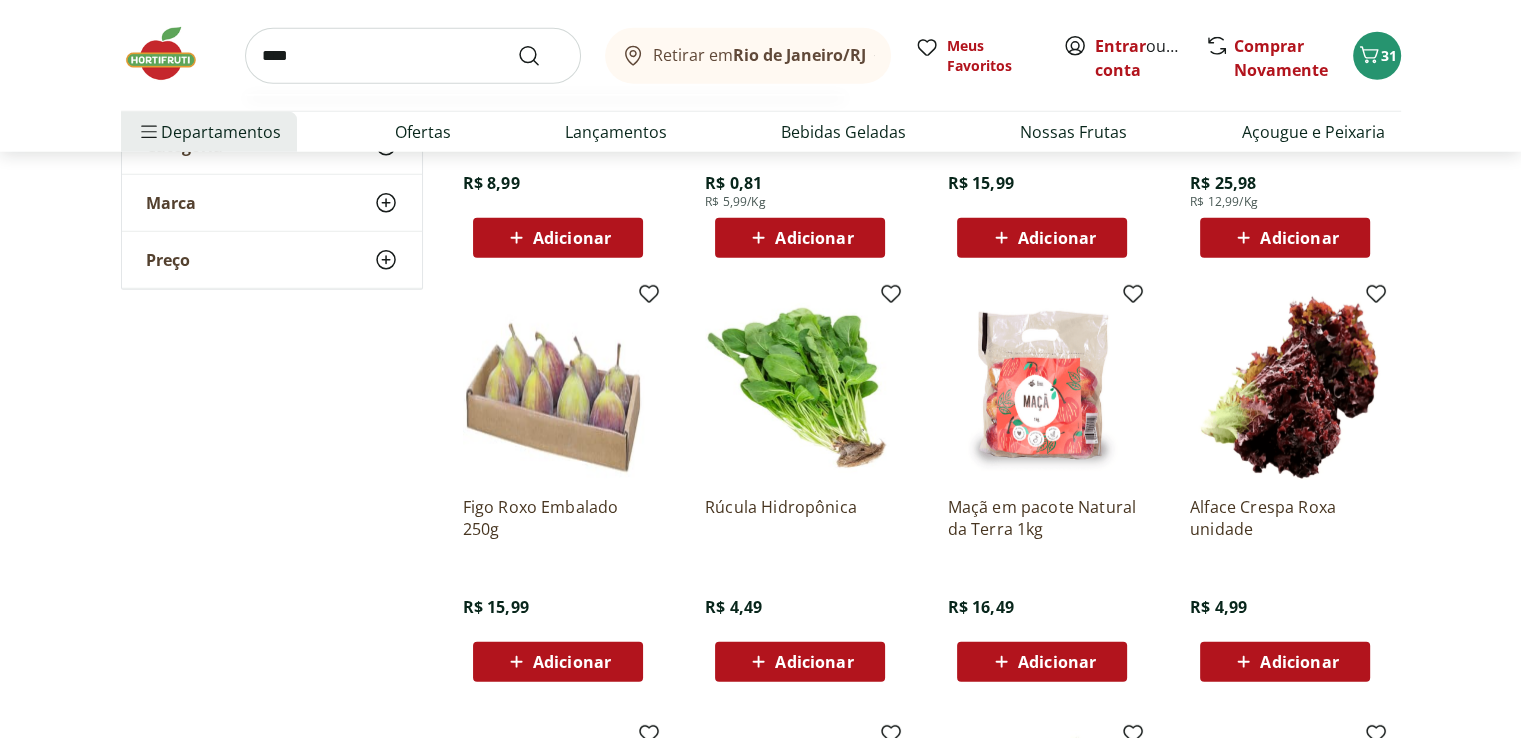 type on "****" 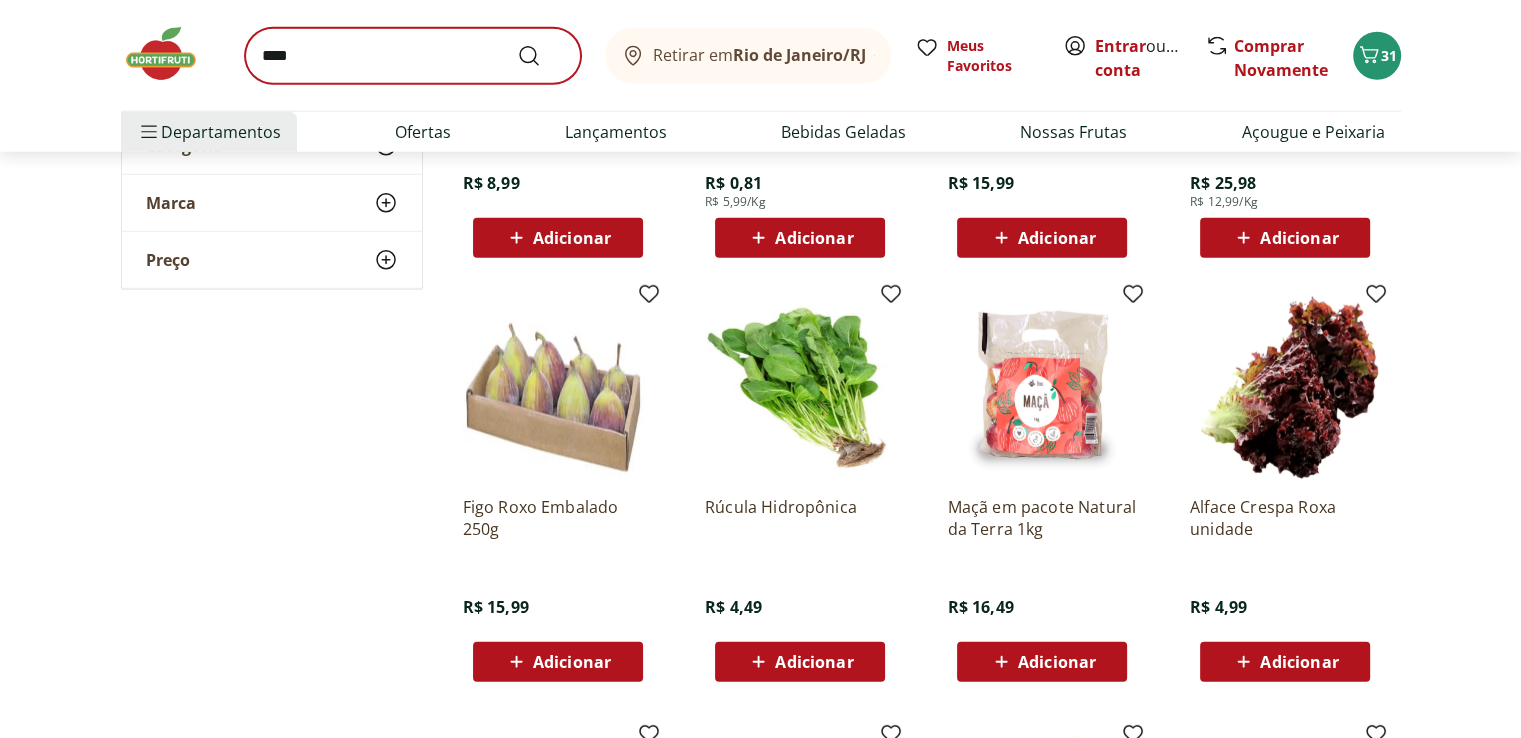 scroll, scrollTop: 0, scrollLeft: 0, axis: both 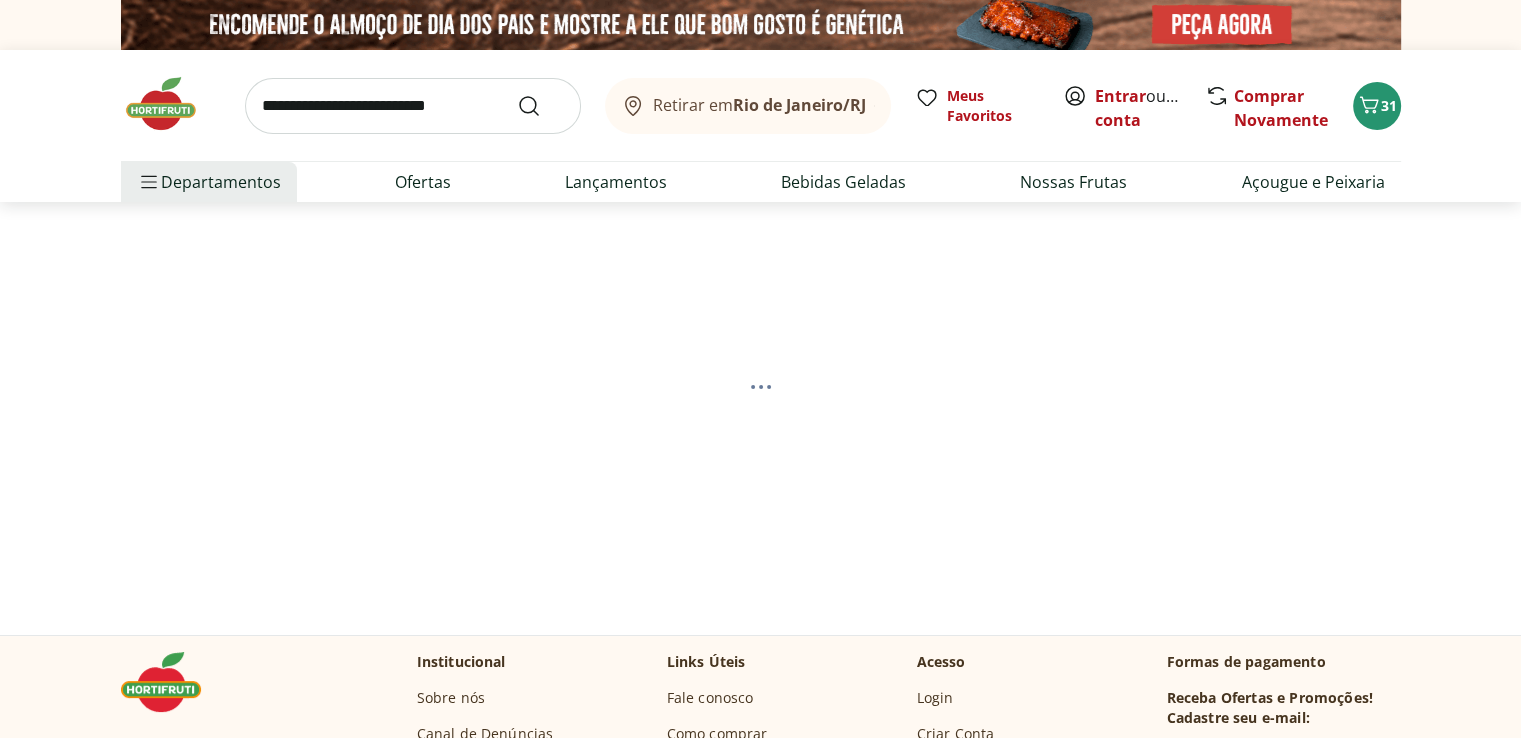 select on "**********" 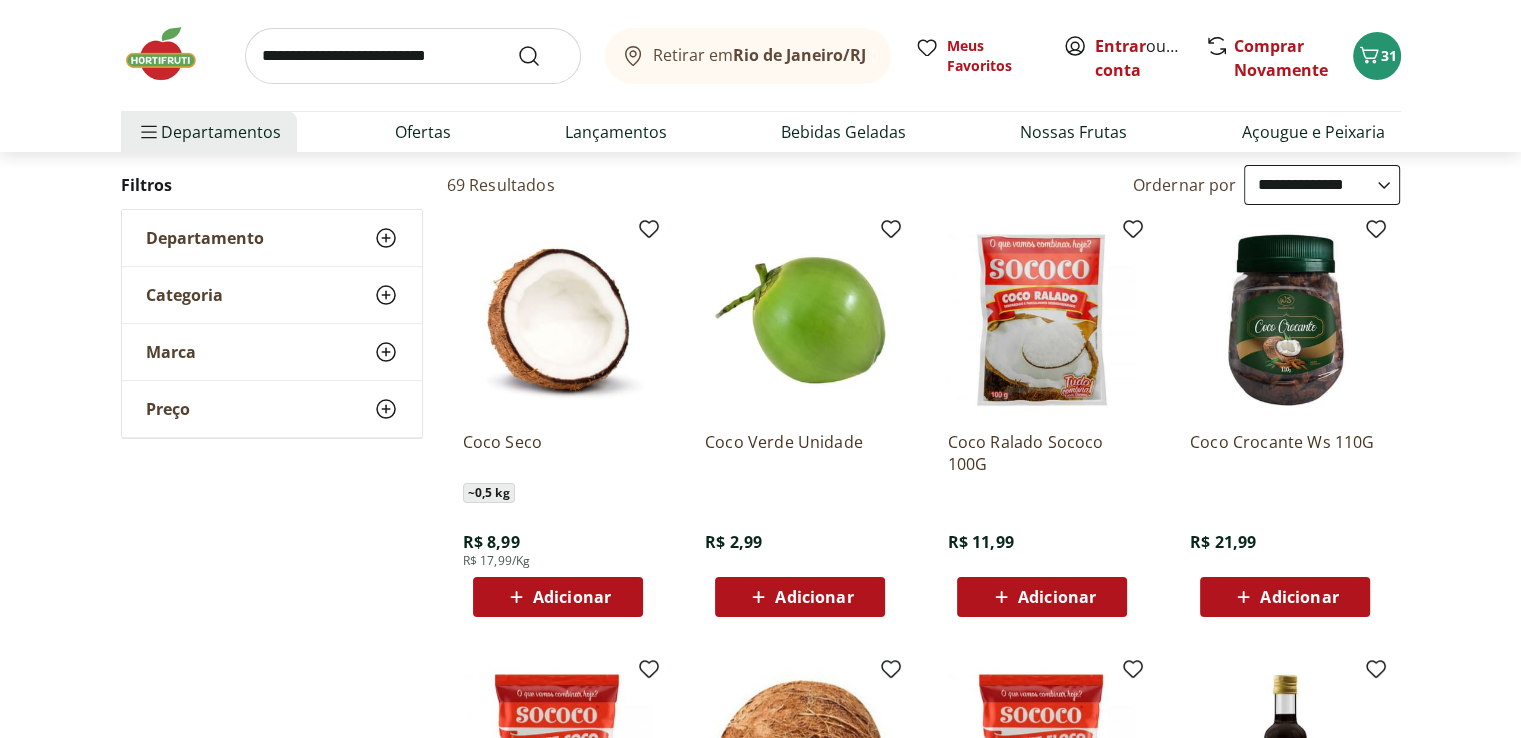scroll, scrollTop: 200, scrollLeft: 0, axis: vertical 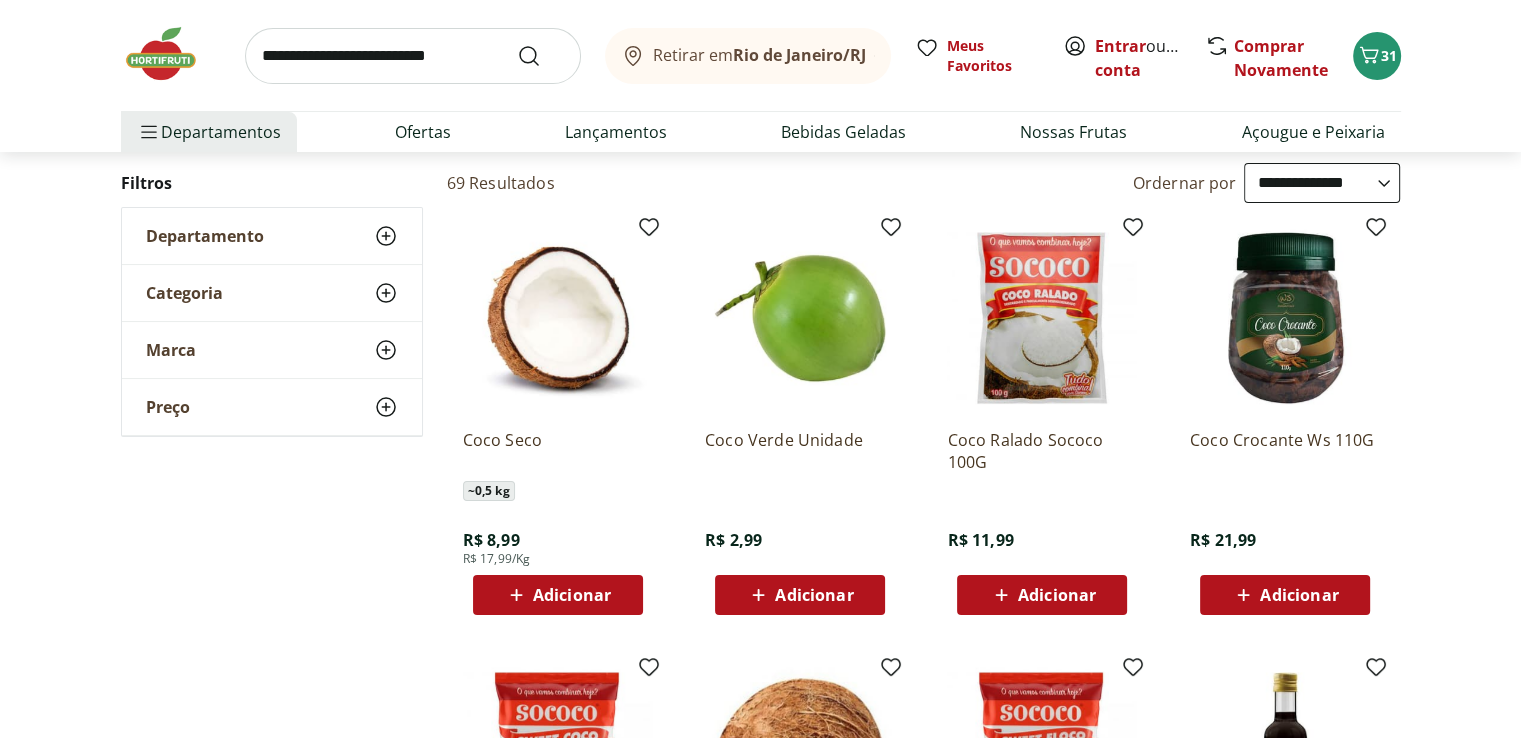 click on "Adicionar" at bounding box center (814, 595) 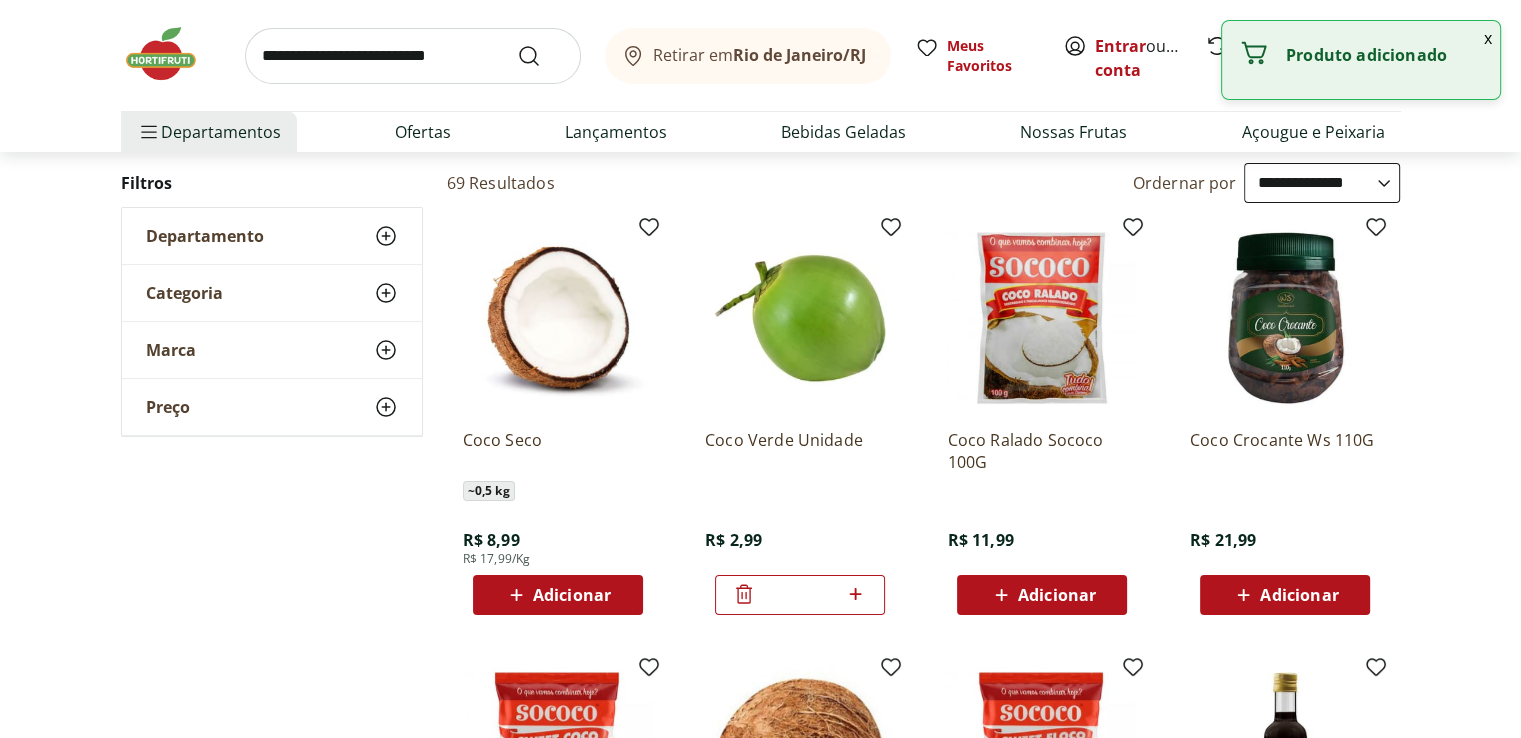 click 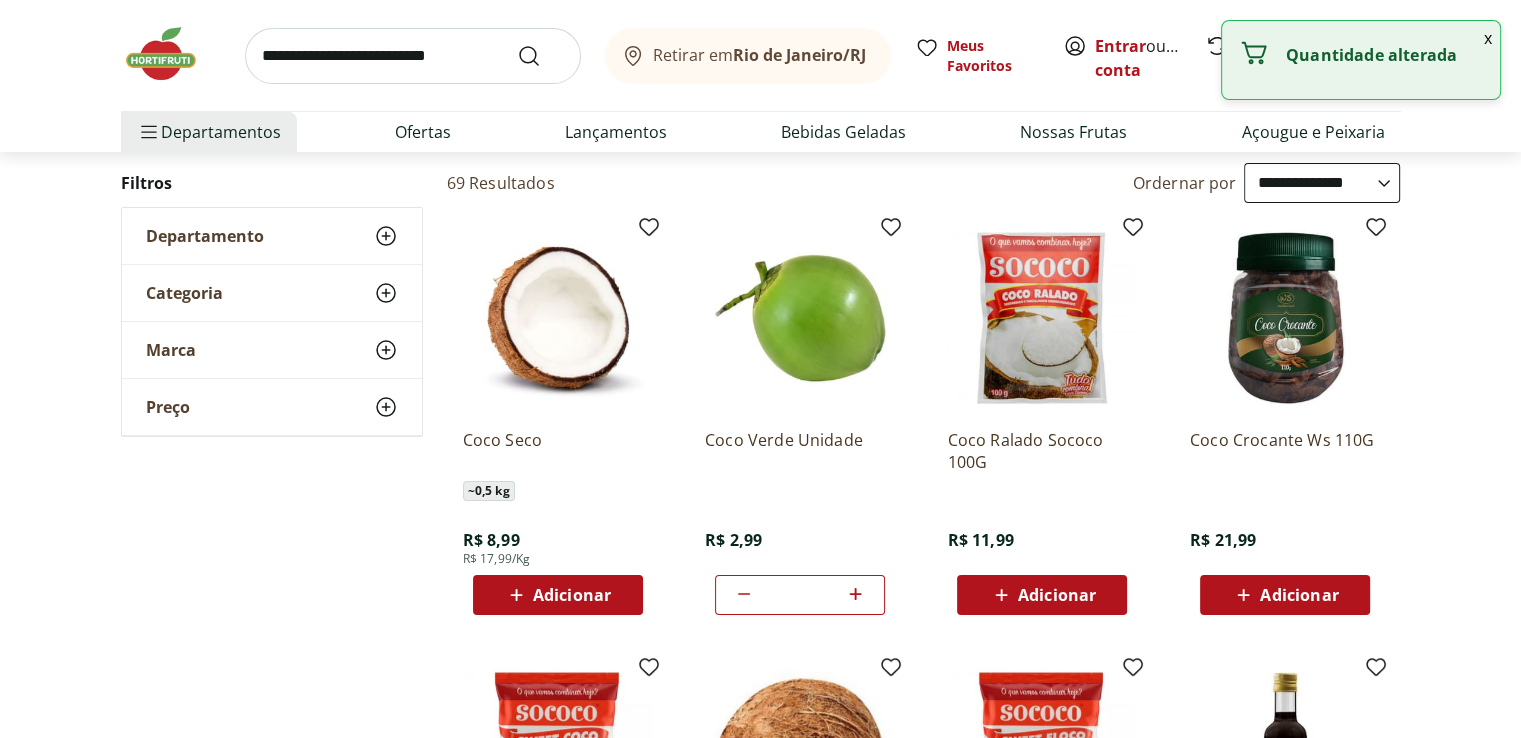 click 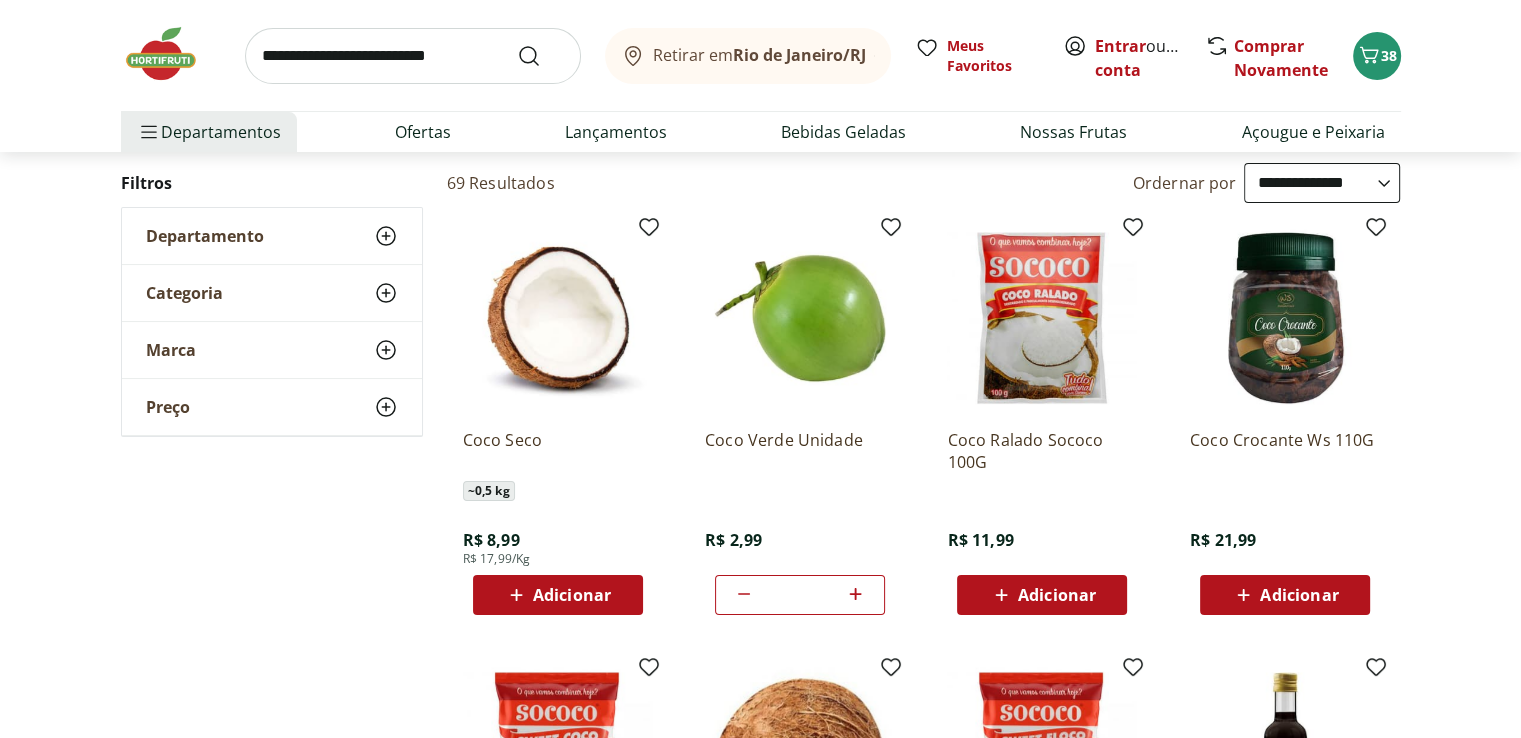 click 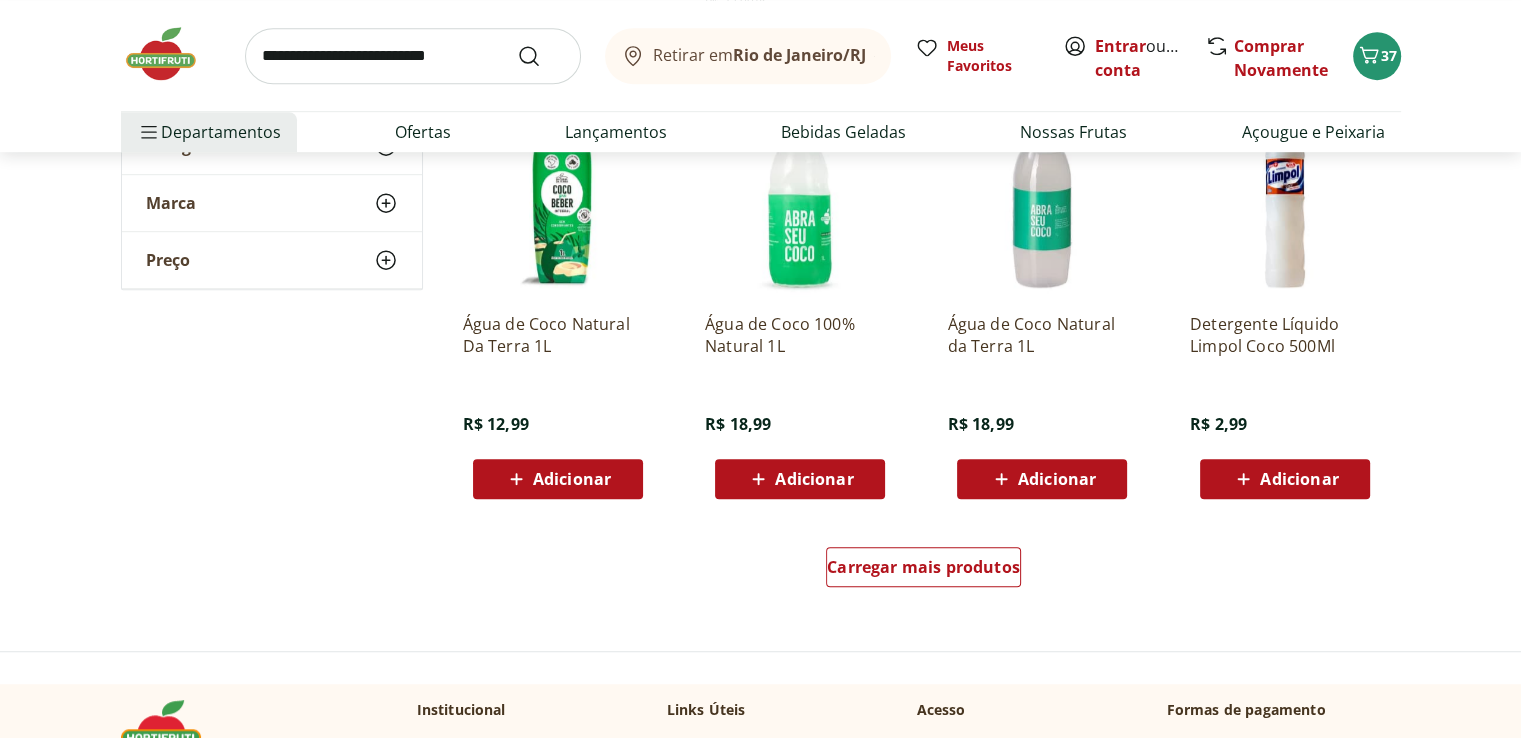 scroll, scrollTop: 1200, scrollLeft: 0, axis: vertical 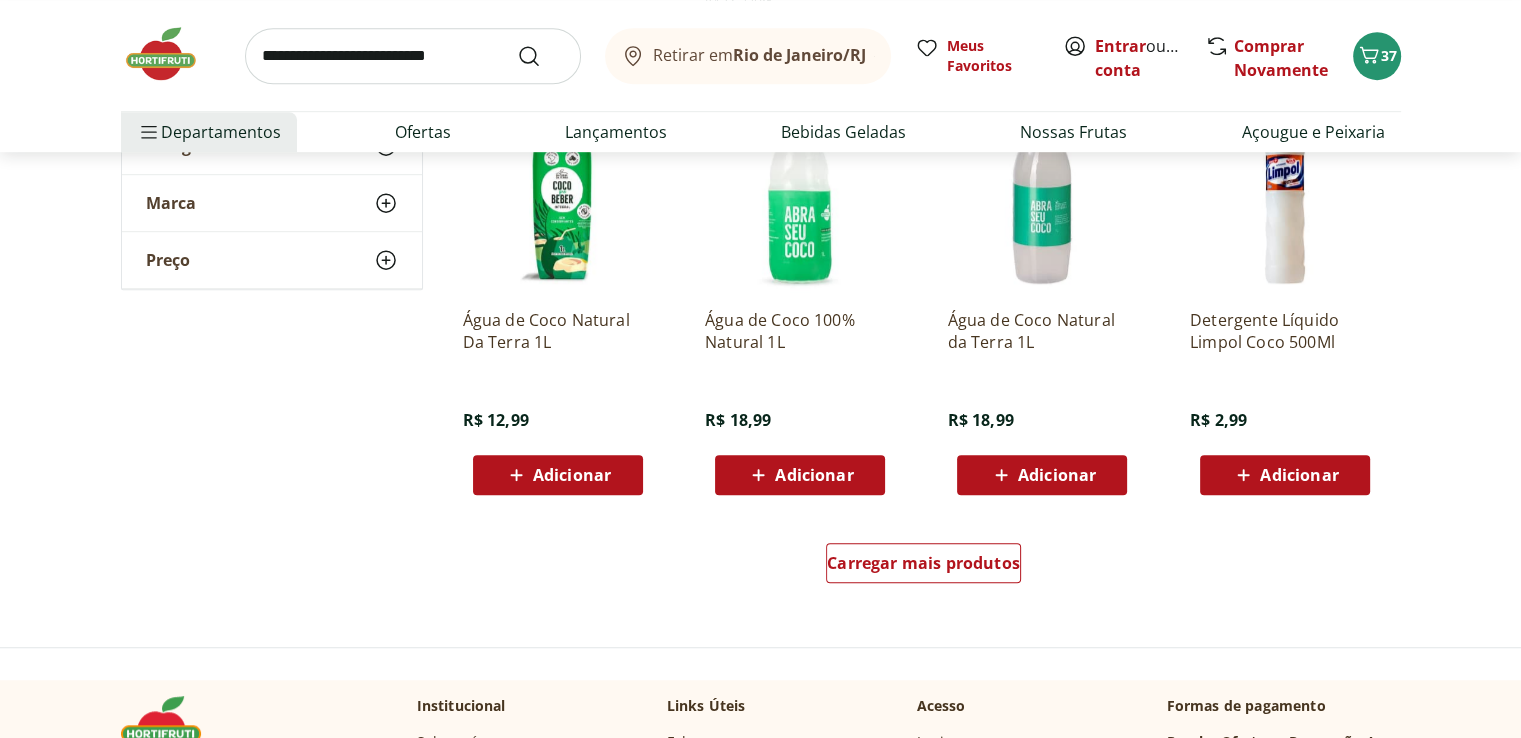 click at bounding box center [413, 56] 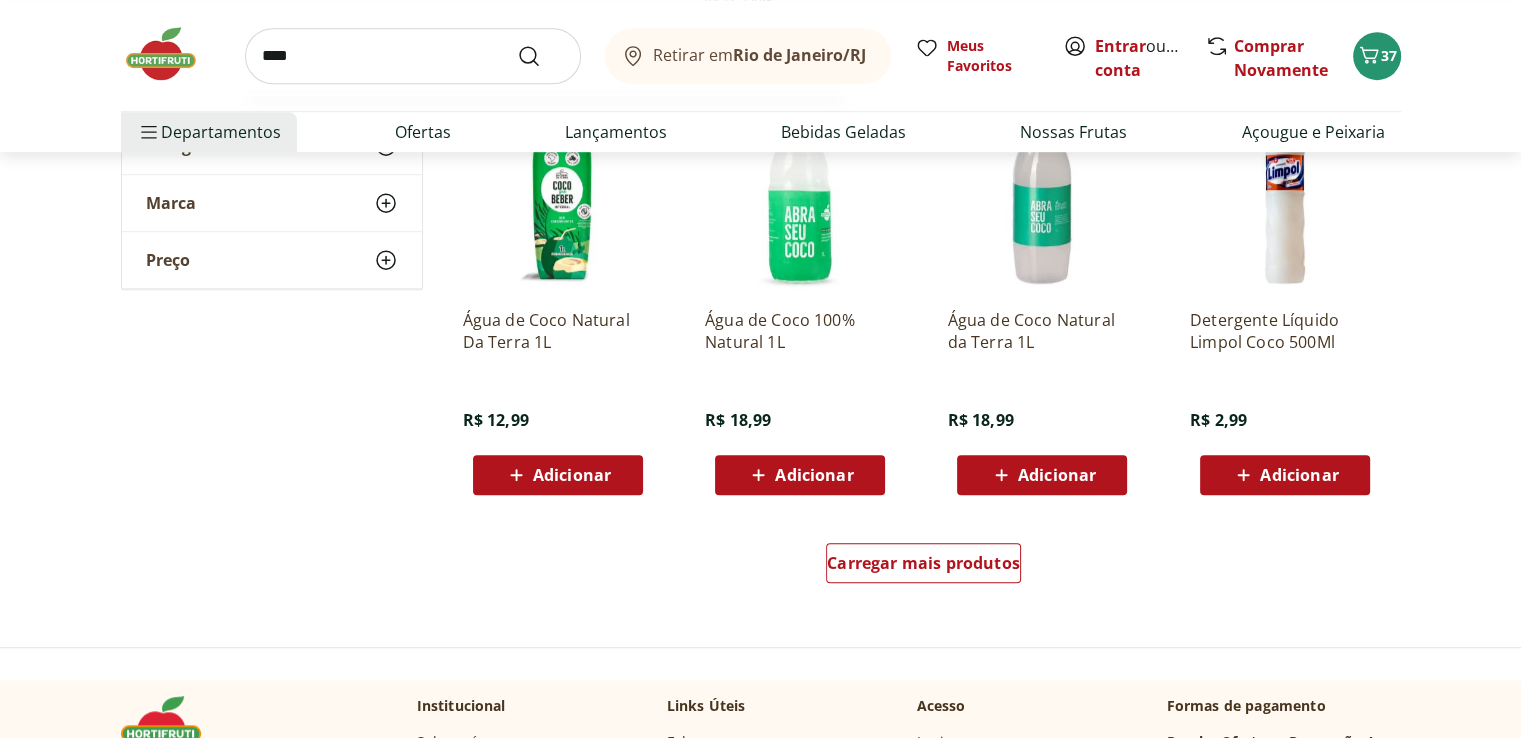 type on "*****" 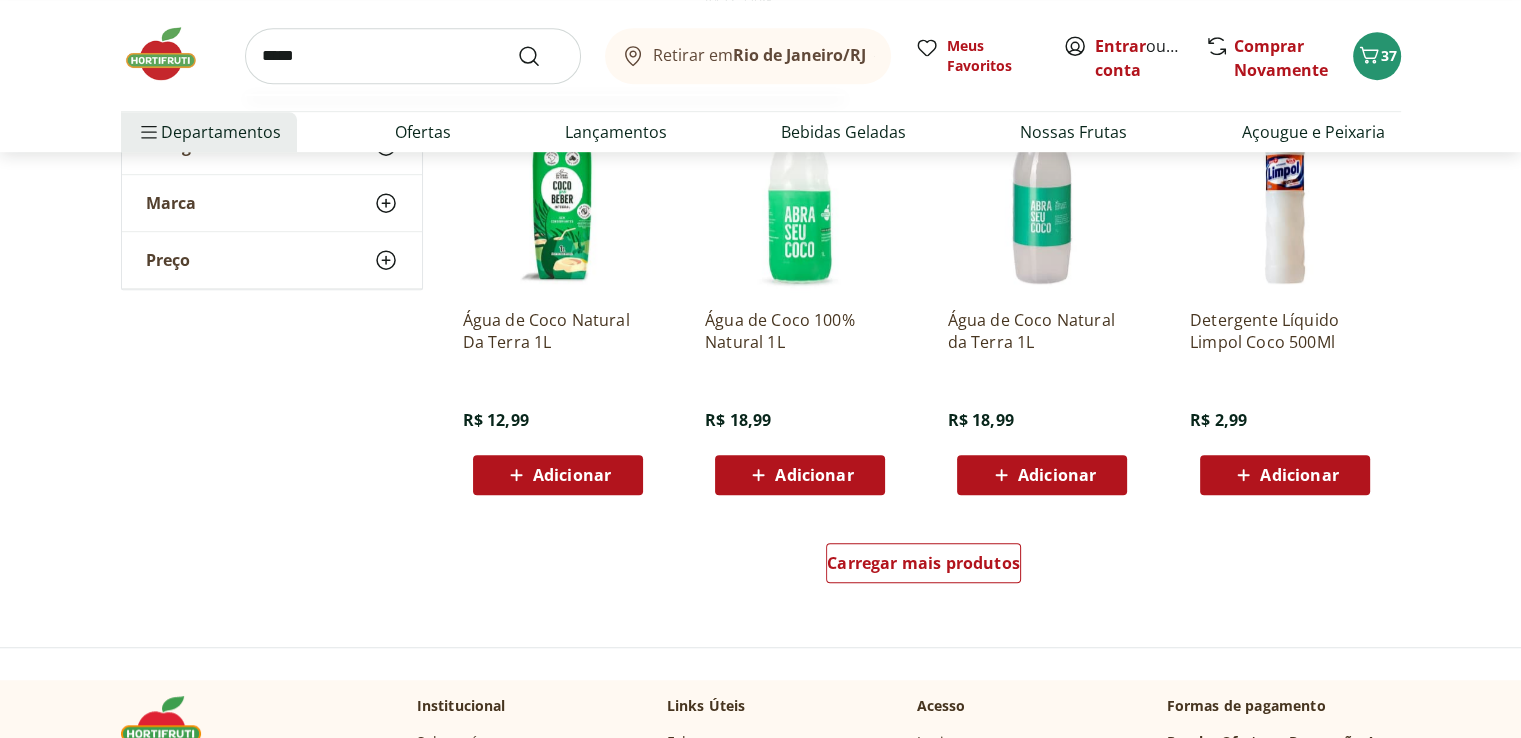 click at bounding box center [541, 56] 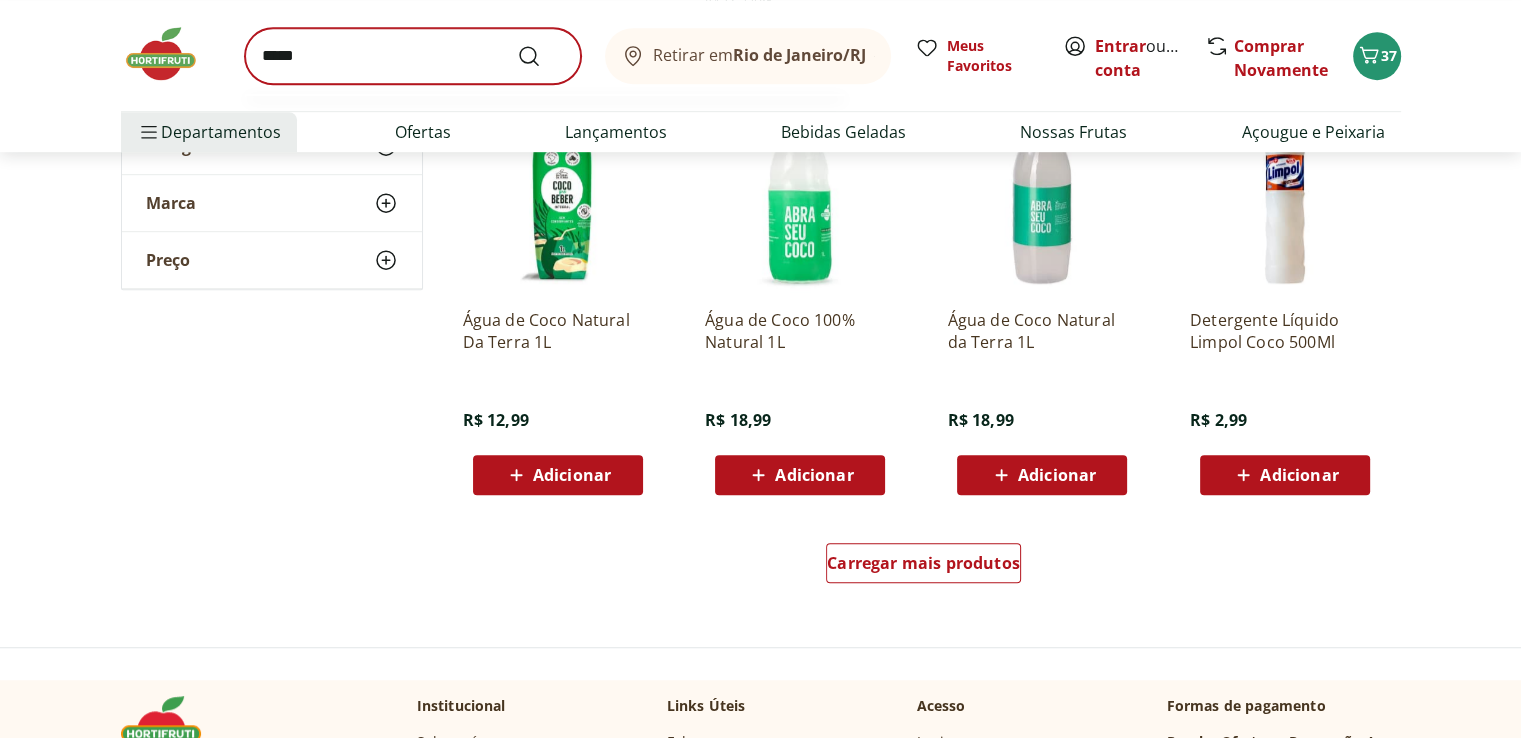 scroll, scrollTop: 0, scrollLeft: 0, axis: both 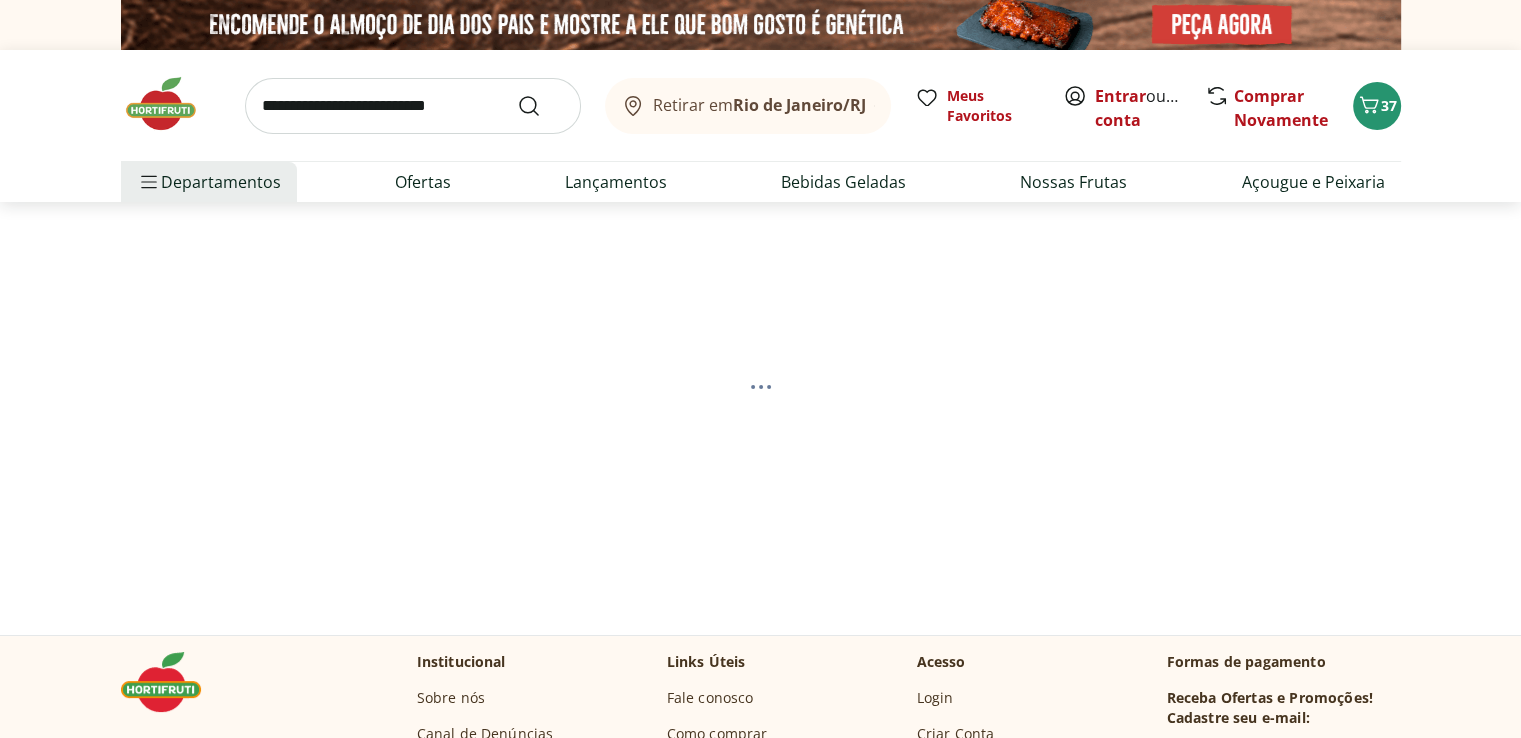 select on "**********" 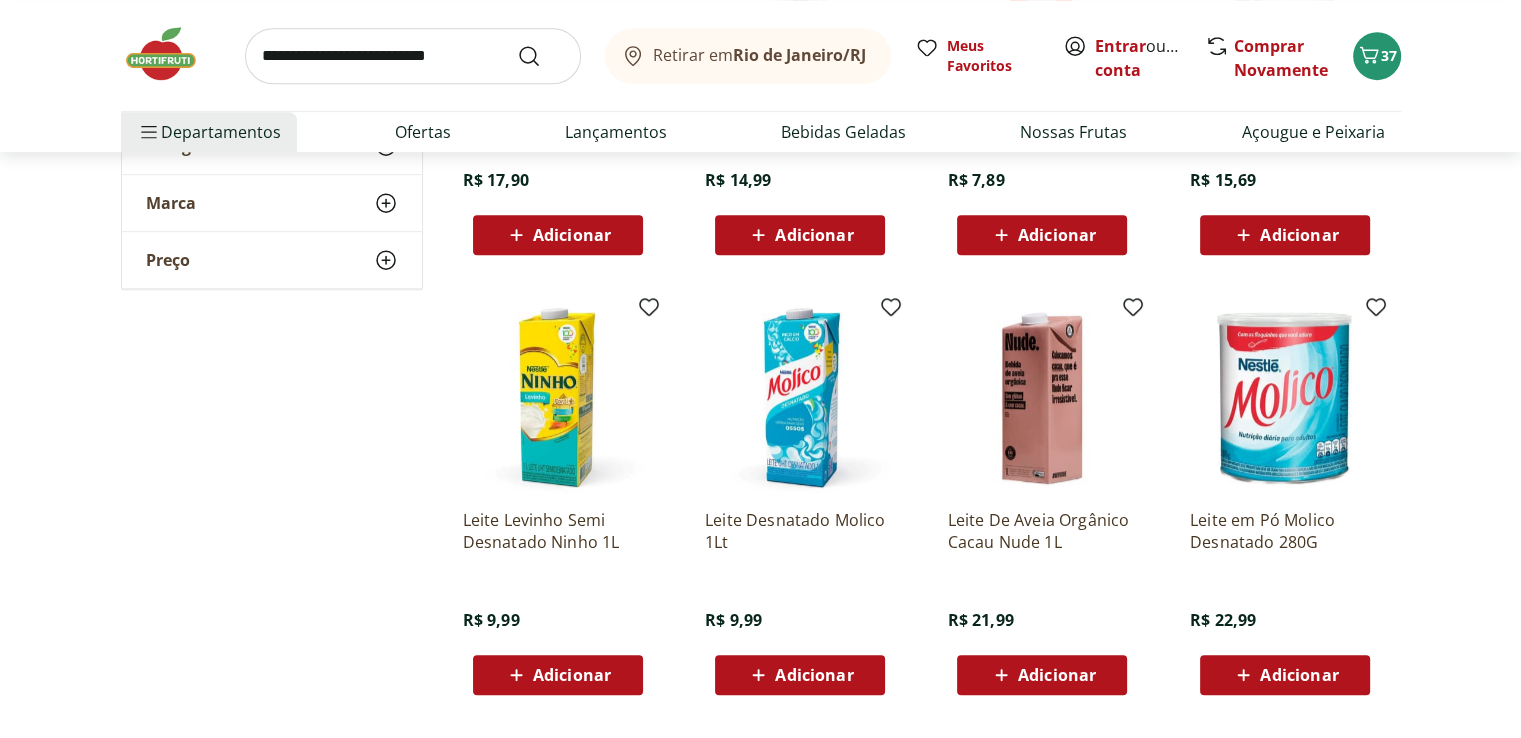 scroll, scrollTop: 1200, scrollLeft: 0, axis: vertical 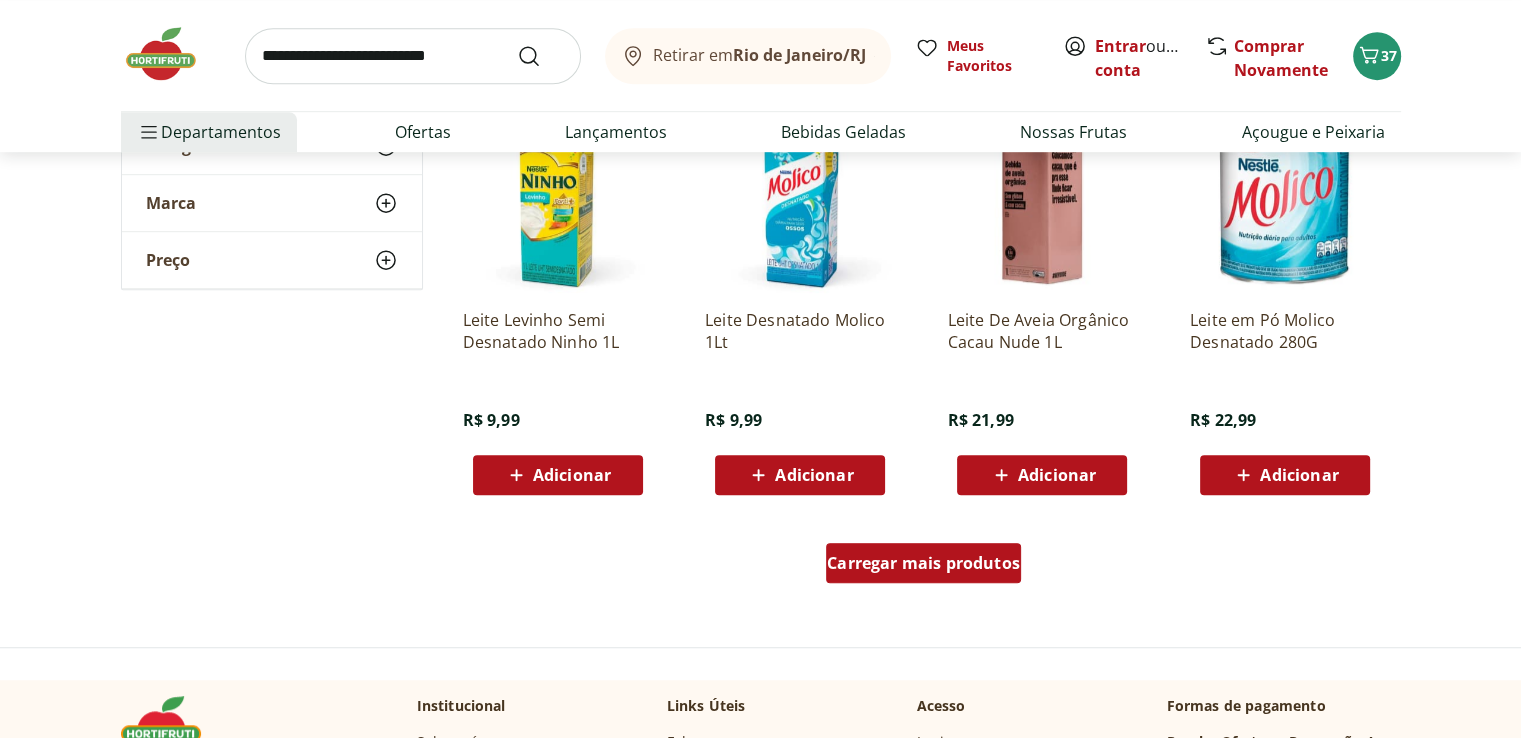 click on "Carregar mais produtos" at bounding box center [923, 563] 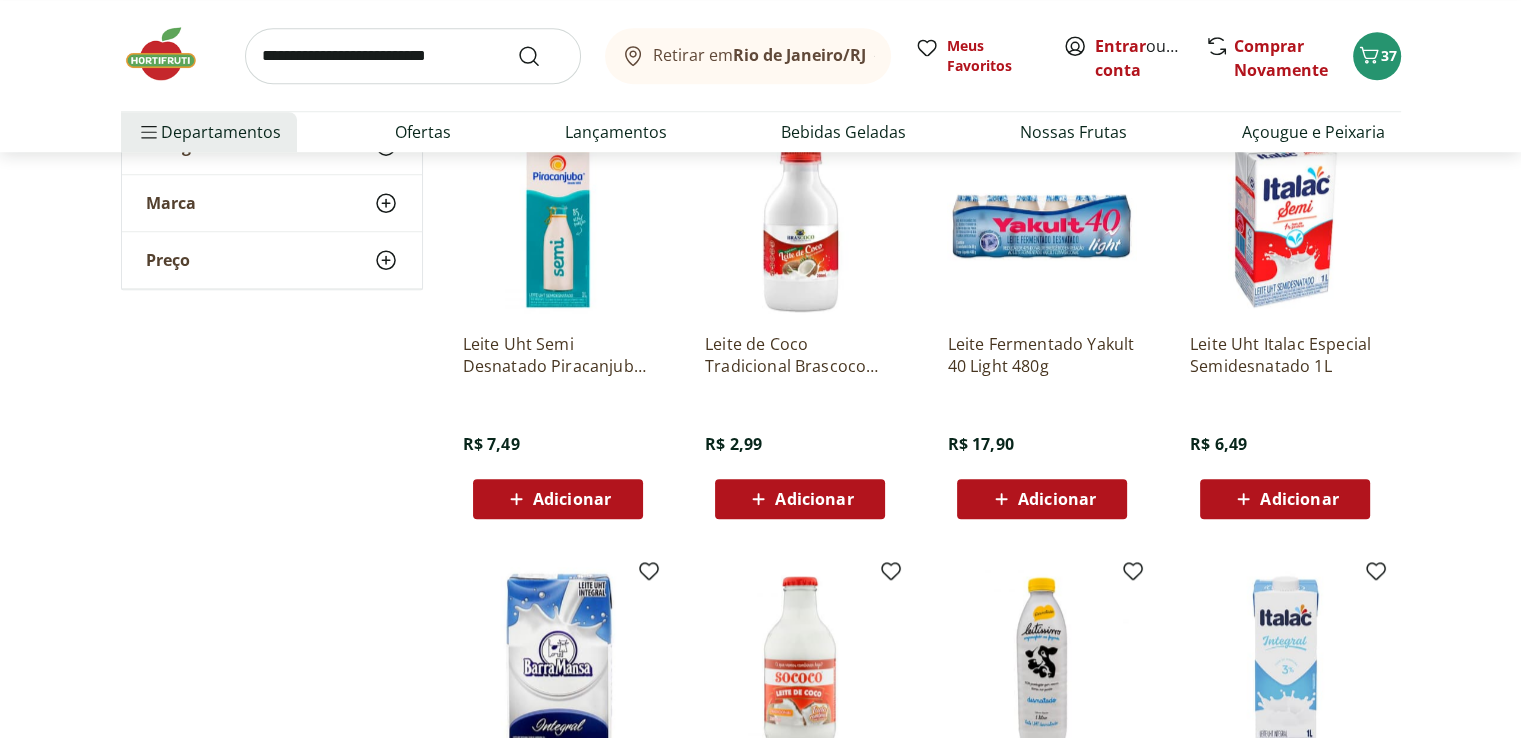 scroll, scrollTop: 1900, scrollLeft: 0, axis: vertical 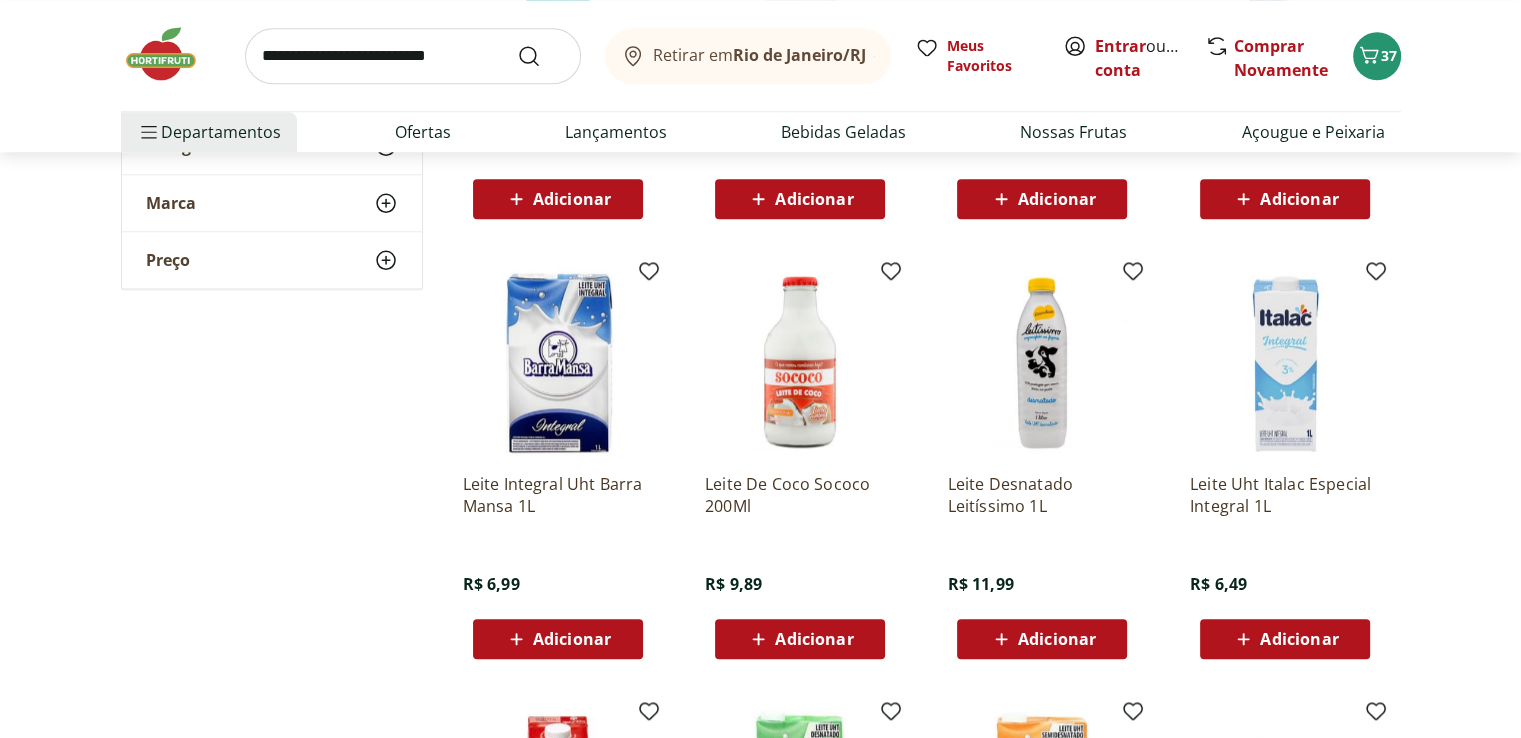 click on "Adicionar" at bounding box center [572, 639] 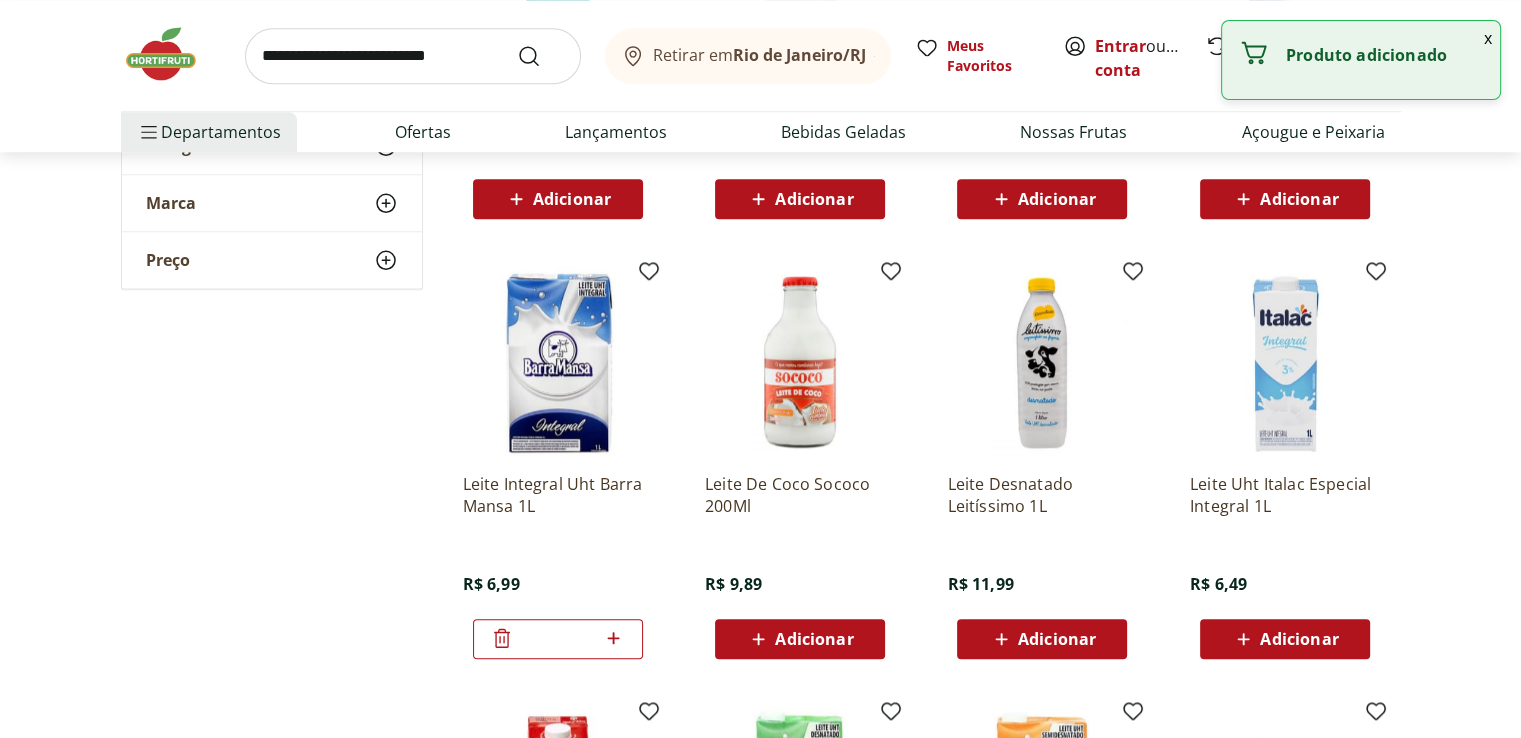 click 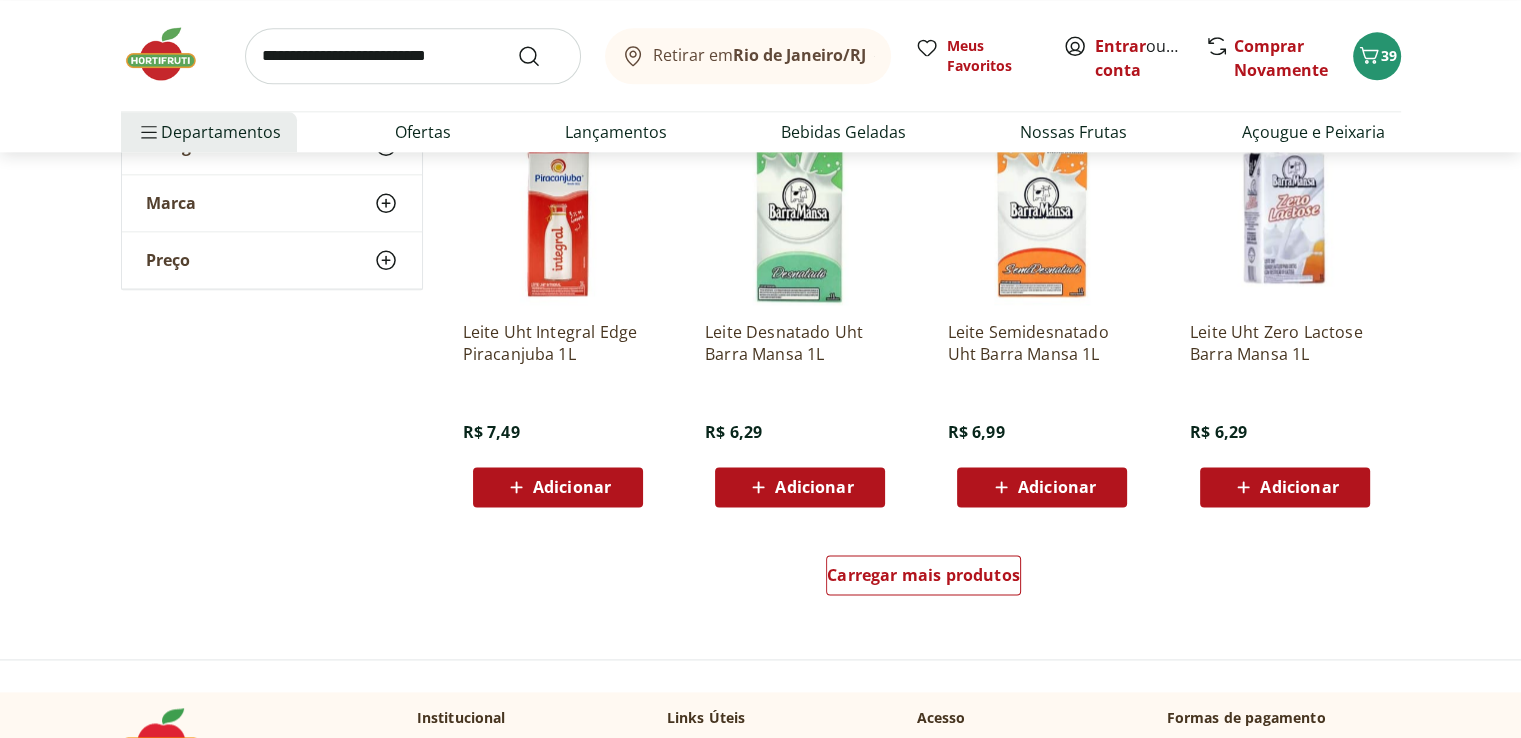 scroll, scrollTop: 2600, scrollLeft: 0, axis: vertical 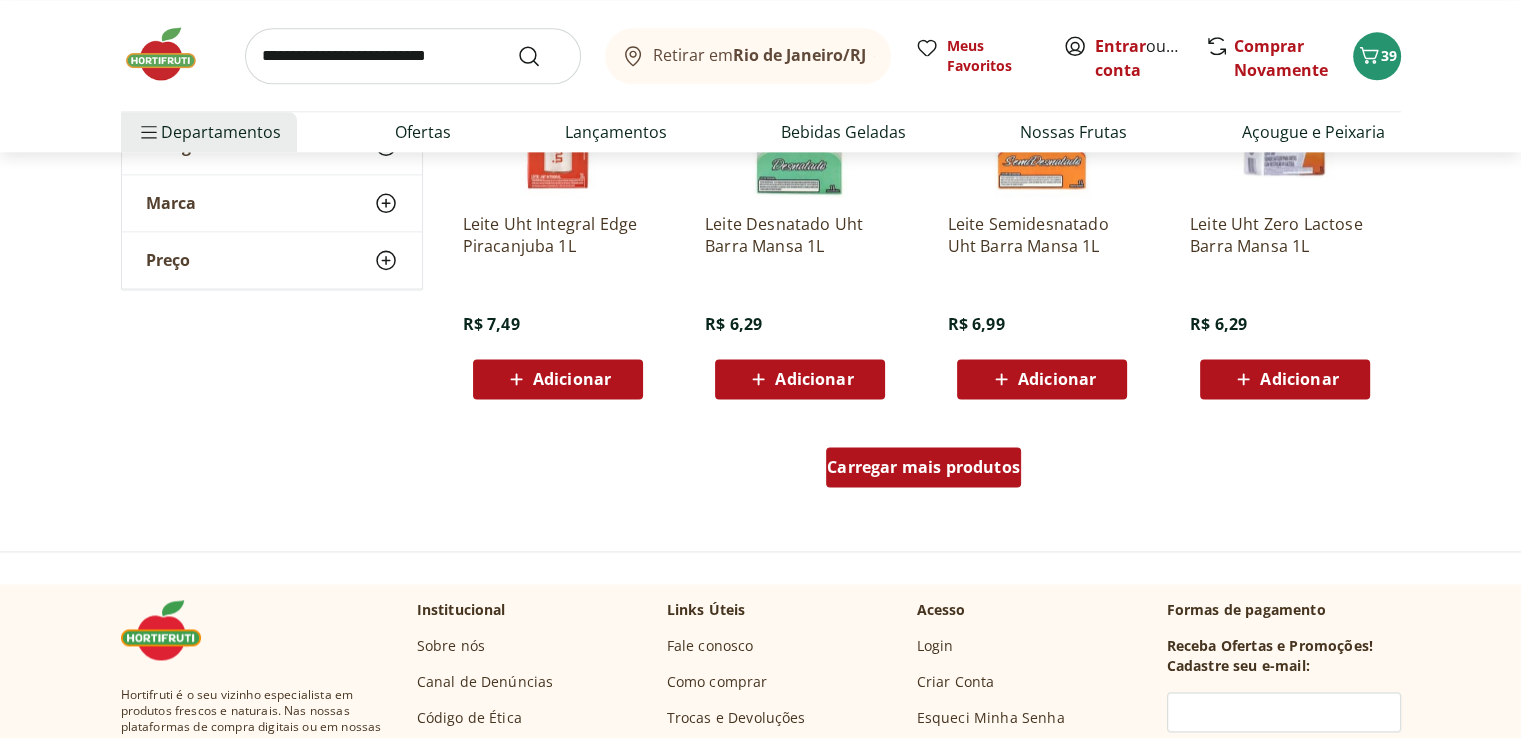 click on "Carregar mais produtos" at bounding box center (923, 467) 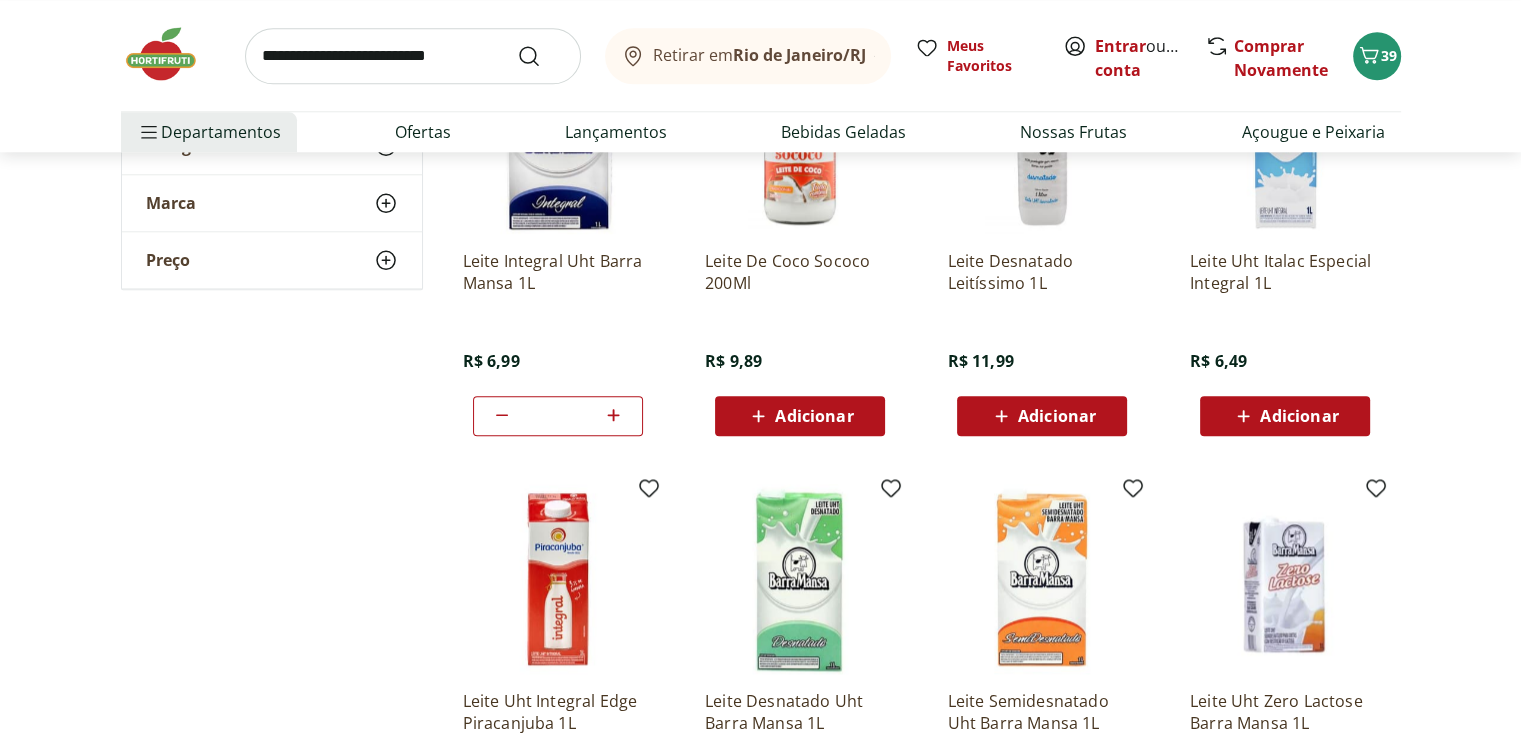 scroll, scrollTop: 2000, scrollLeft: 0, axis: vertical 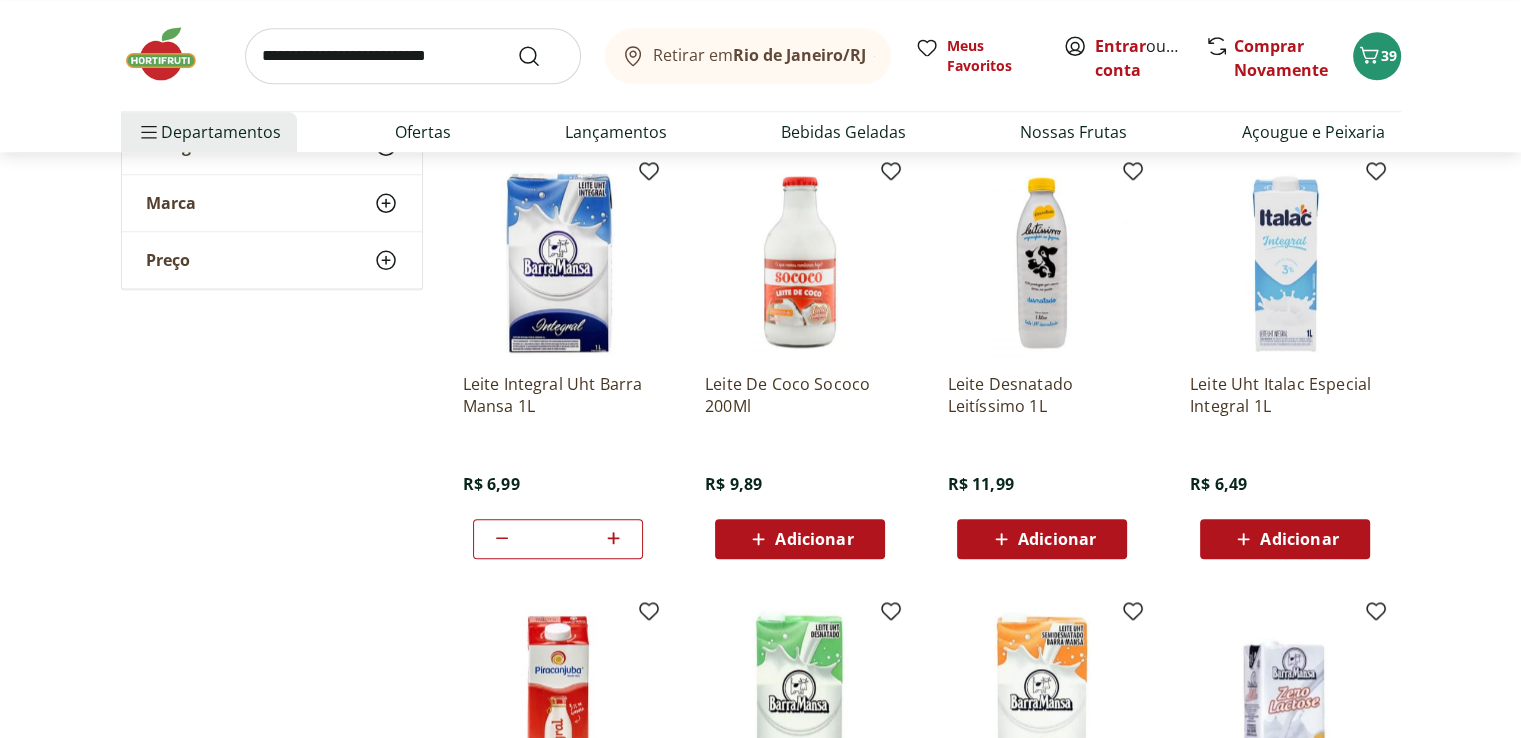 click 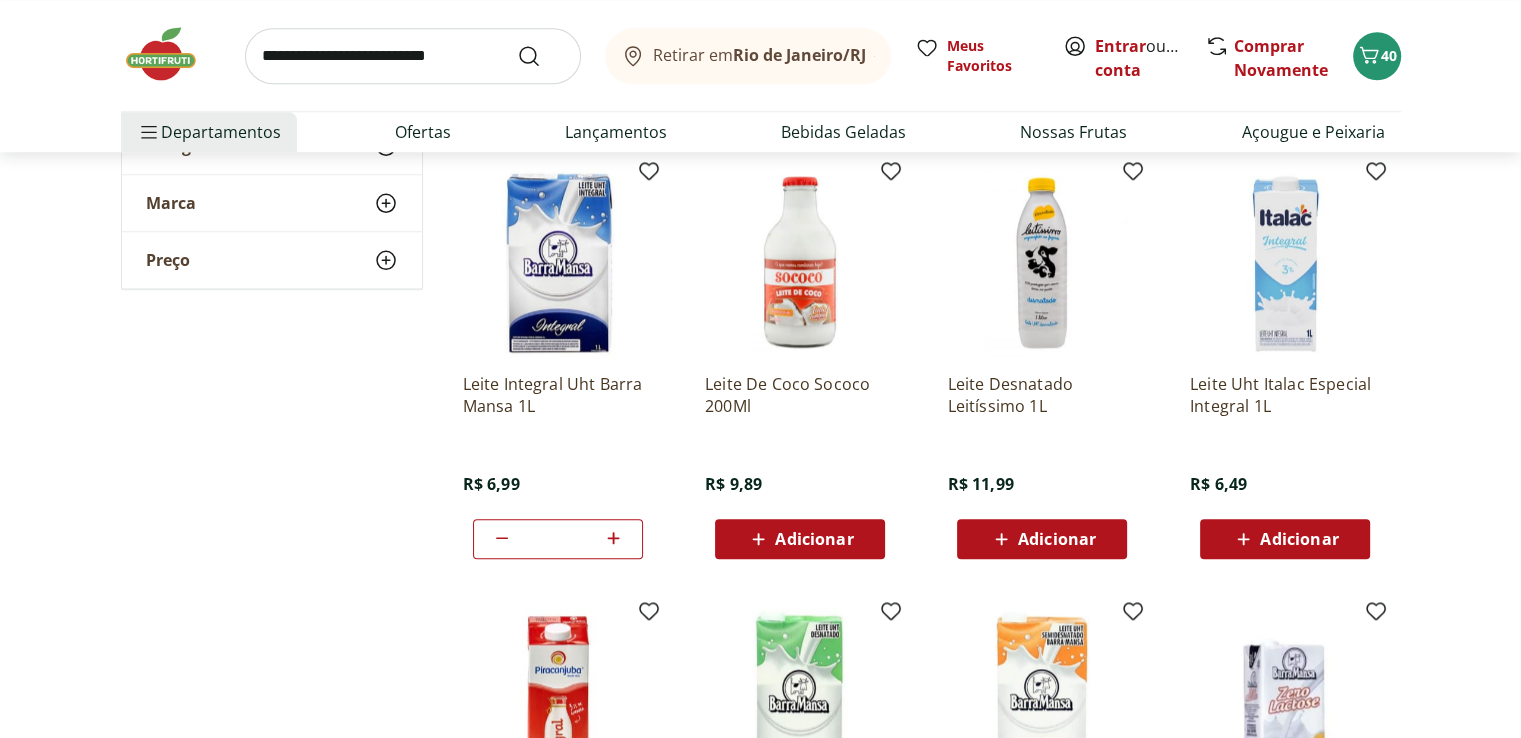 click at bounding box center (413, 56) 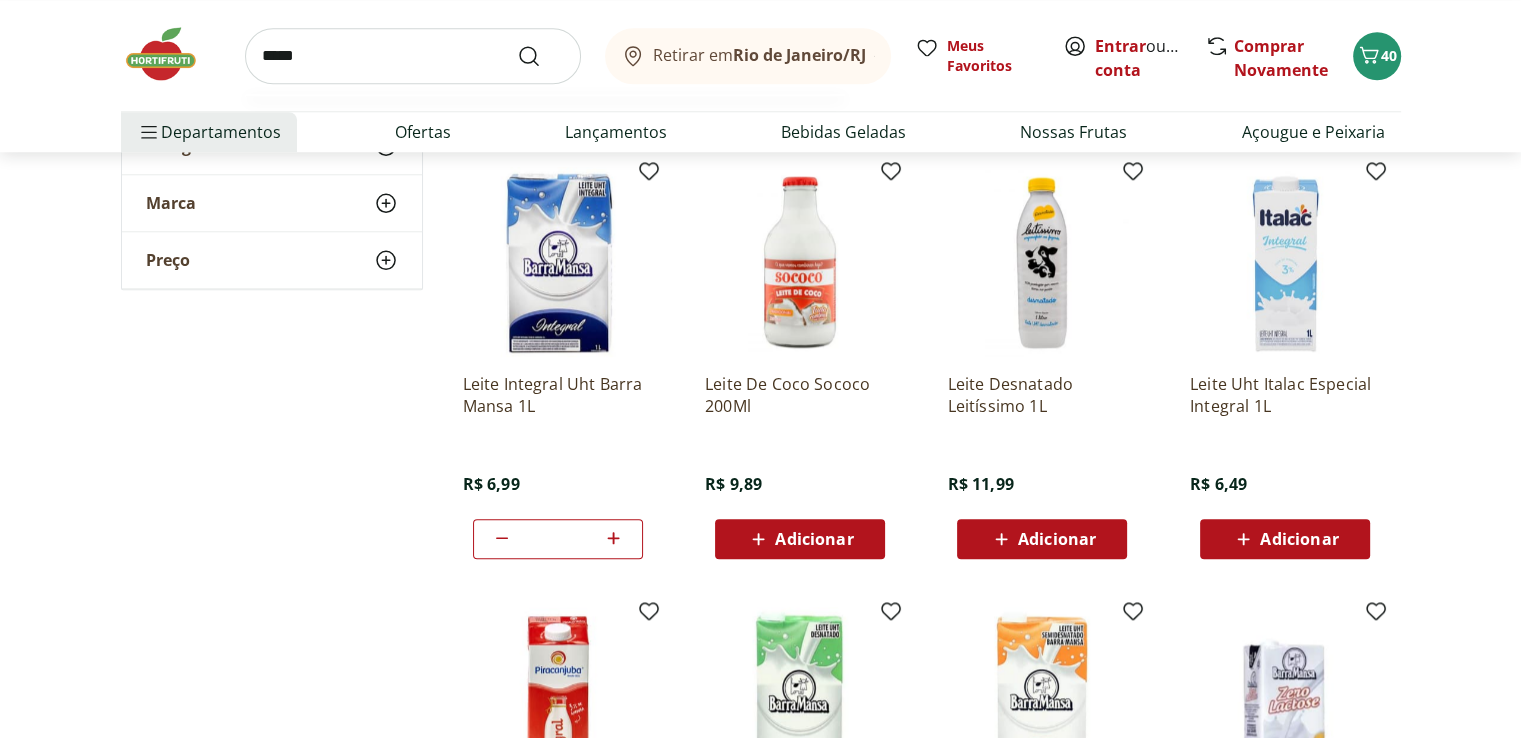 type on "*****" 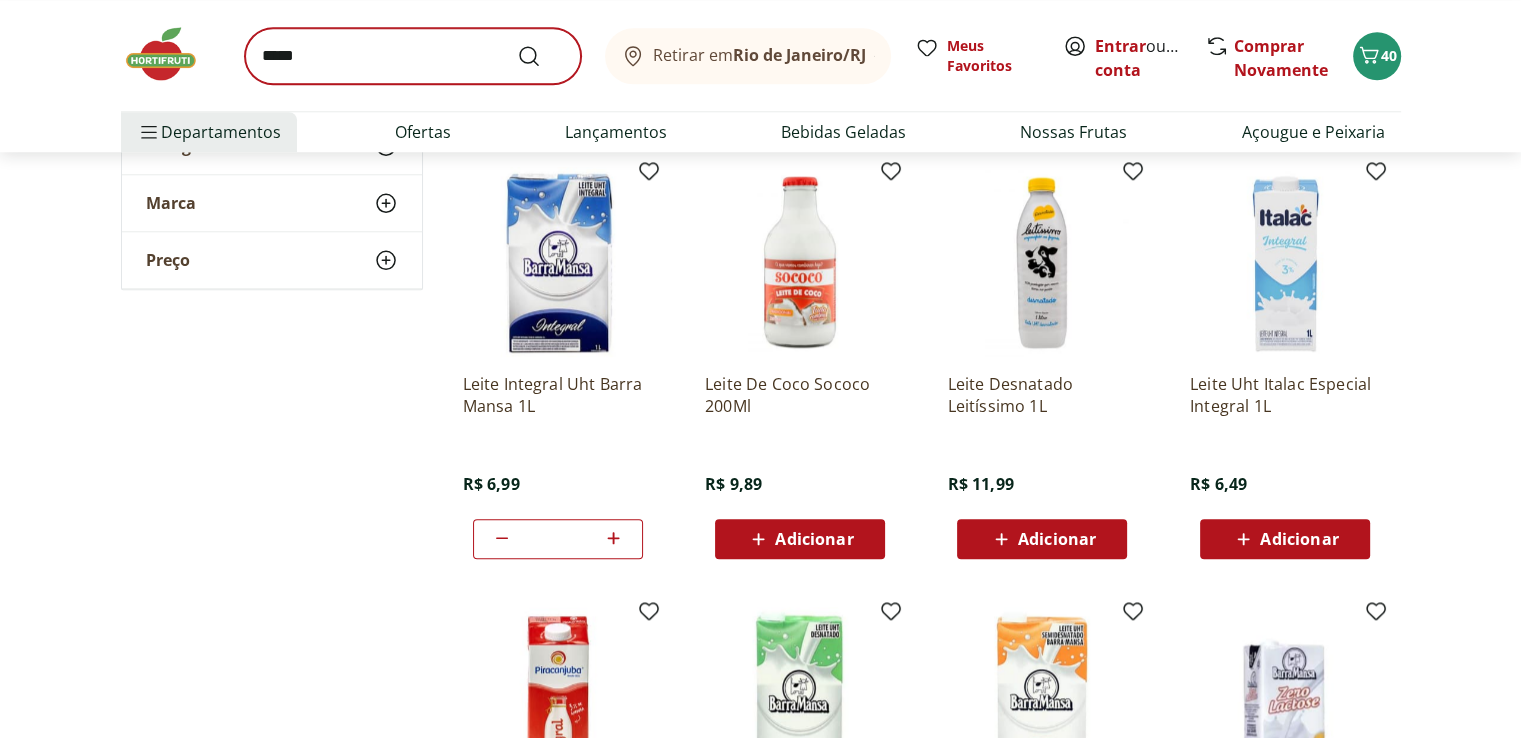 scroll, scrollTop: 0, scrollLeft: 0, axis: both 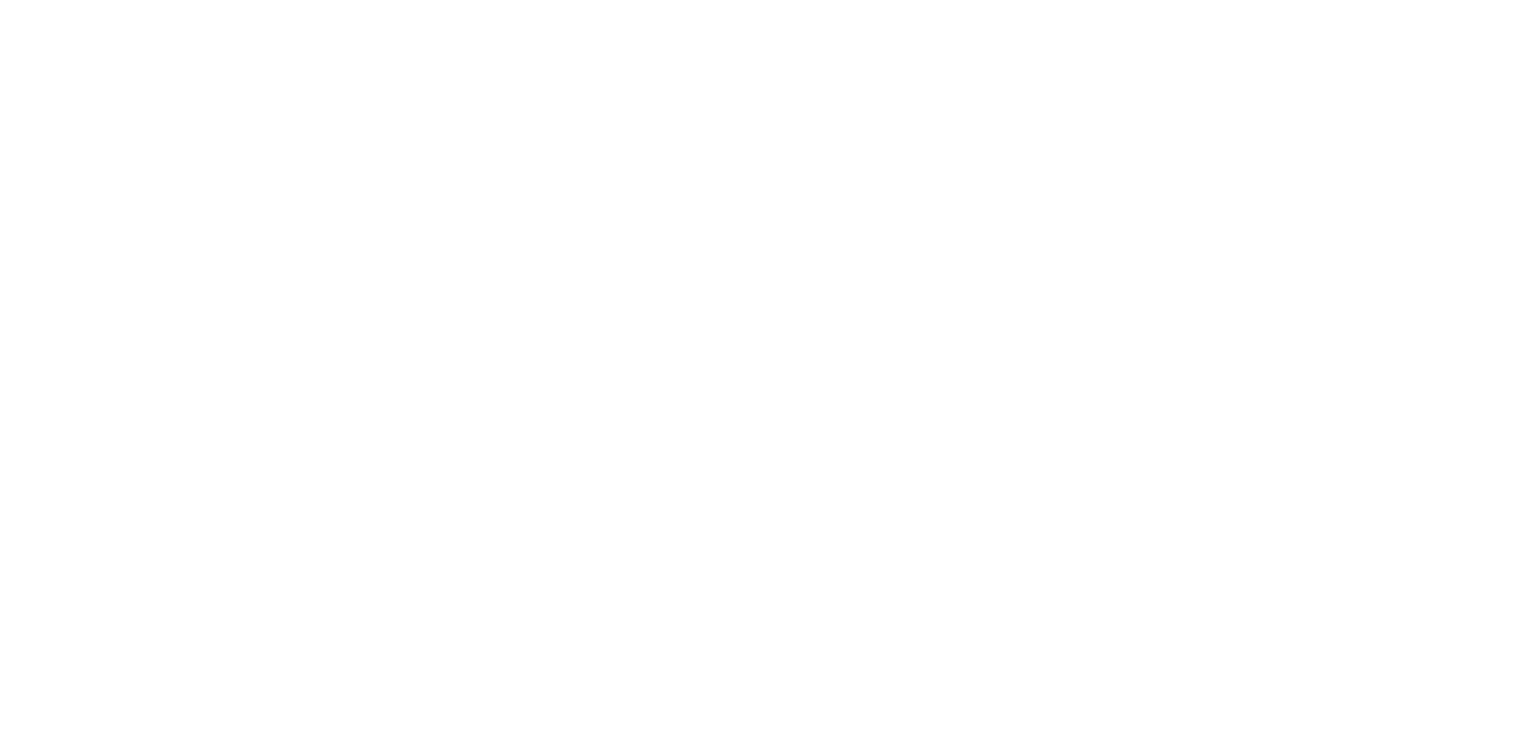 select on "**********" 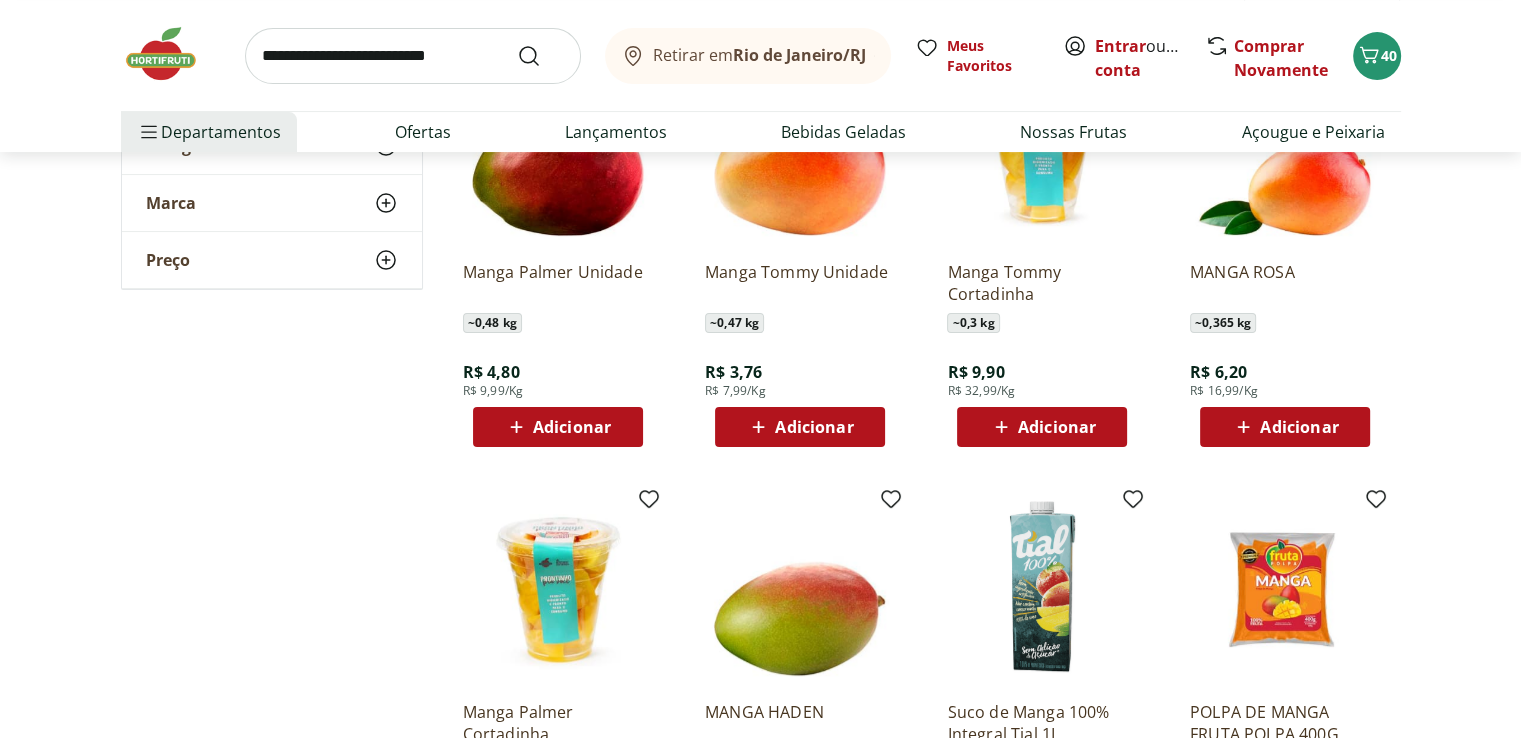 scroll, scrollTop: 400, scrollLeft: 0, axis: vertical 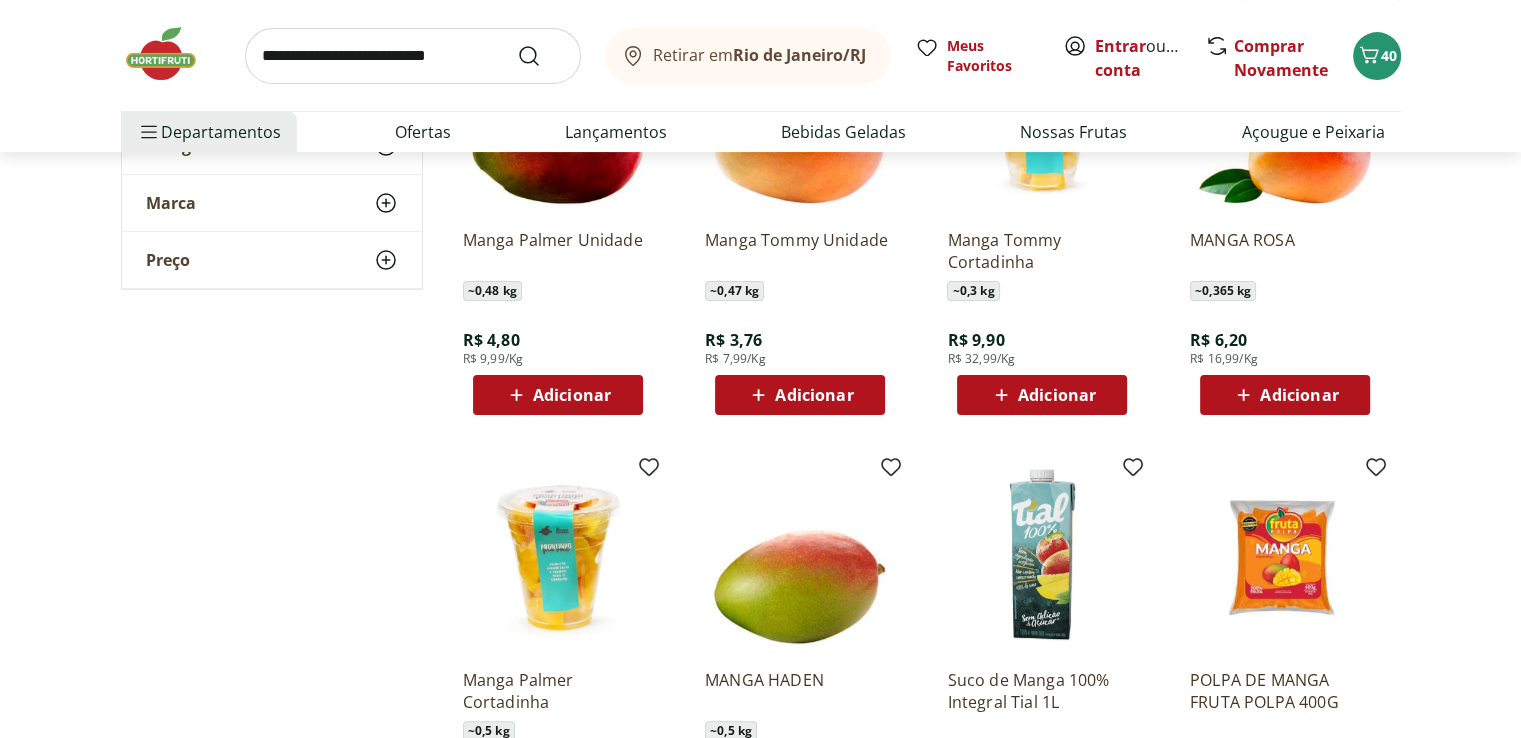 click on "Adicionar" at bounding box center (572, 395) 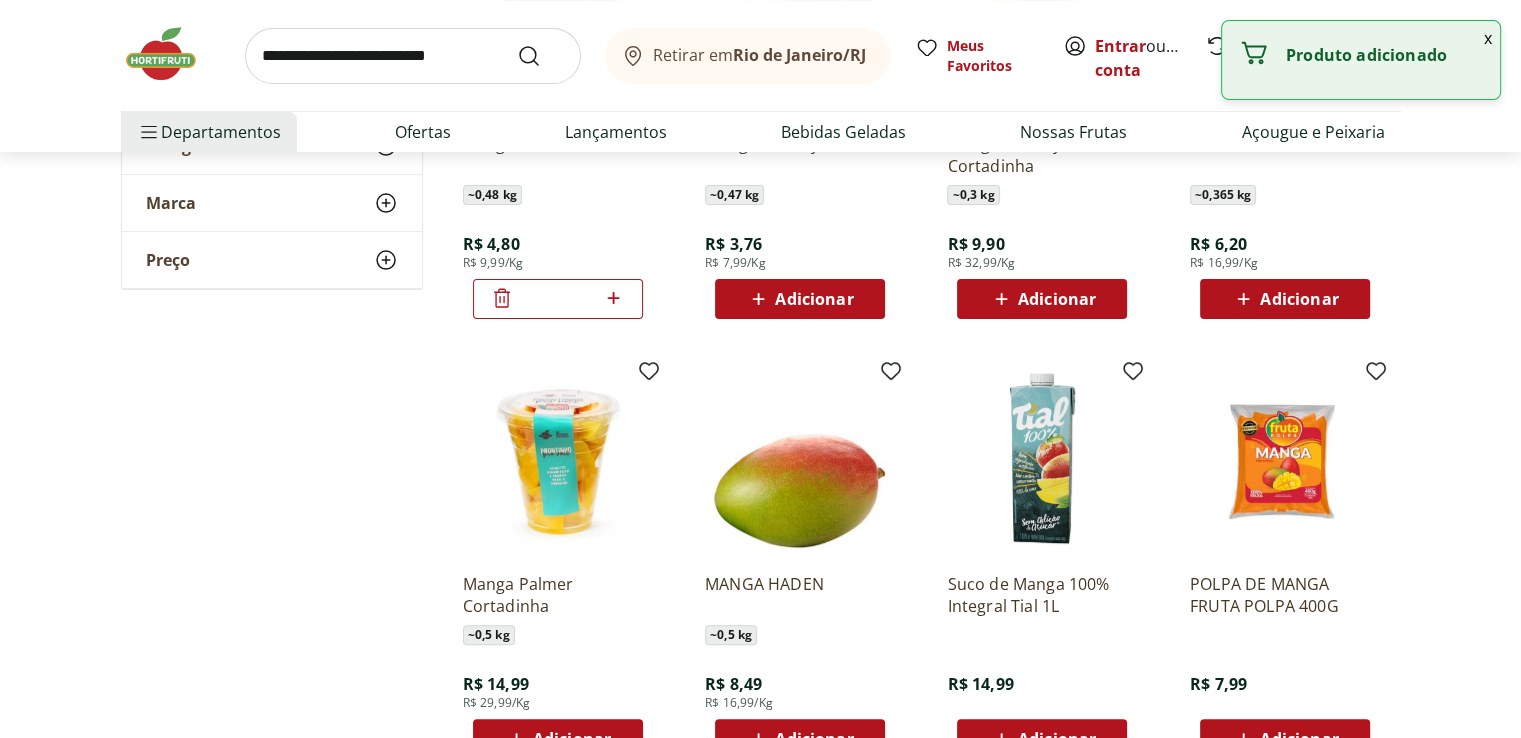 scroll, scrollTop: 600, scrollLeft: 0, axis: vertical 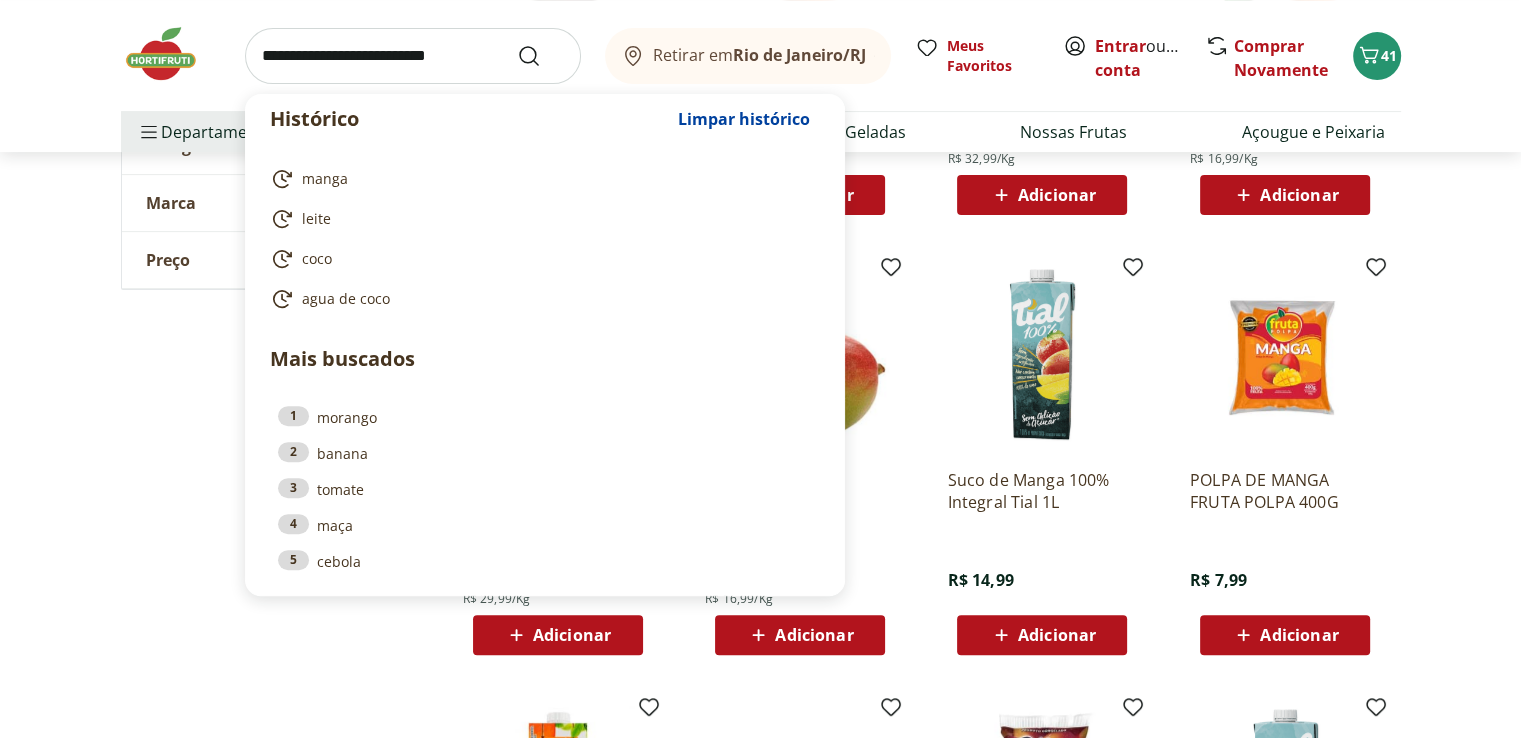 click at bounding box center [413, 56] 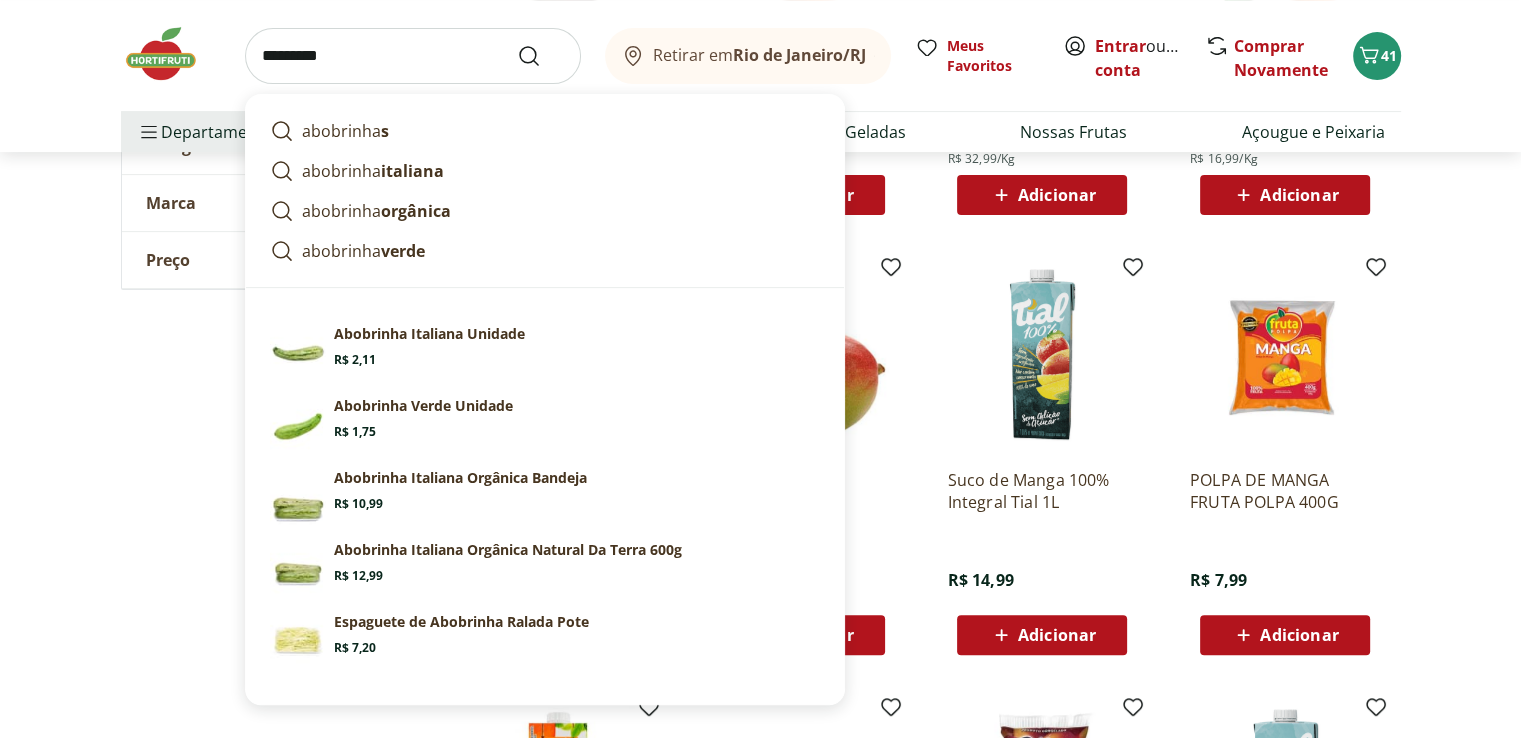 type on "*********" 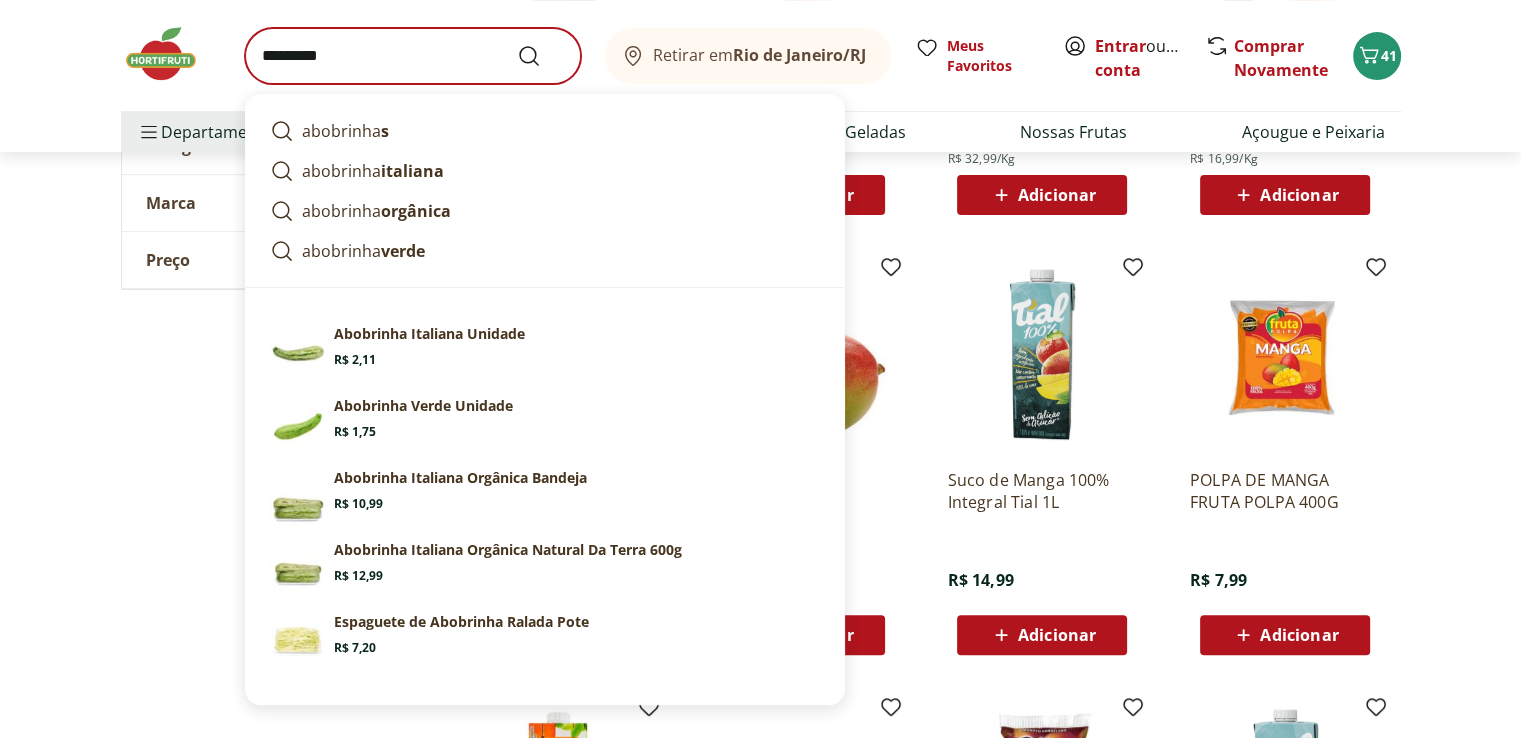 scroll, scrollTop: 0, scrollLeft: 0, axis: both 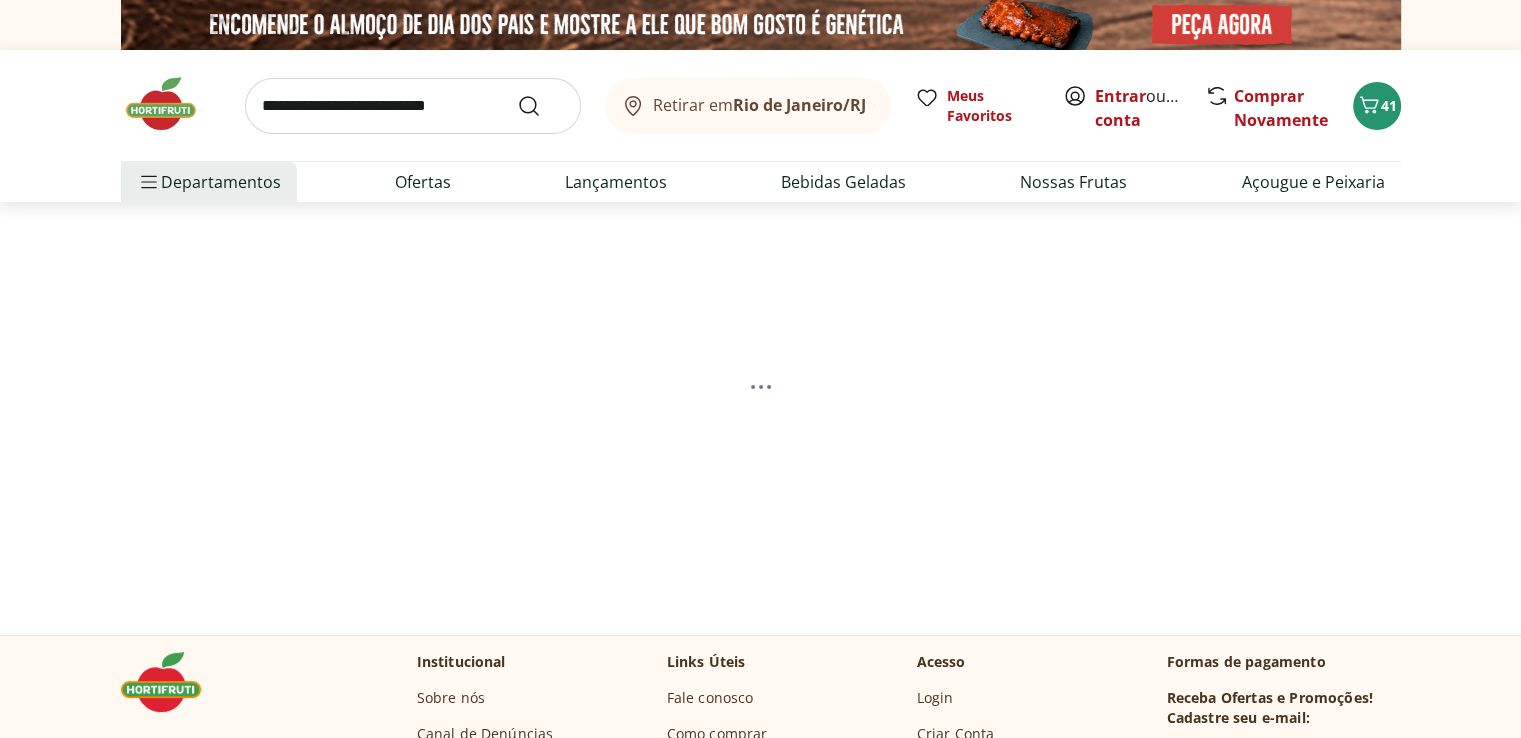 select on "**********" 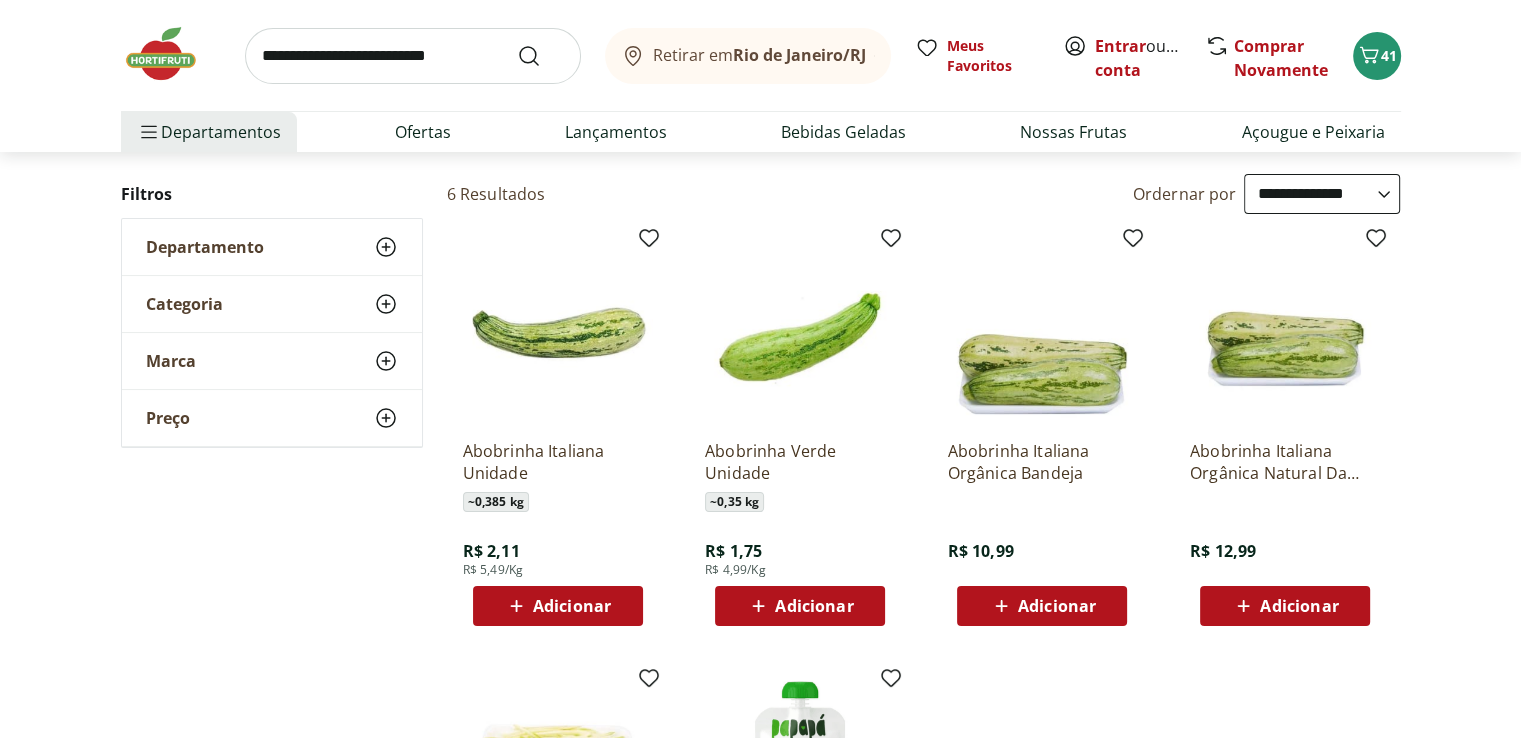 scroll, scrollTop: 200, scrollLeft: 0, axis: vertical 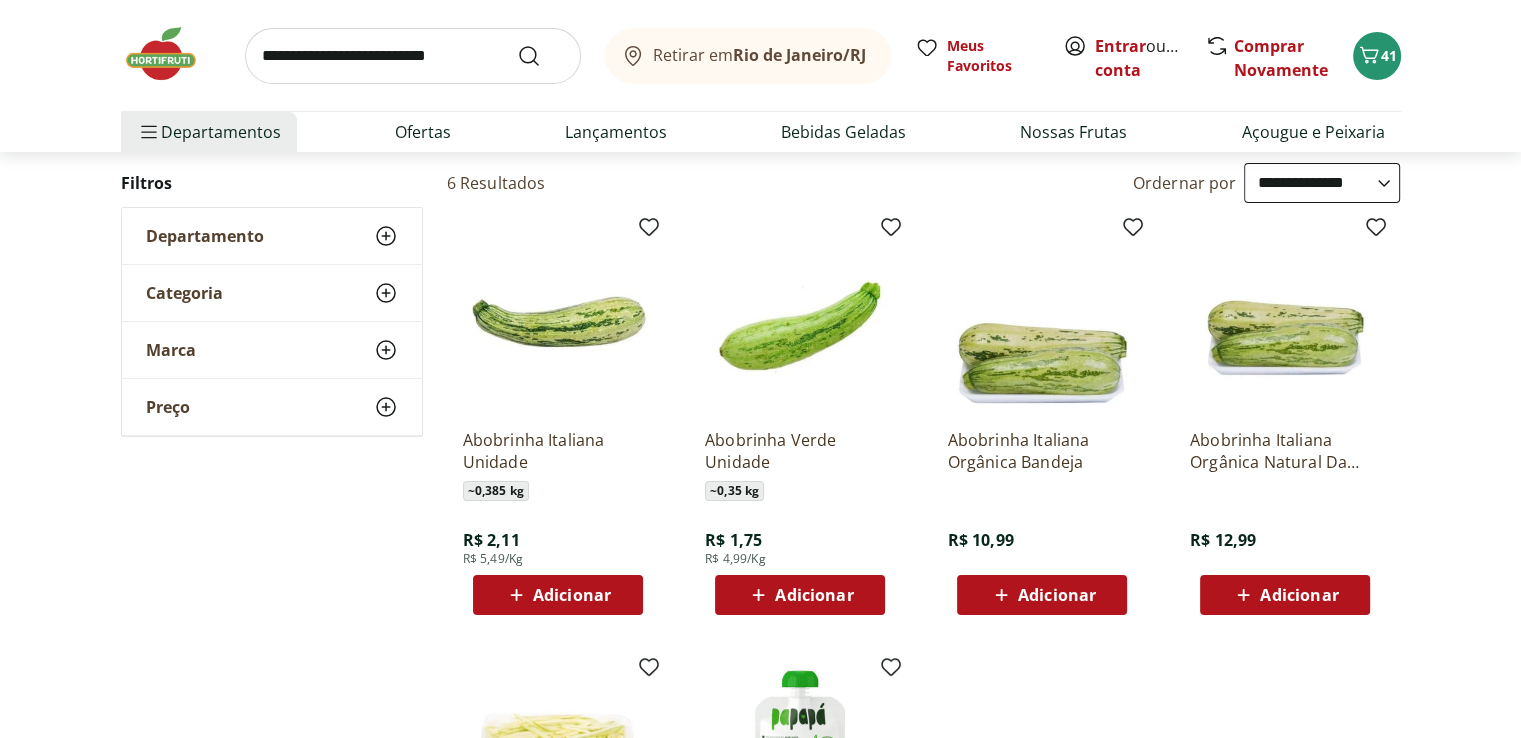 click on "Adicionar" at bounding box center [572, 595] 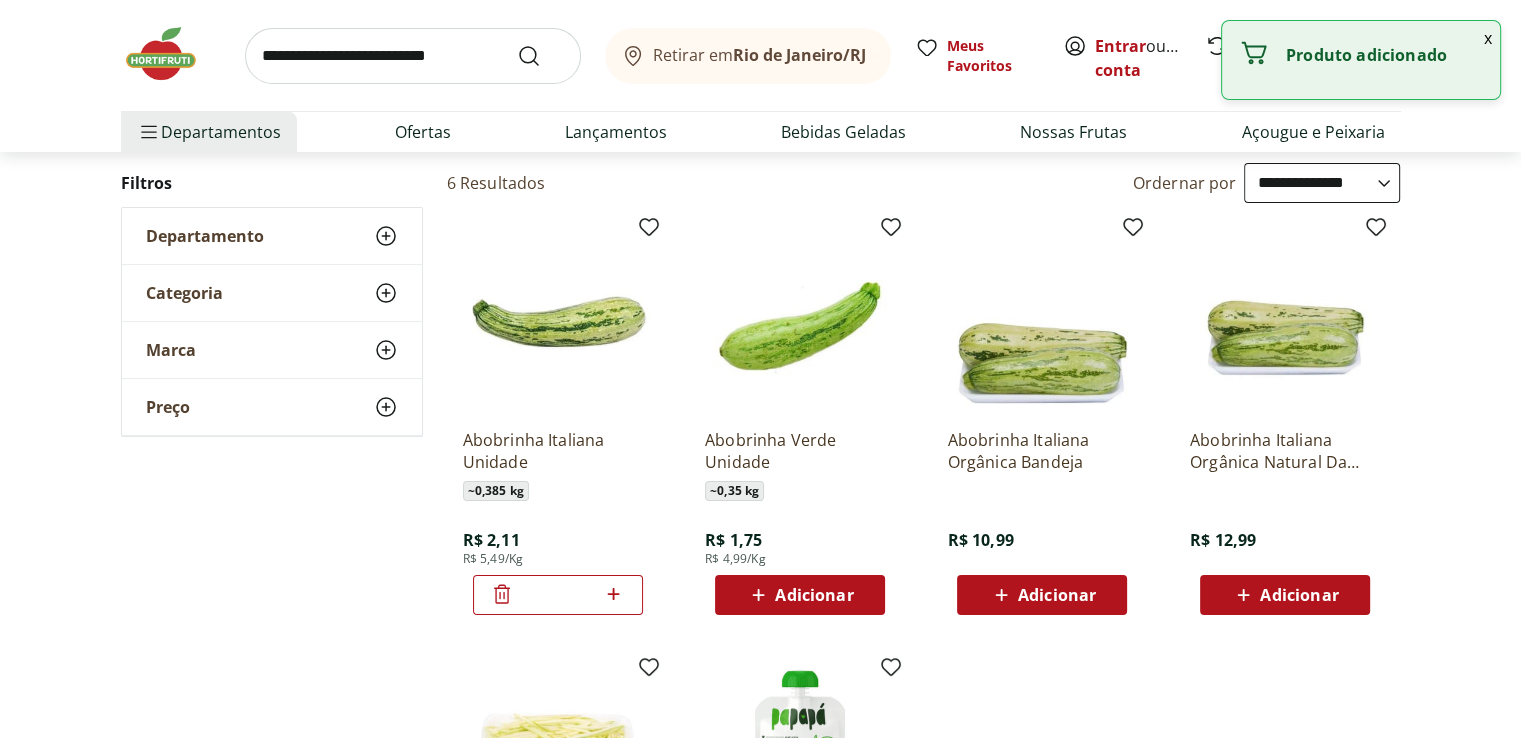 click 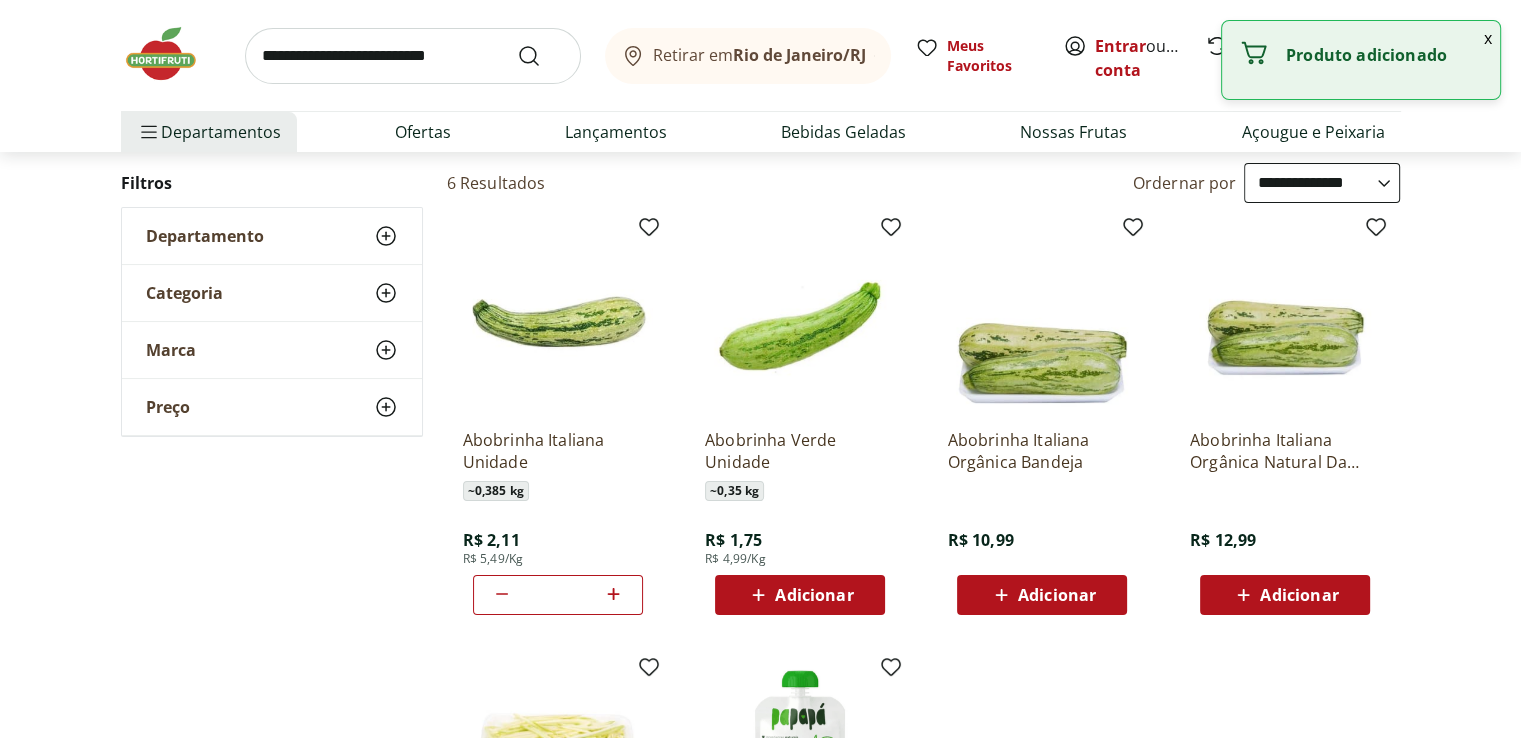 type on "*" 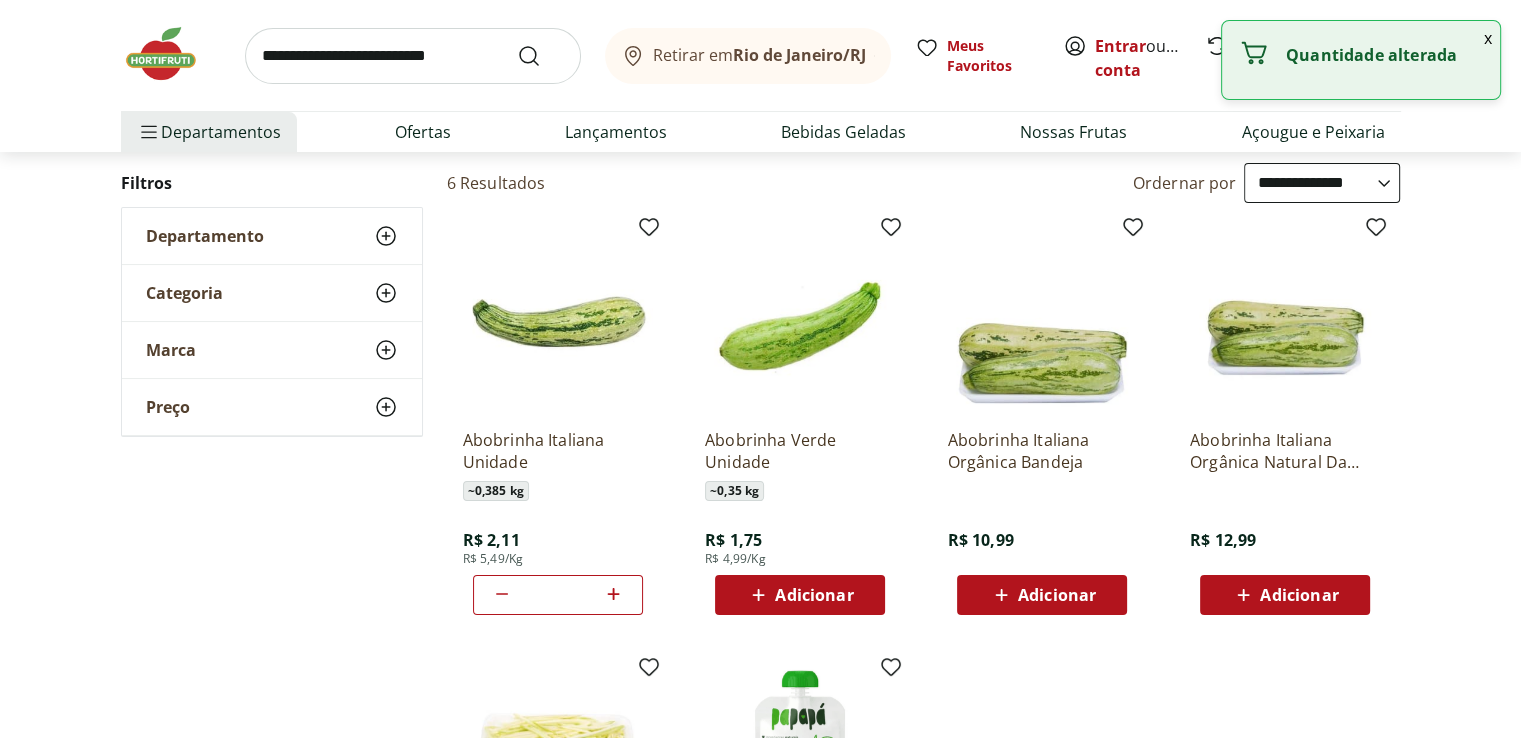 click at bounding box center (413, 56) 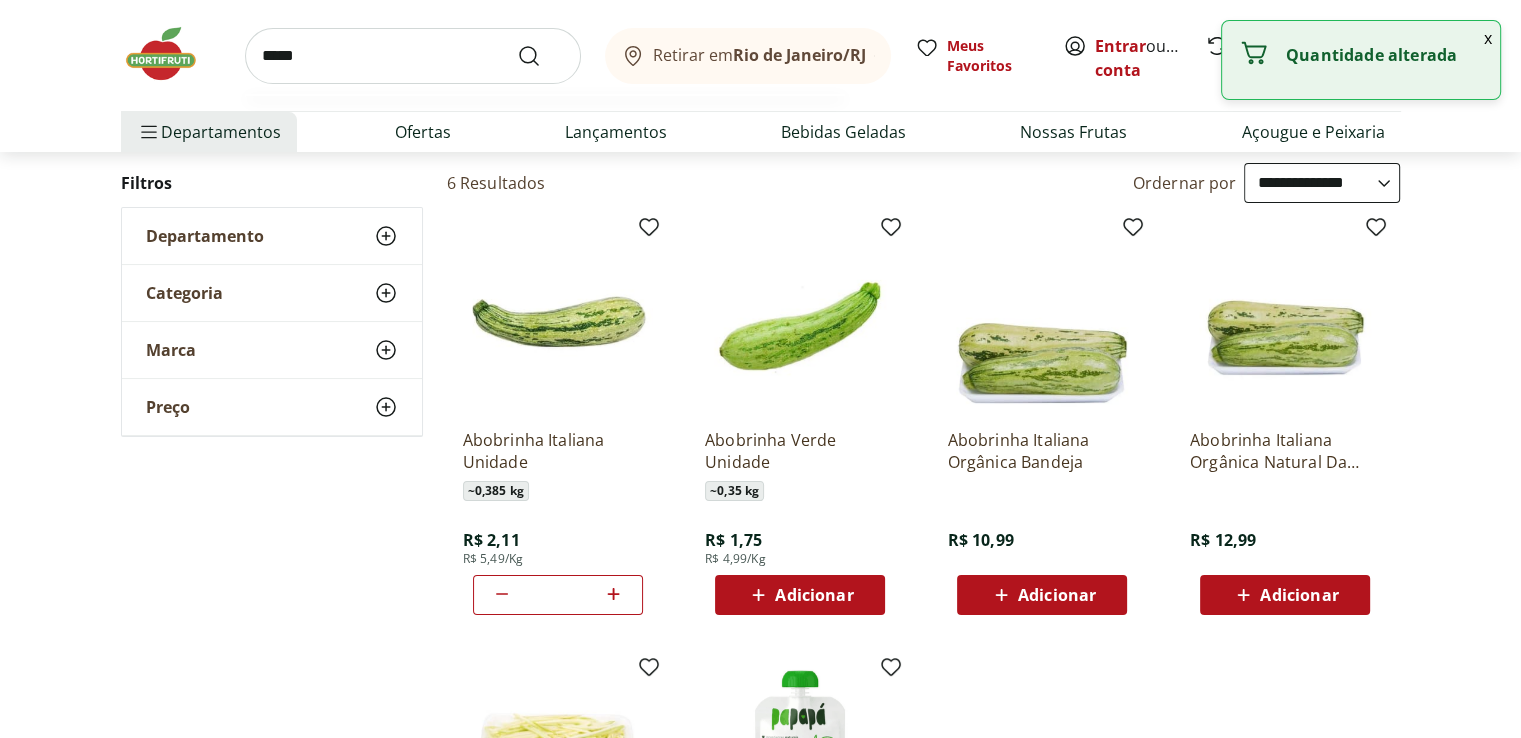 type on "*****" 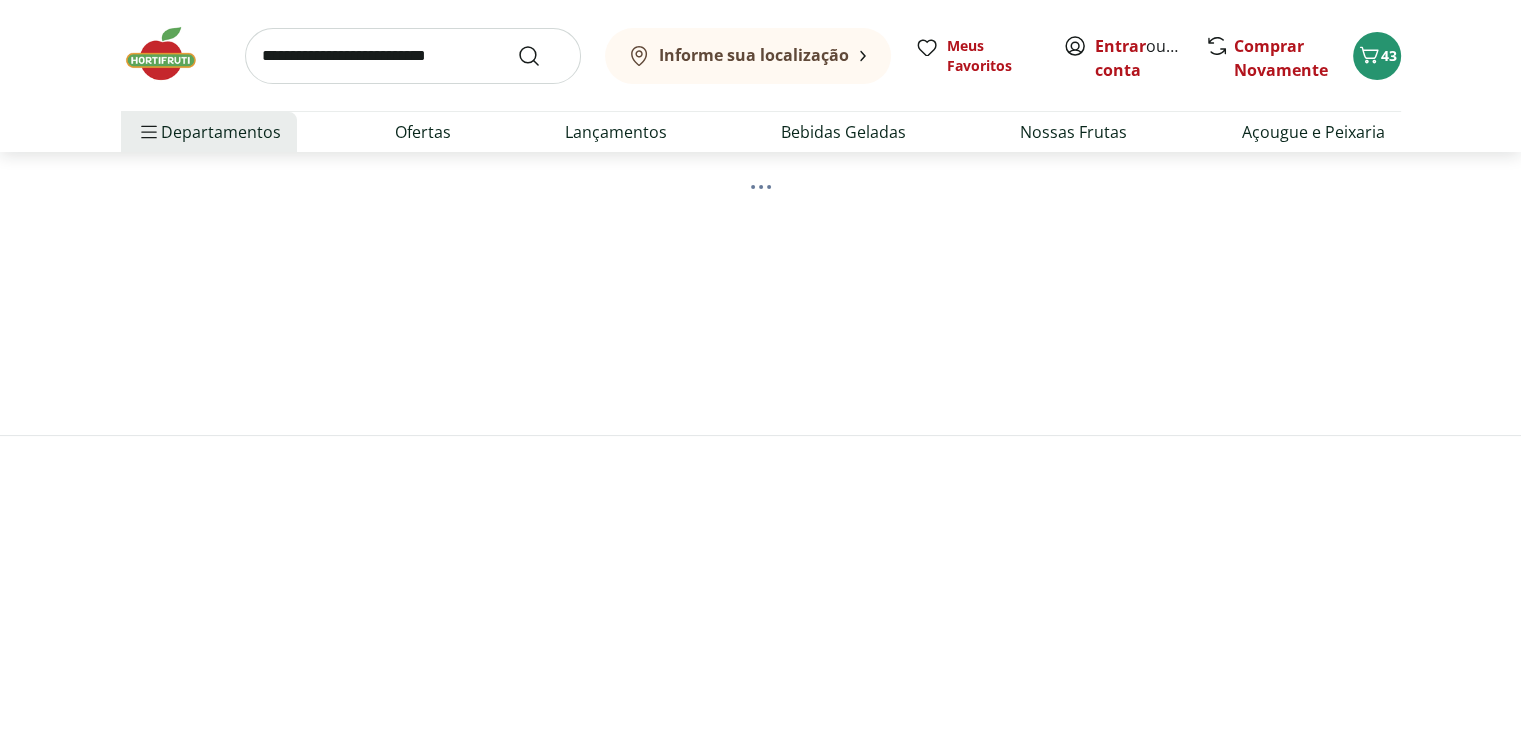 scroll, scrollTop: 0, scrollLeft: 0, axis: both 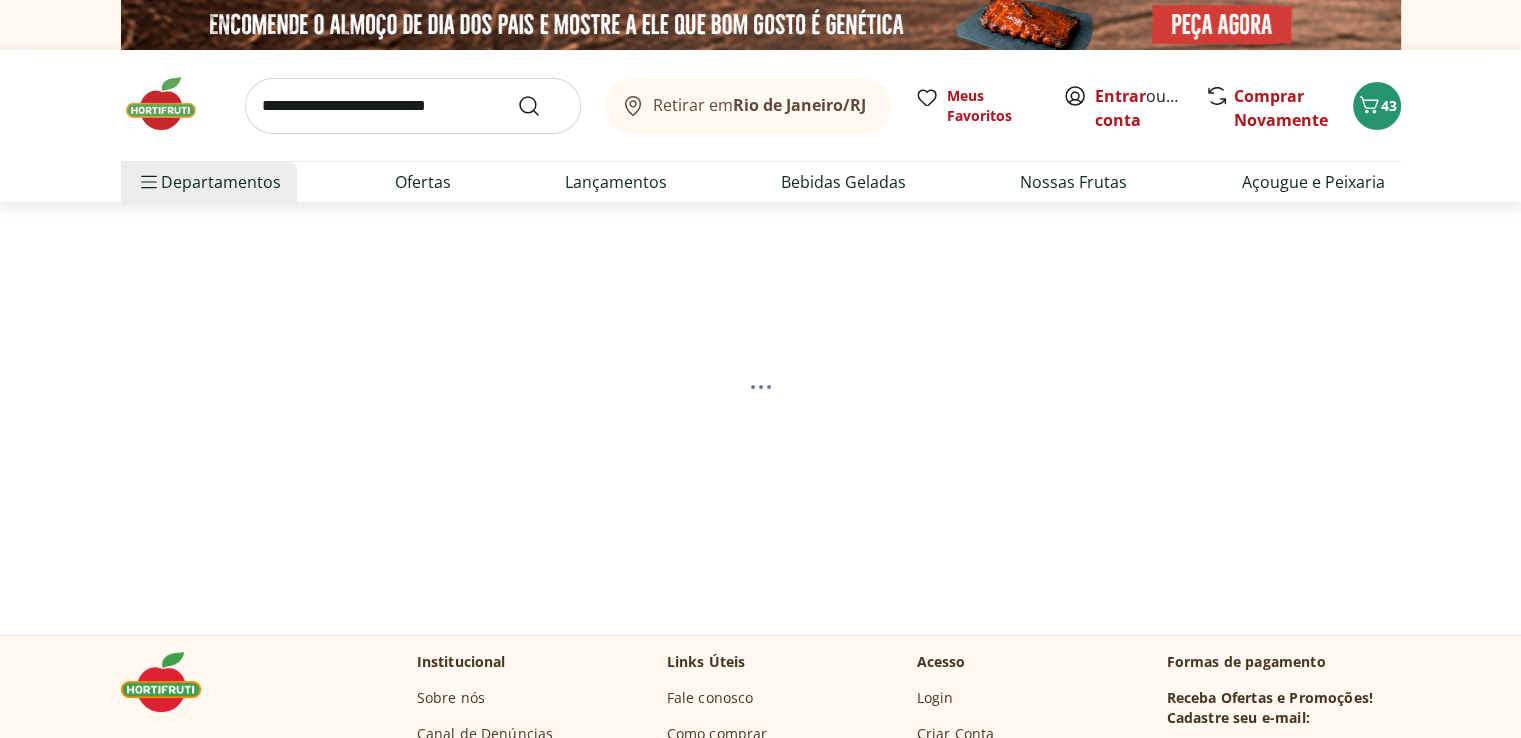 select on "**********" 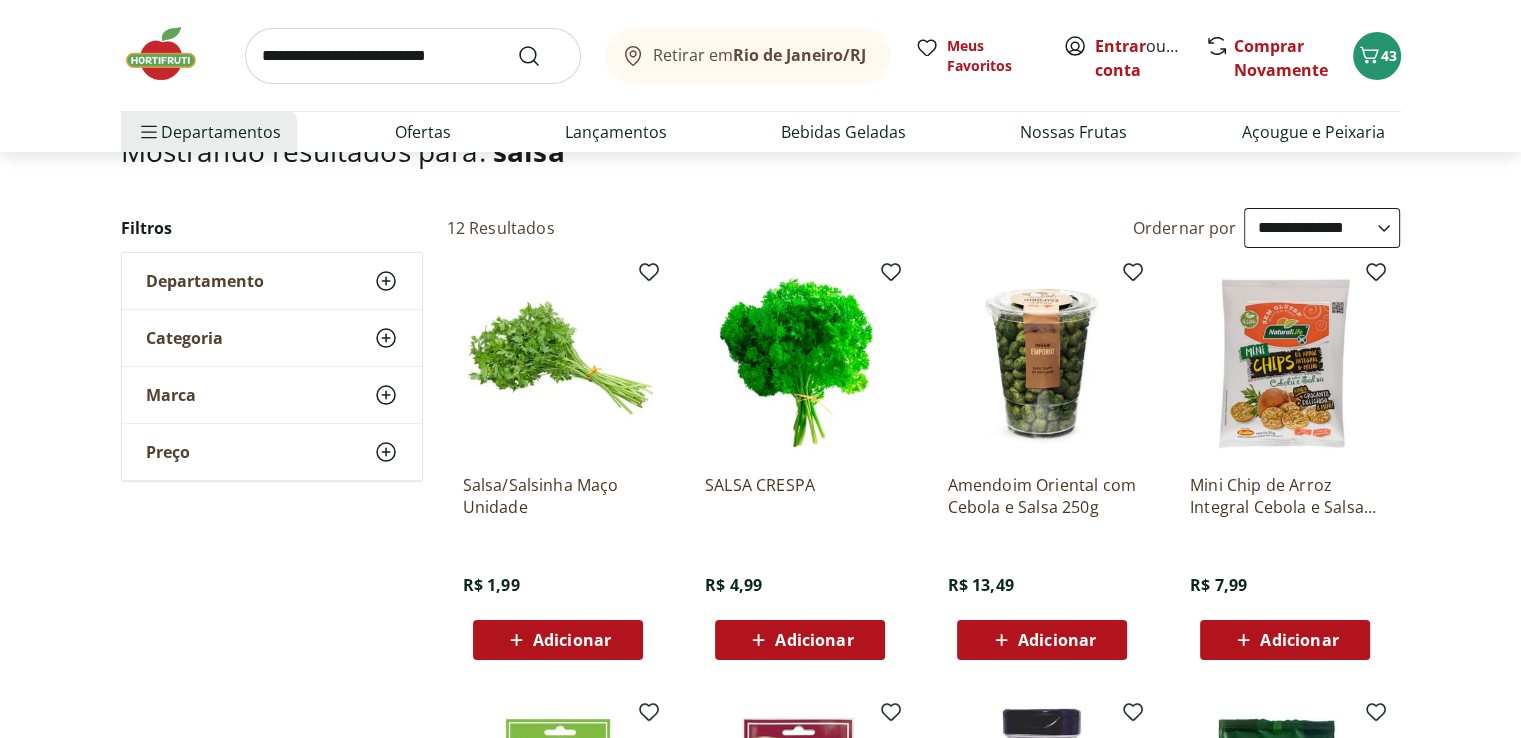 scroll, scrollTop: 200, scrollLeft: 0, axis: vertical 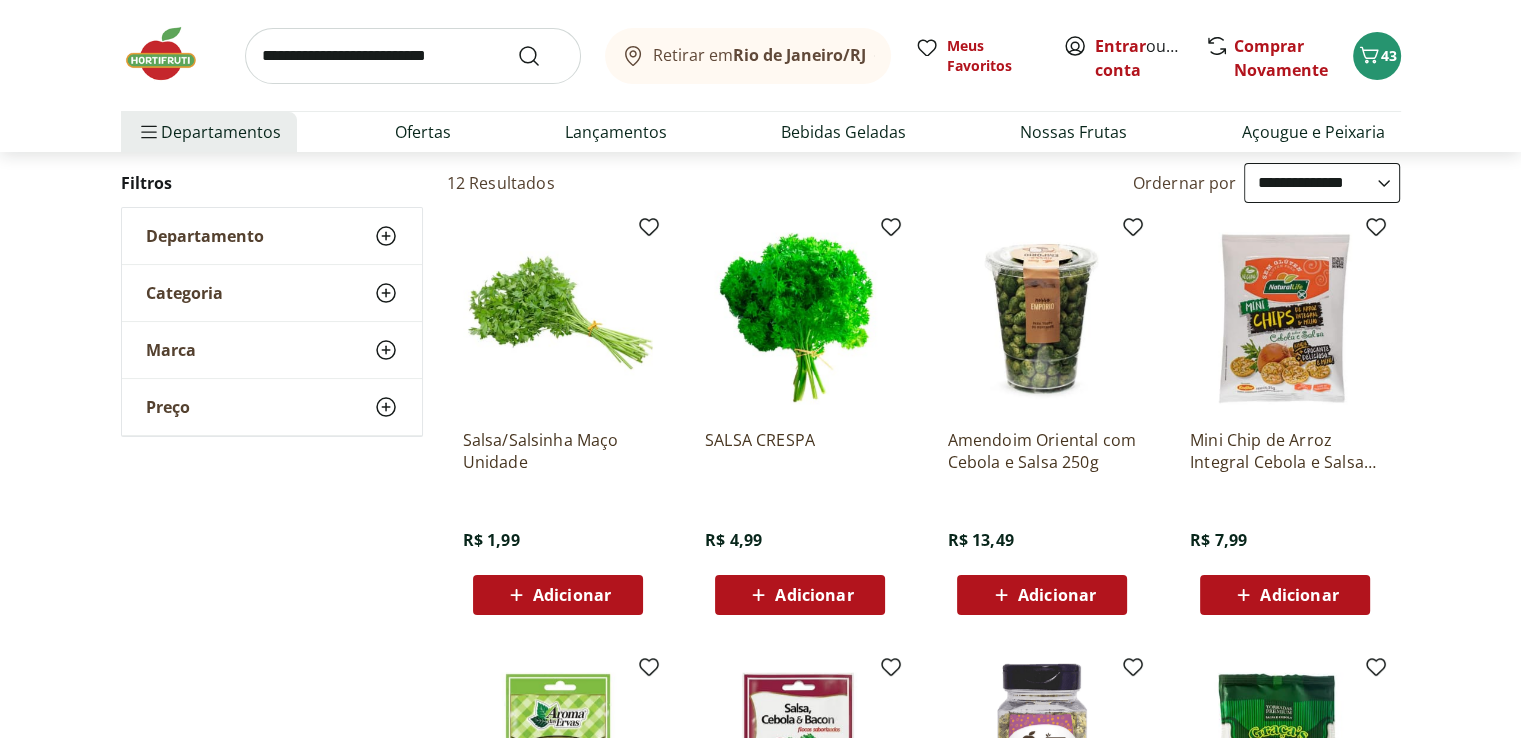 click on "Adicionar" at bounding box center (572, 595) 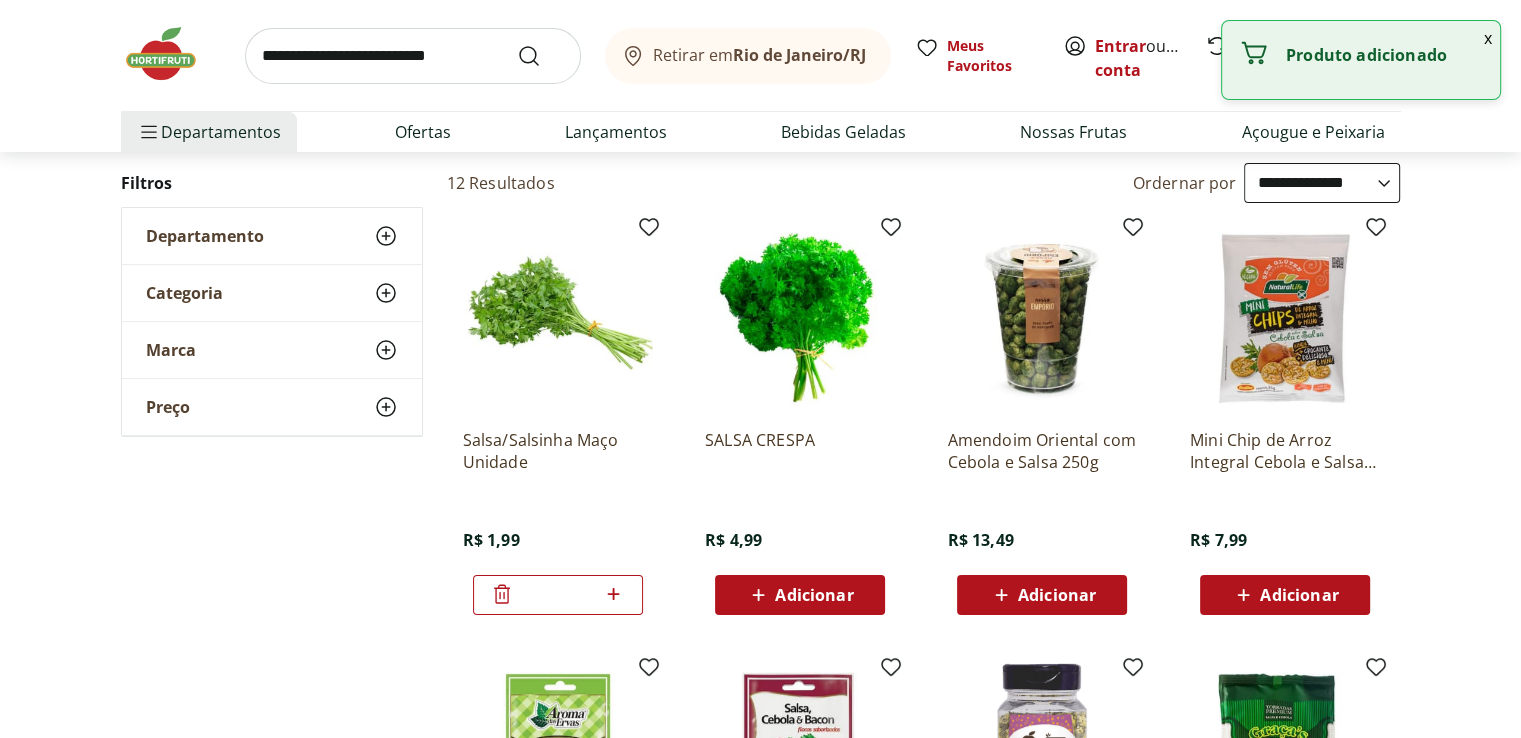 click at bounding box center (413, 56) 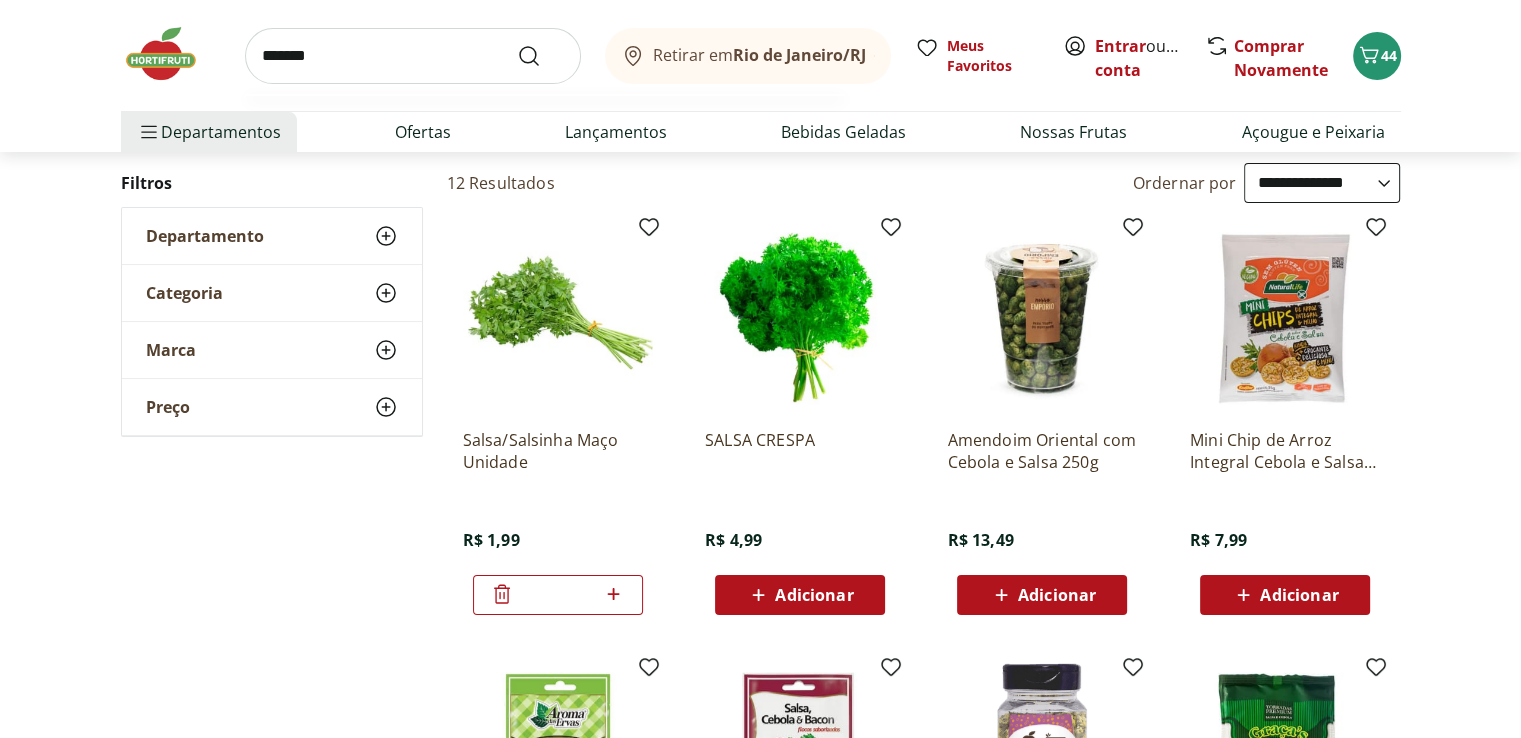 type on "*******" 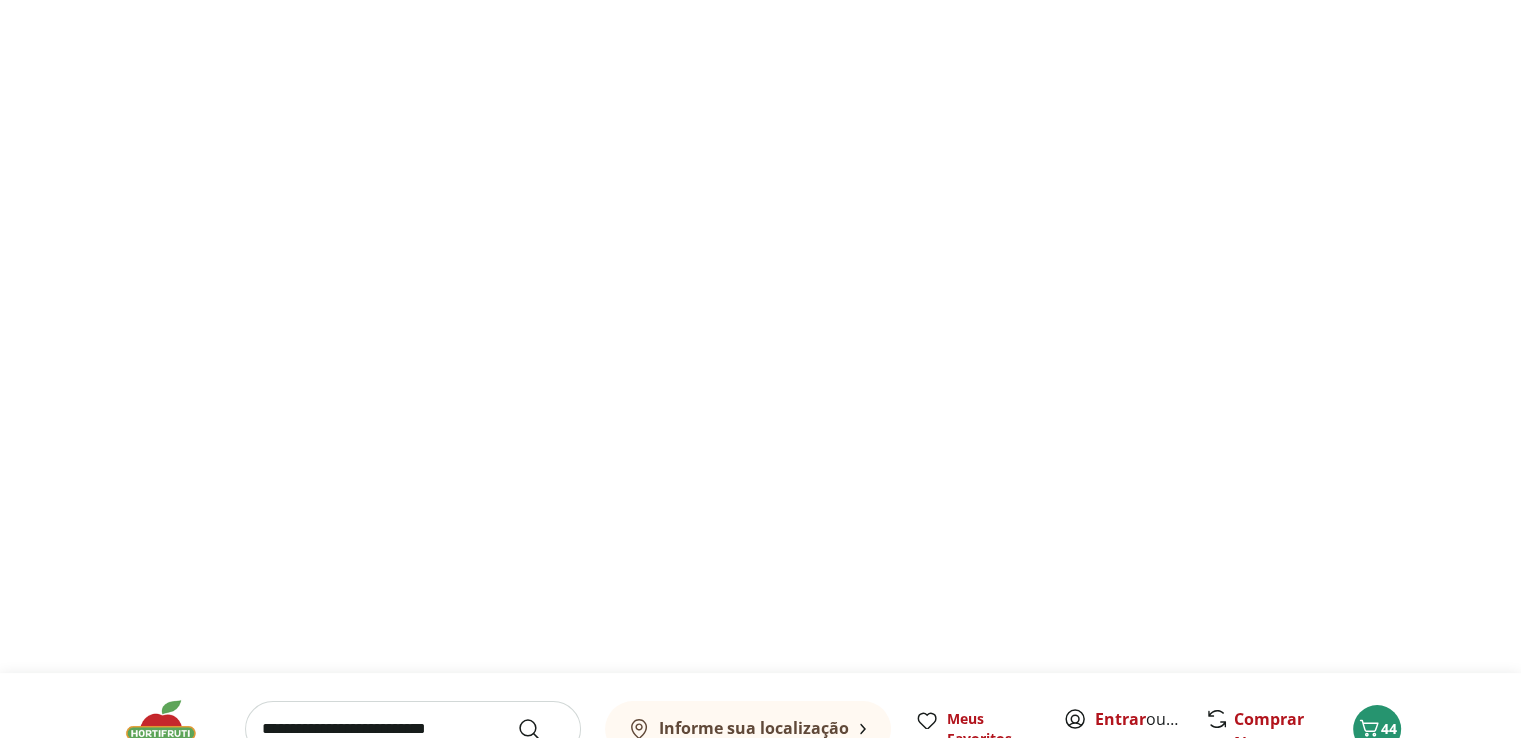 scroll, scrollTop: 0, scrollLeft: 0, axis: both 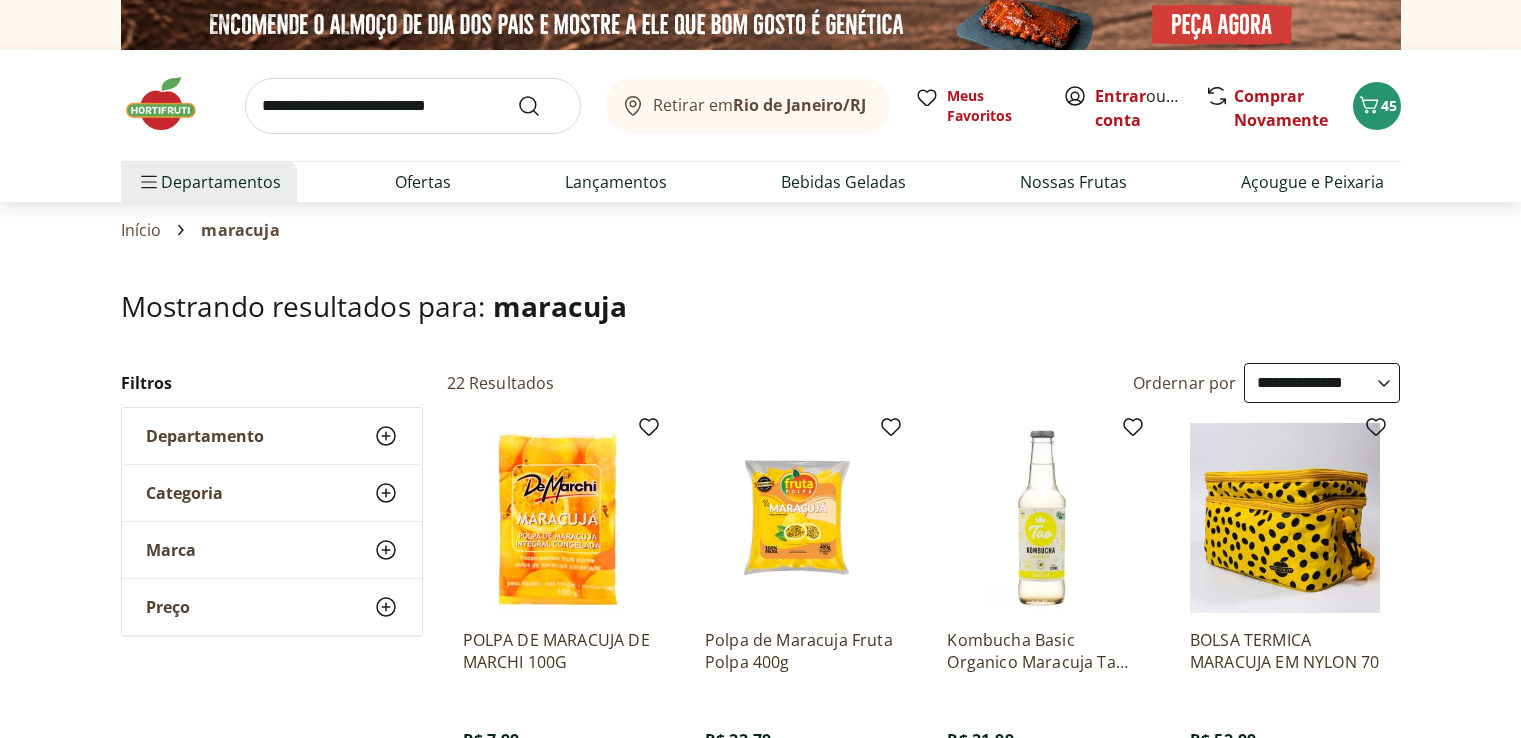 select on "**********" 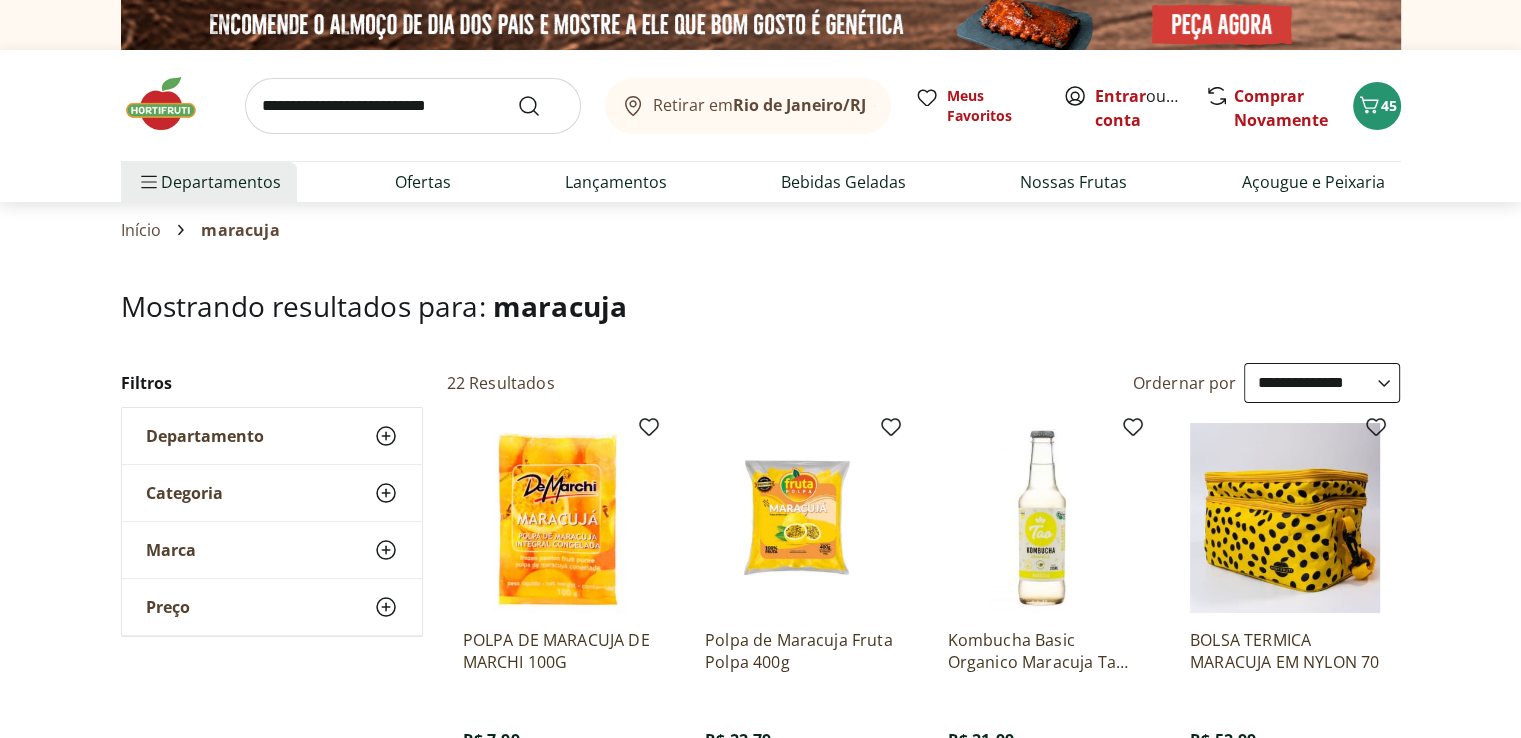 scroll, scrollTop: 0, scrollLeft: 0, axis: both 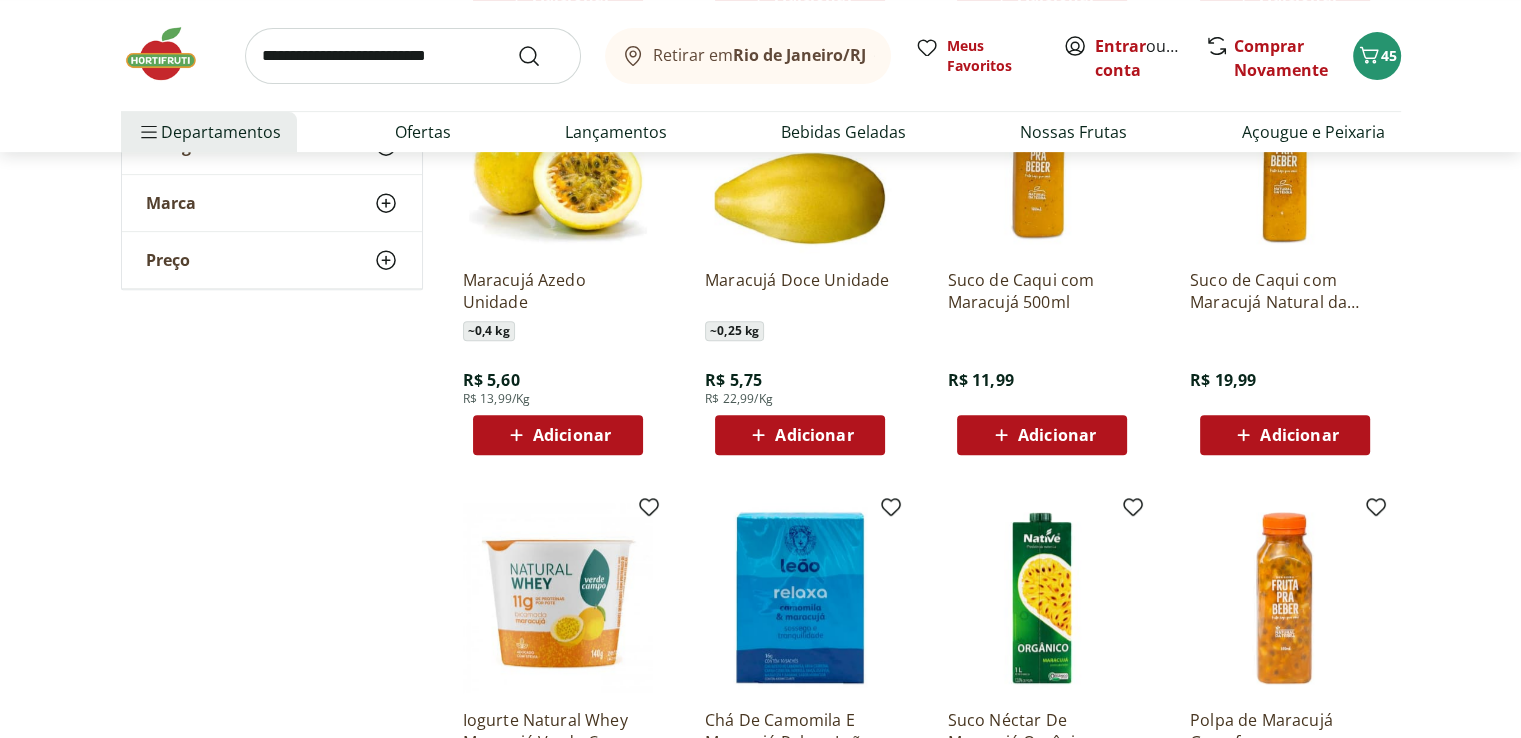 click on "Adicionar" at bounding box center [572, 435] 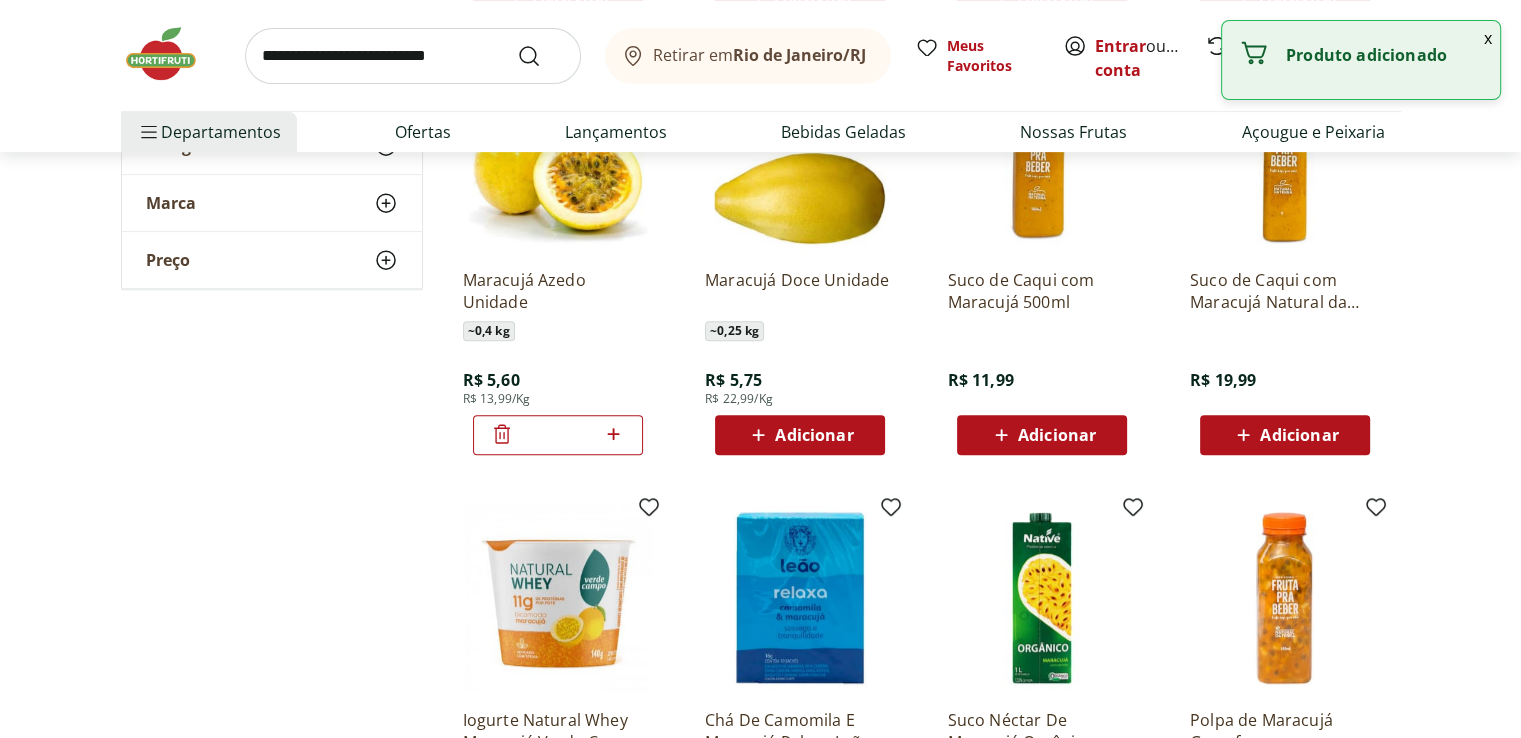 click 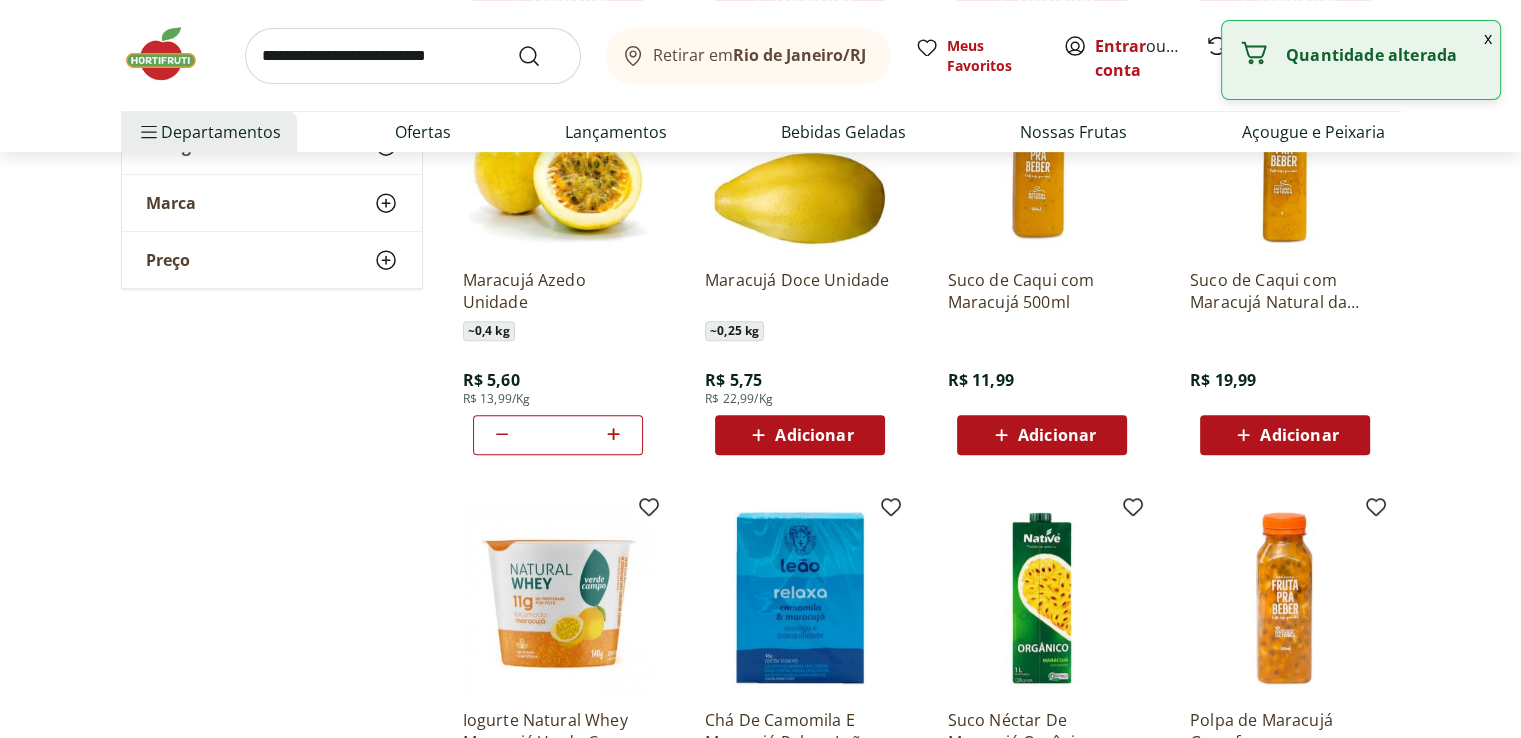 click 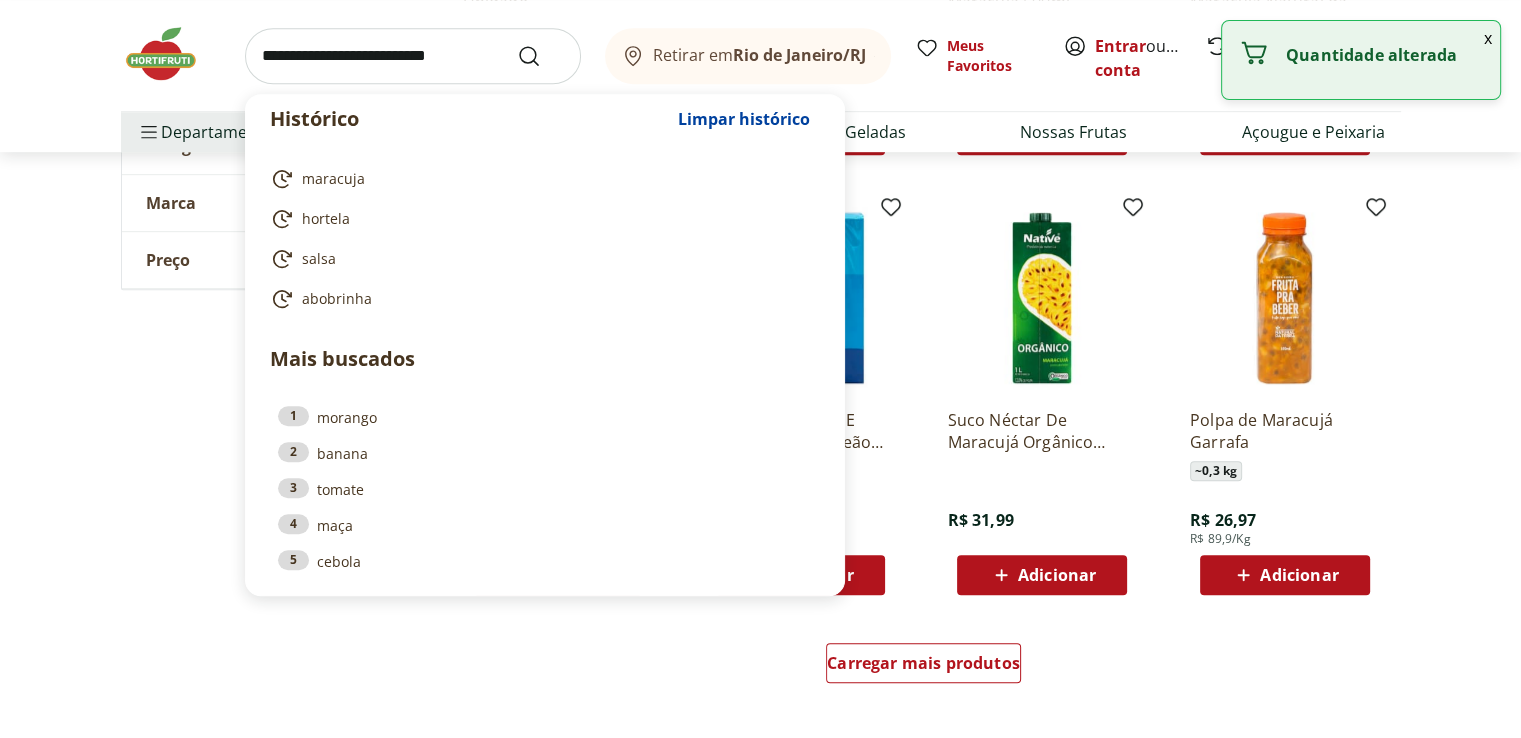click at bounding box center (413, 56) 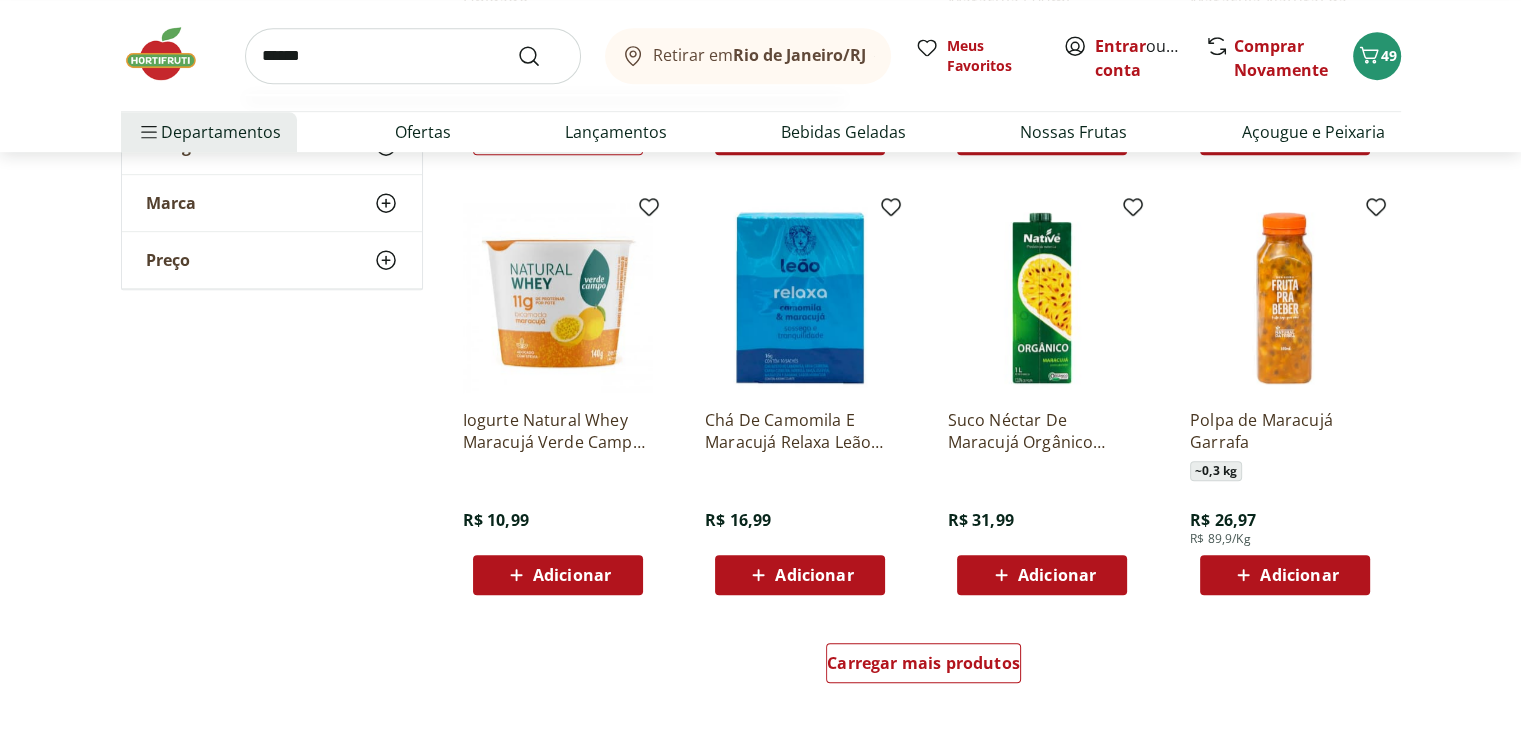 type on "******" 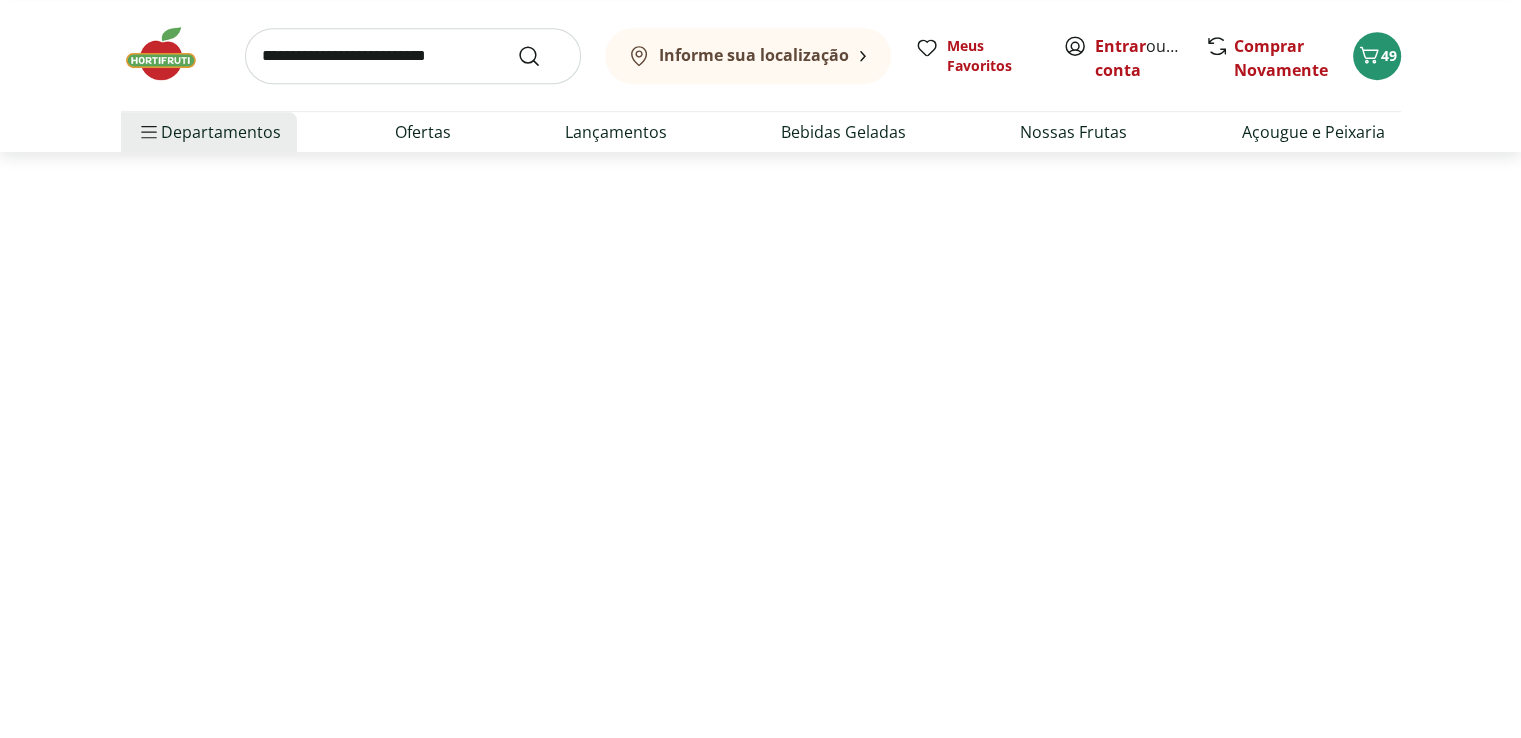 scroll, scrollTop: 0, scrollLeft: 0, axis: both 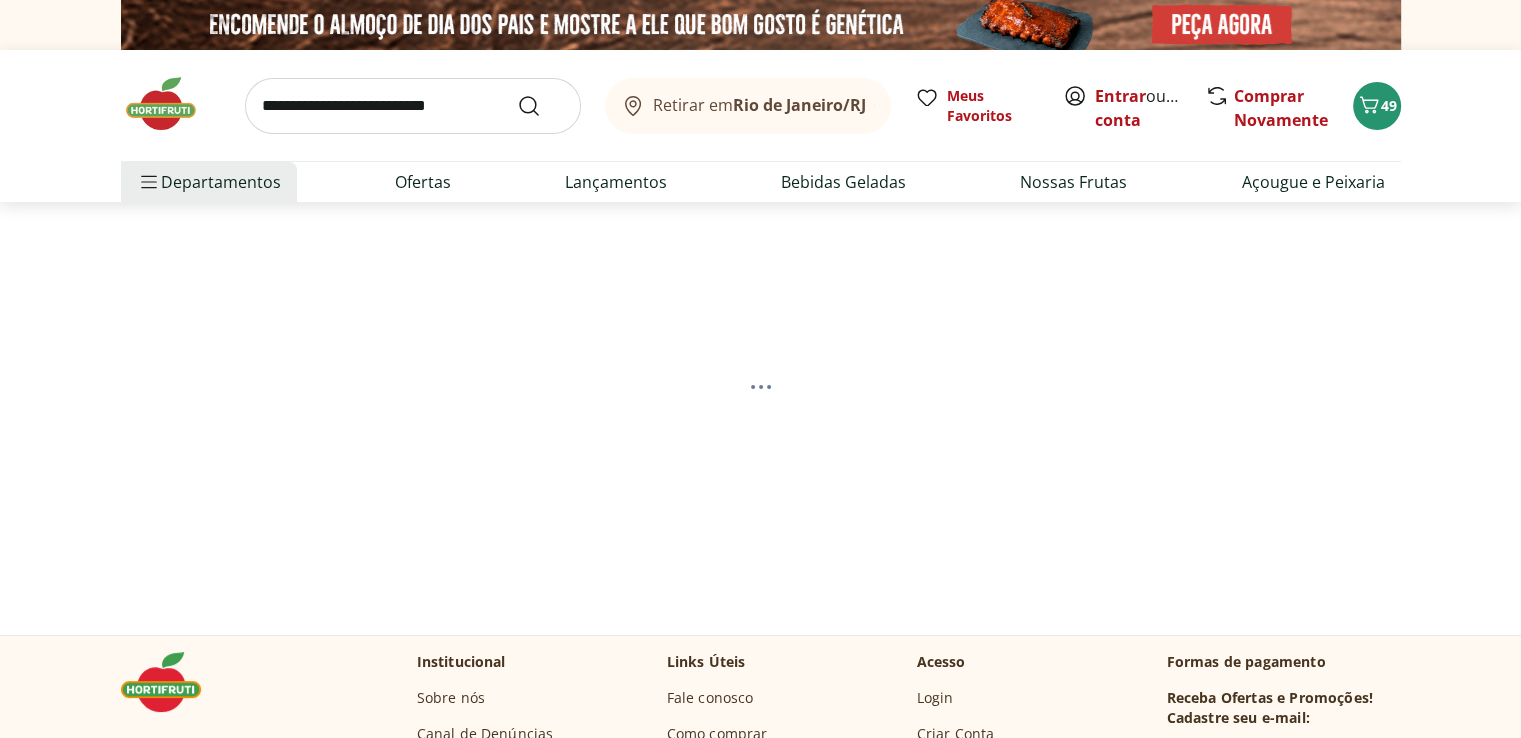 select on "**********" 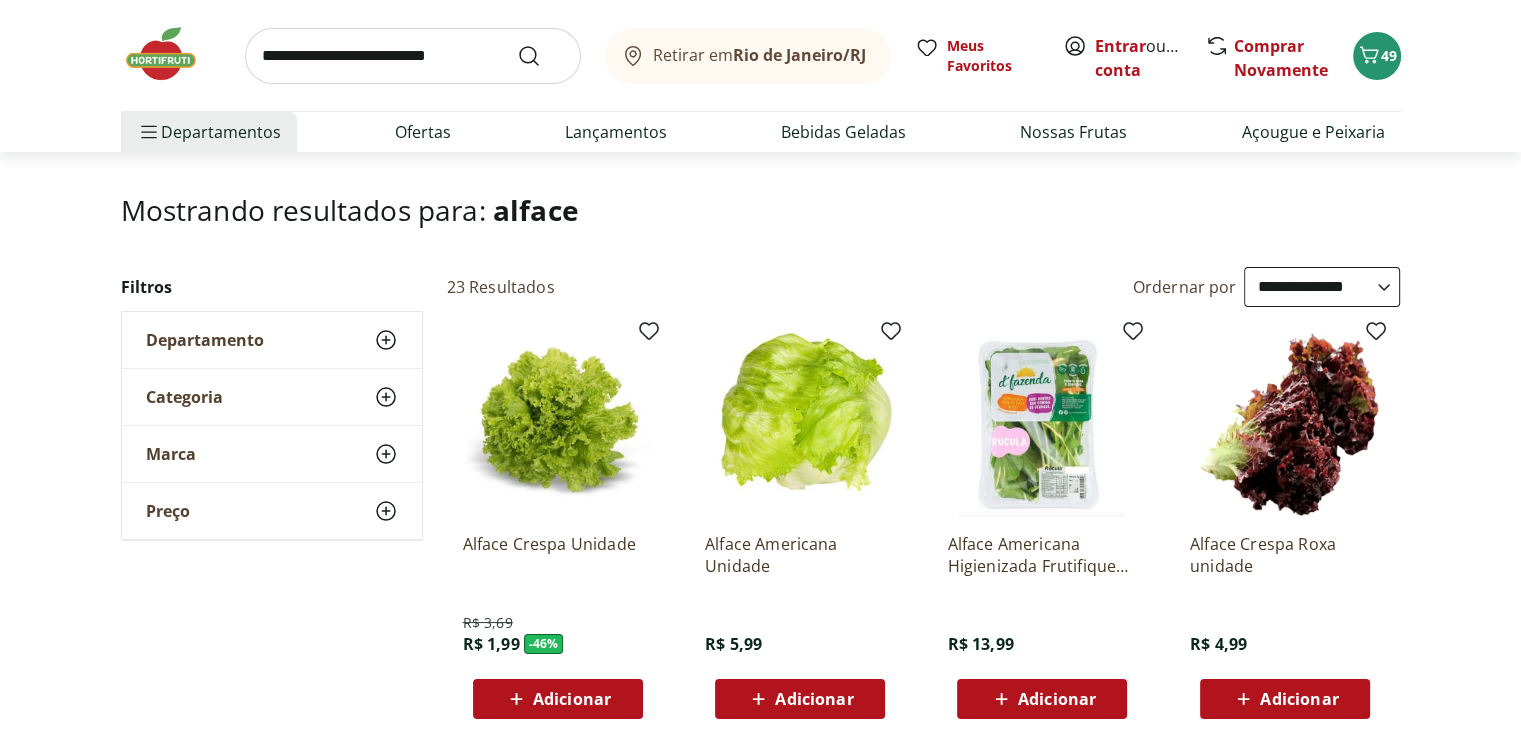 scroll, scrollTop: 200, scrollLeft: 0, axis: vertical 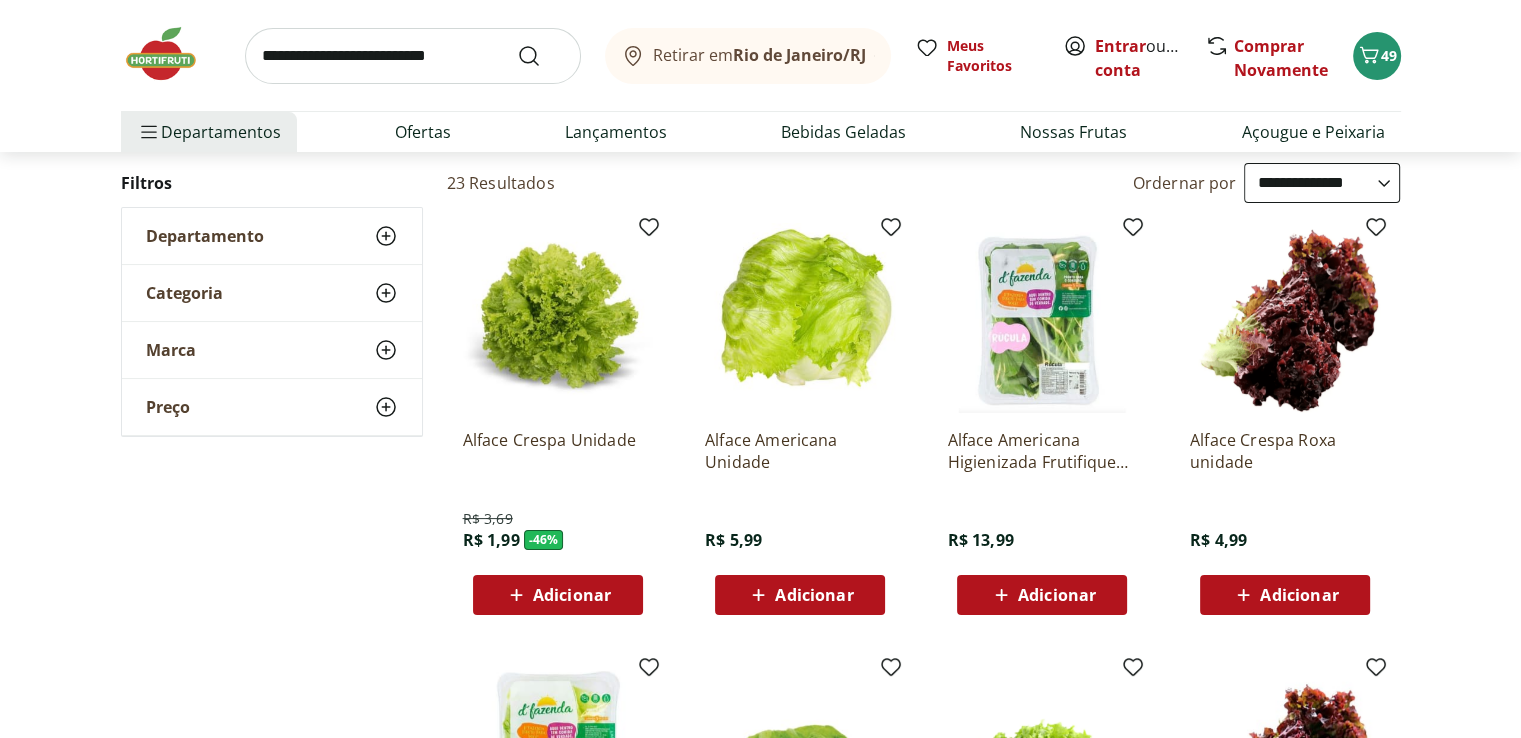 click on "Adicionar" at bounding box center [814, 595] 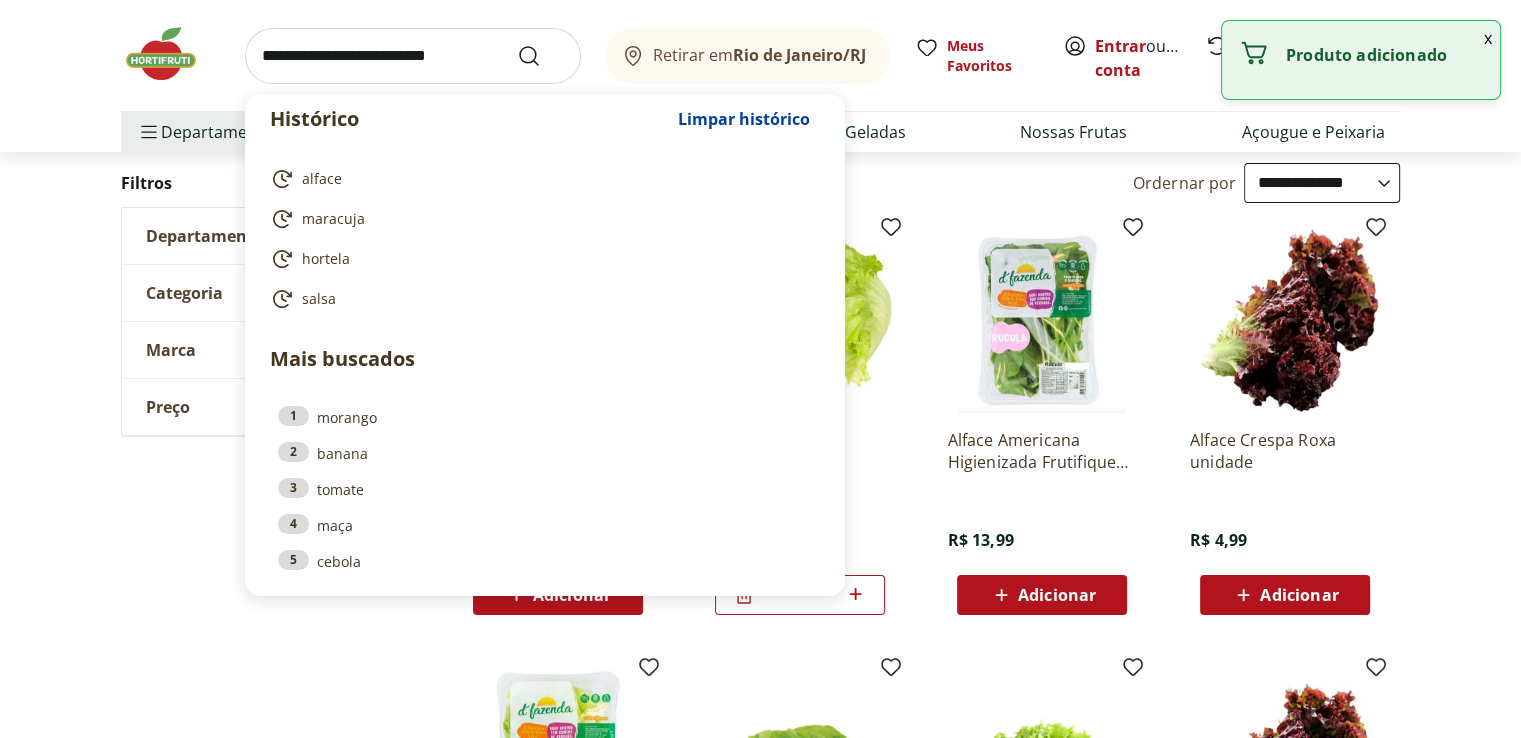 click at bounding box center [413, 56] 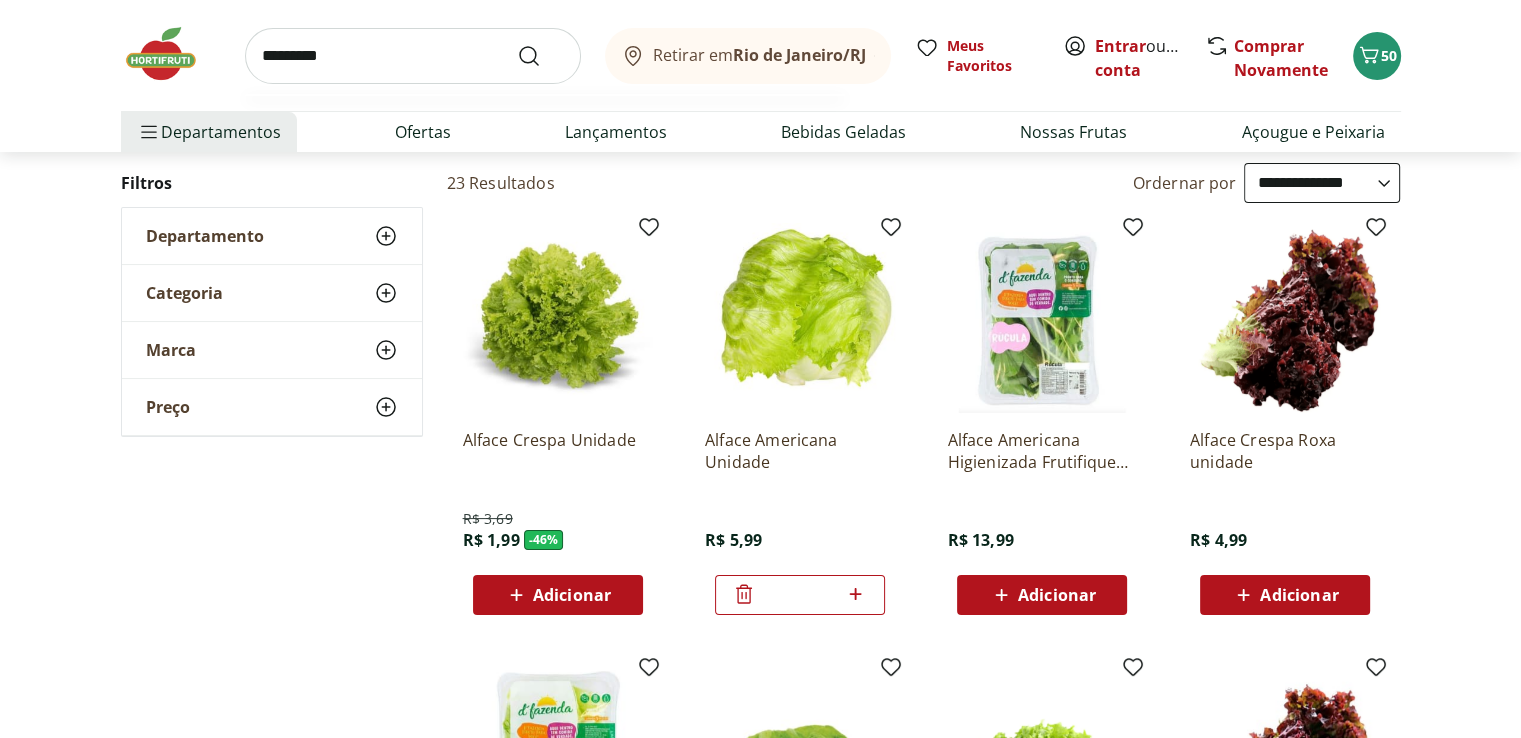 type on "*********" 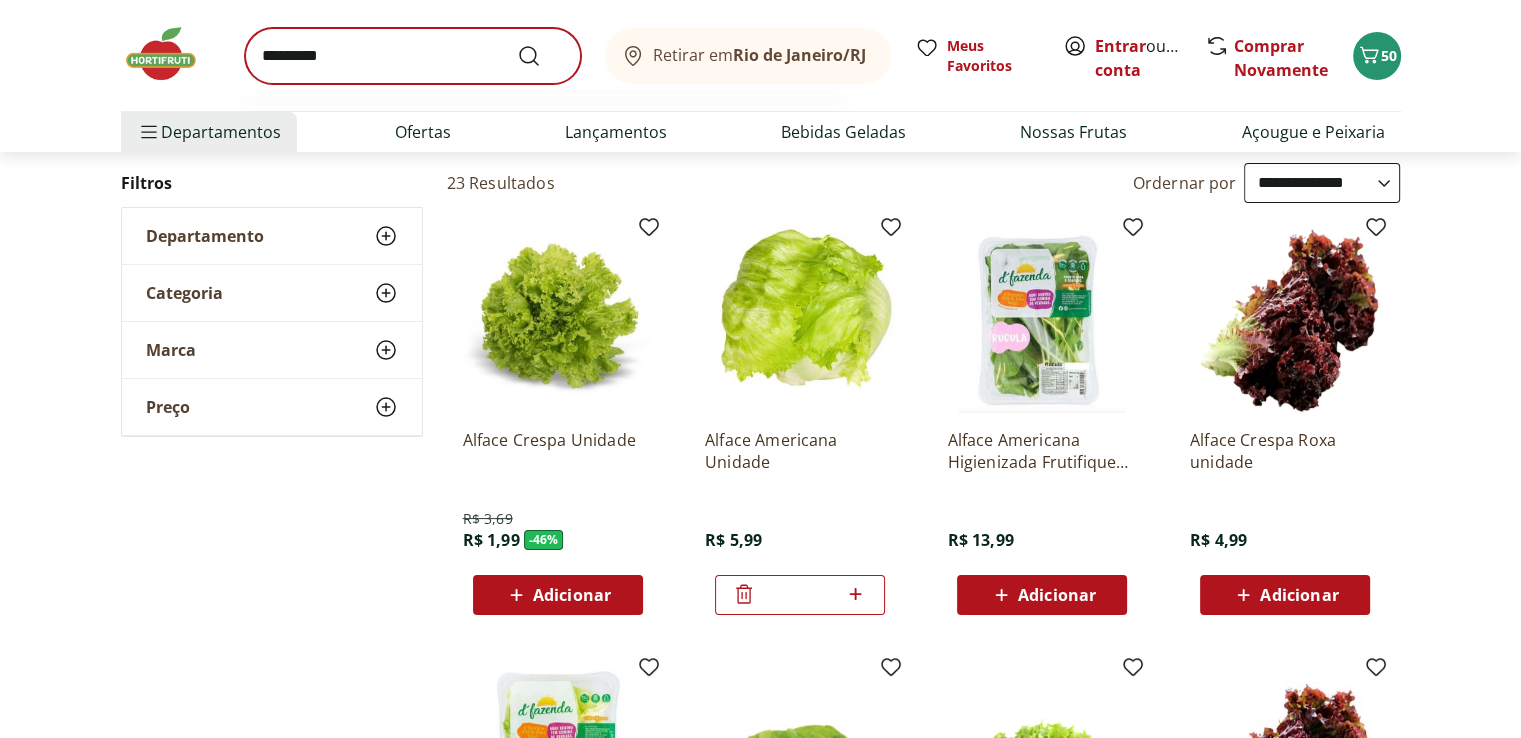 scroll, scrollTop: 0, scrollLeft: 0, axis: both 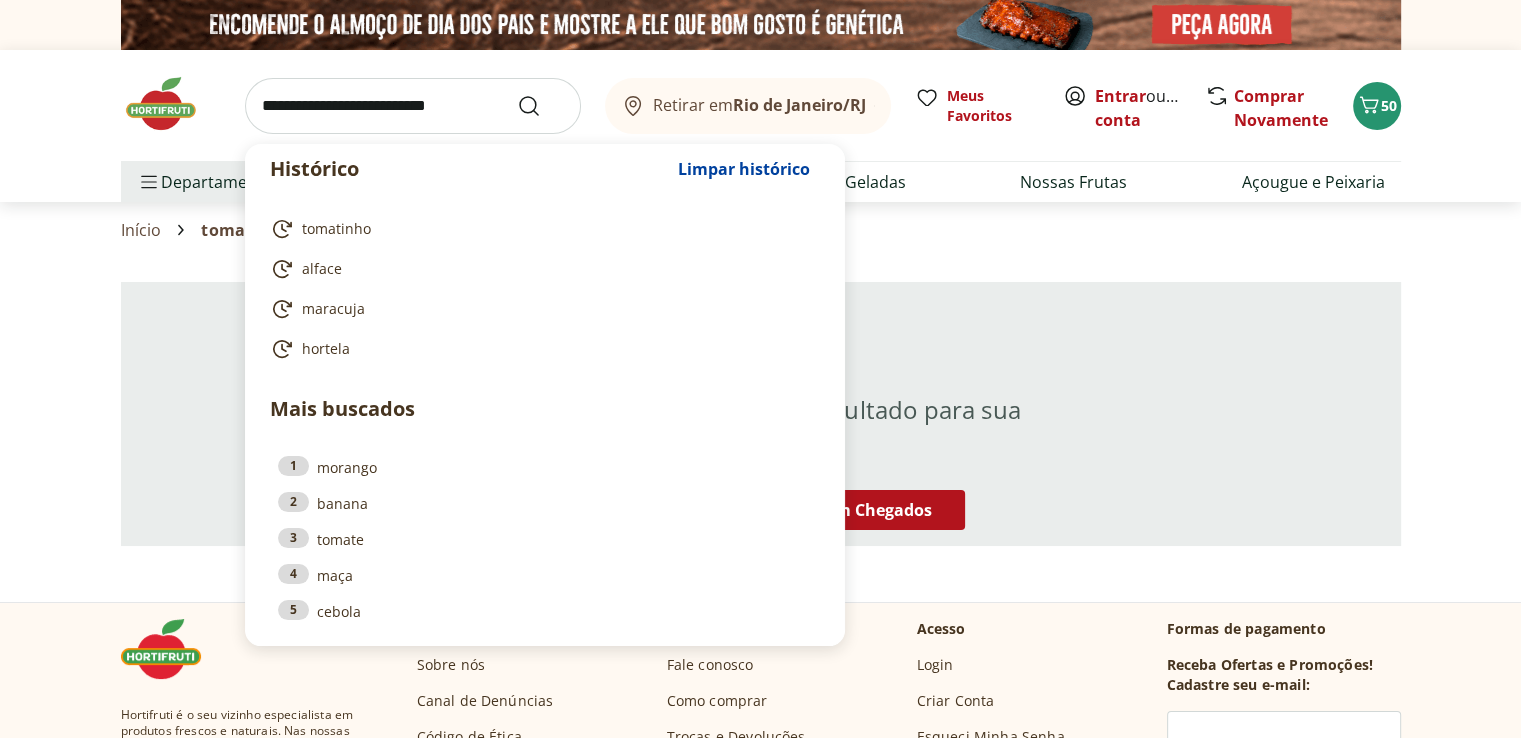 click at bounding box center (413, 106) 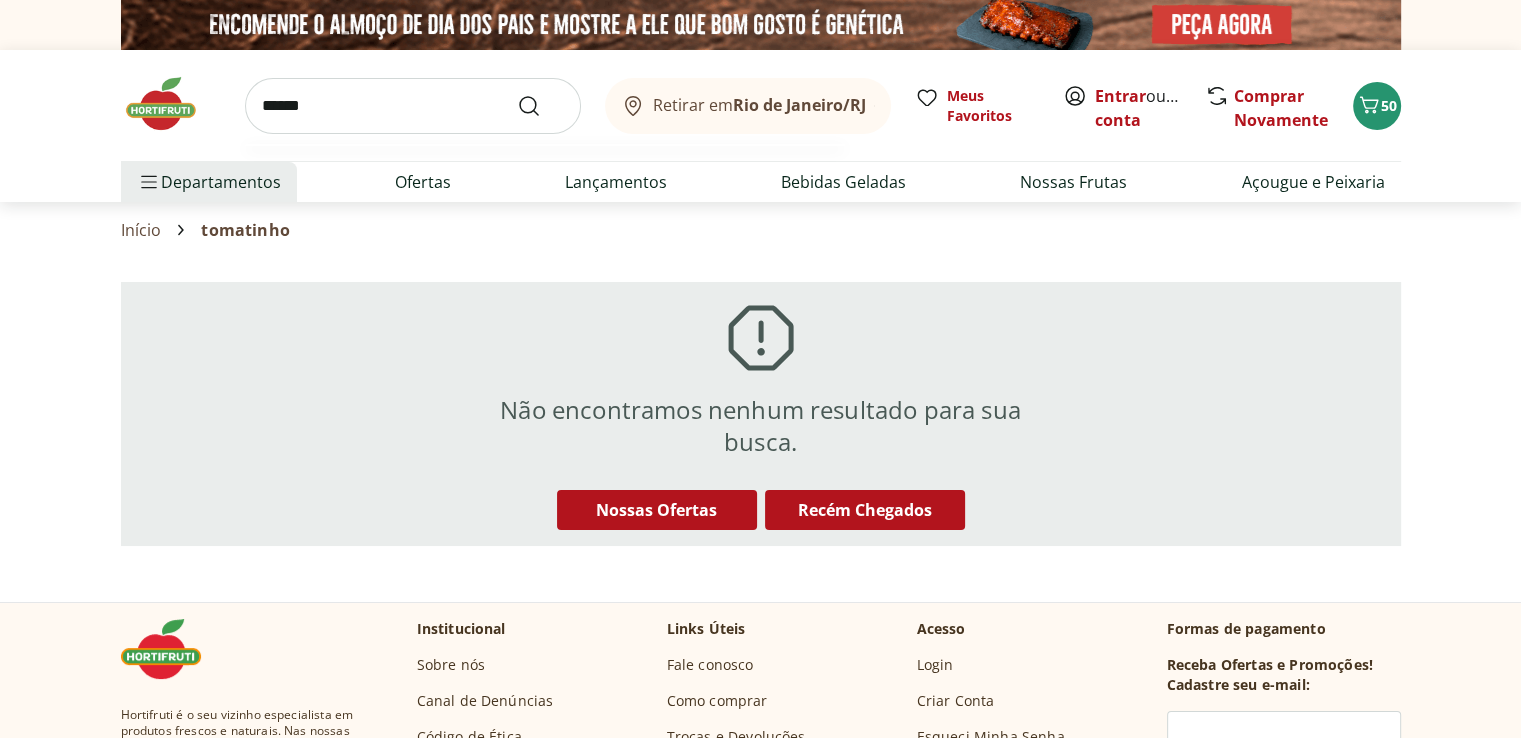 type on "******" 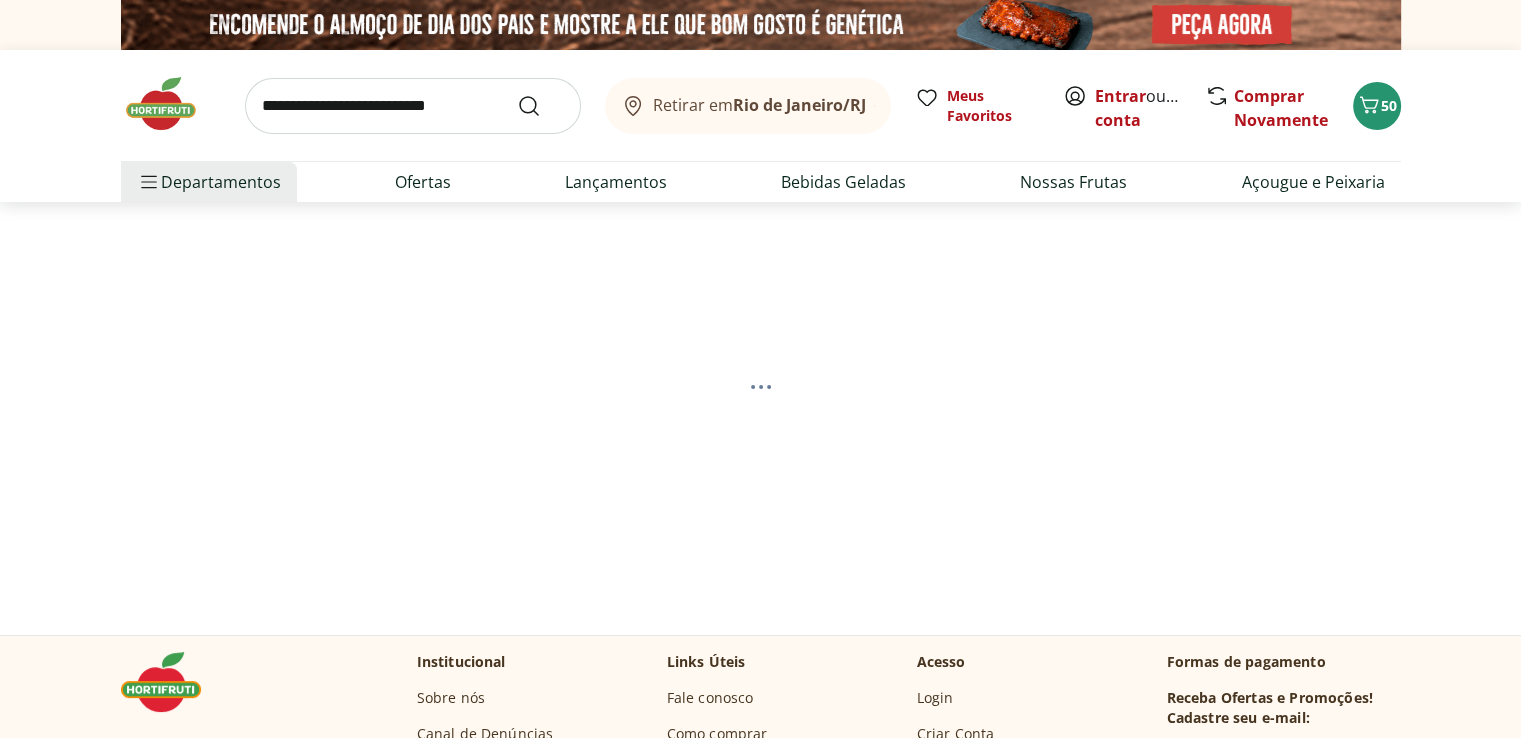 select on "**********" 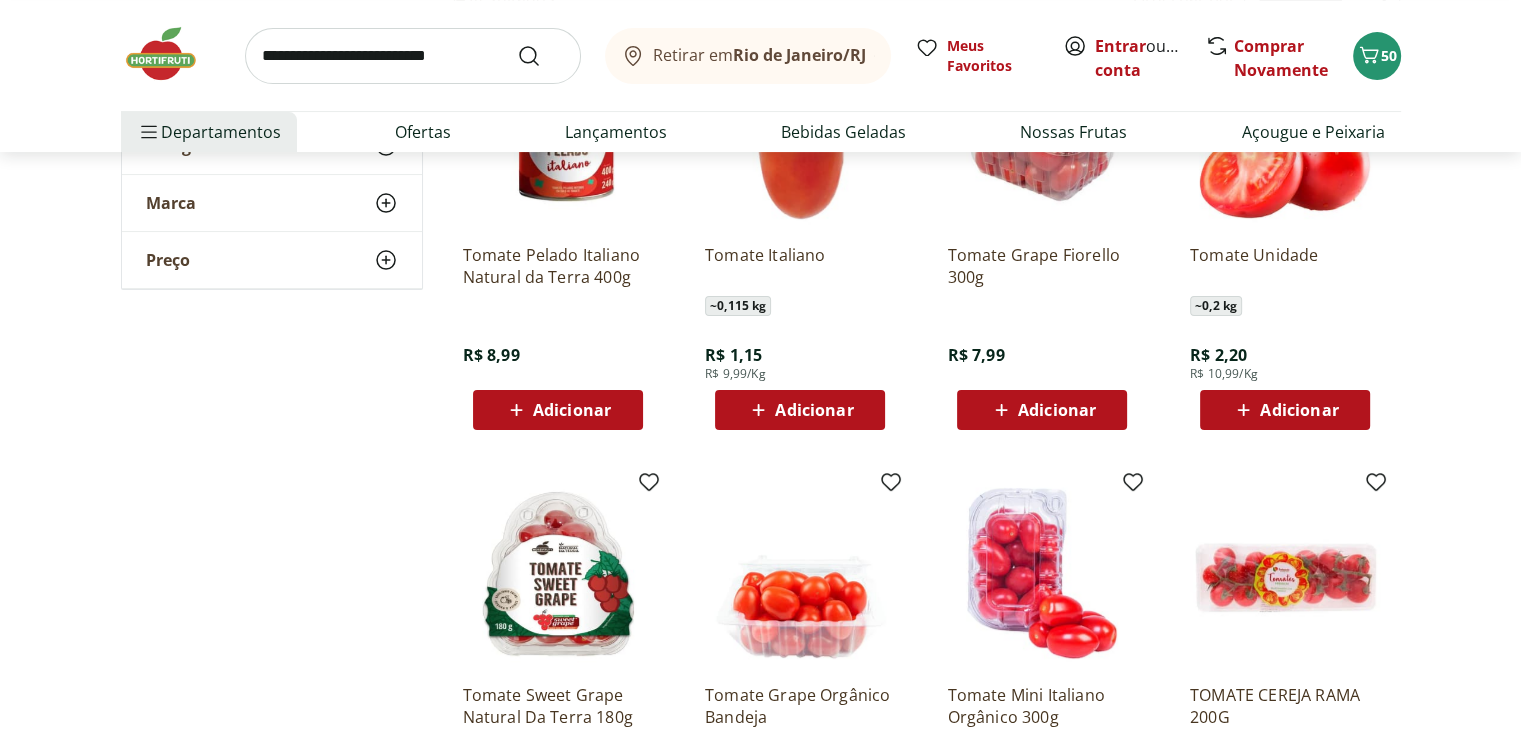scroll, scrollTop: 300, scrollLeft: 0, axis: vertical 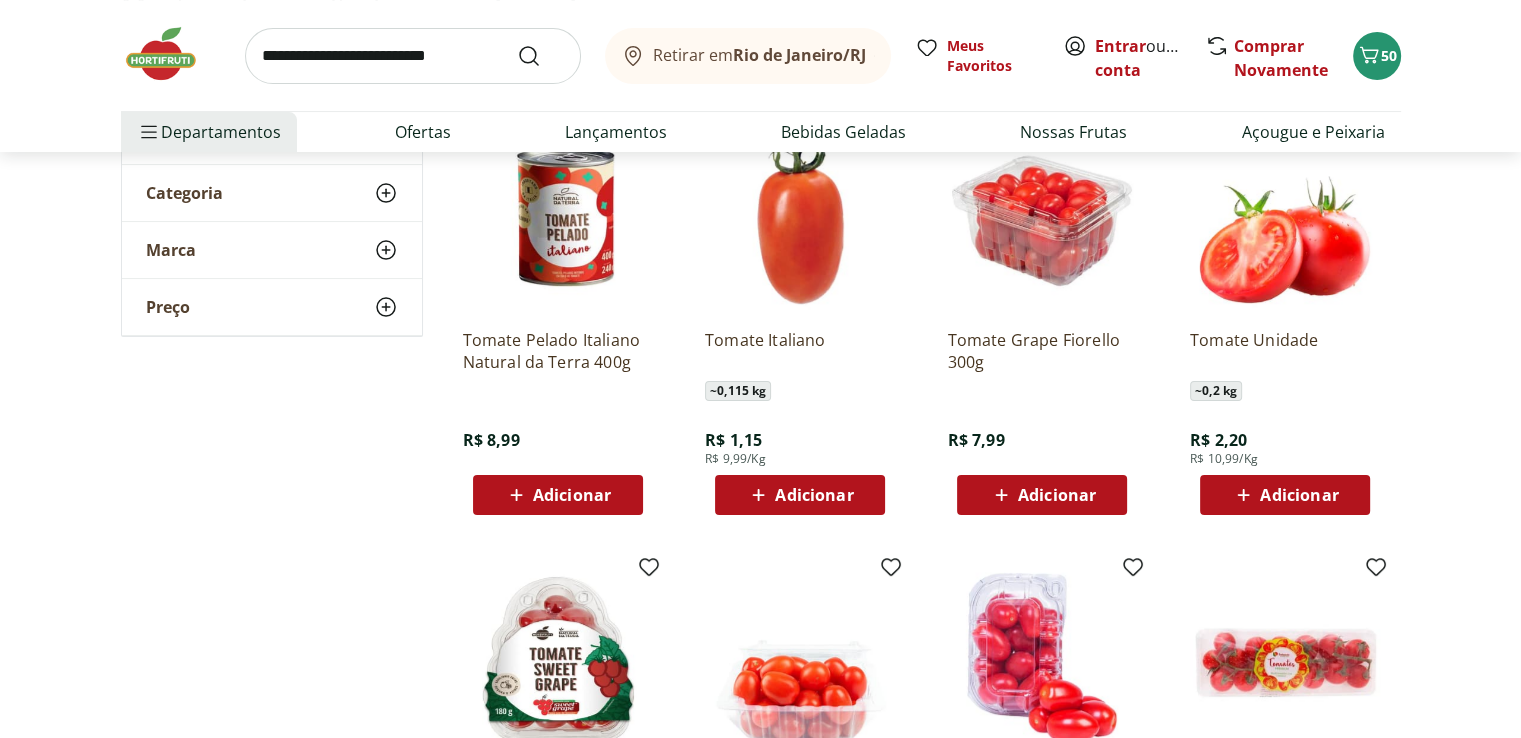 click on "Adicionar" at bounding box center (1057, 495) 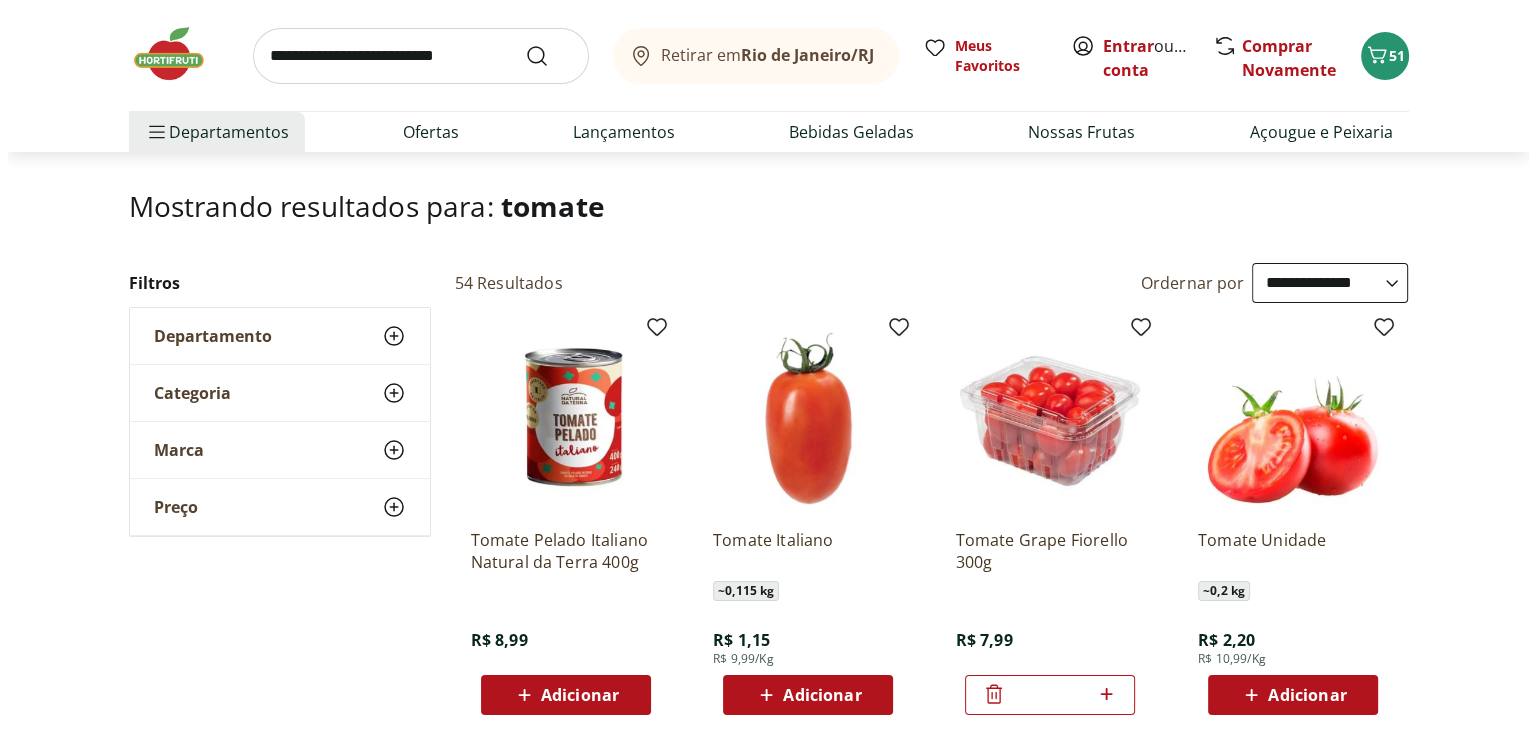 scroll, scrollTop: 0, scrollLeft: 0, axis: both 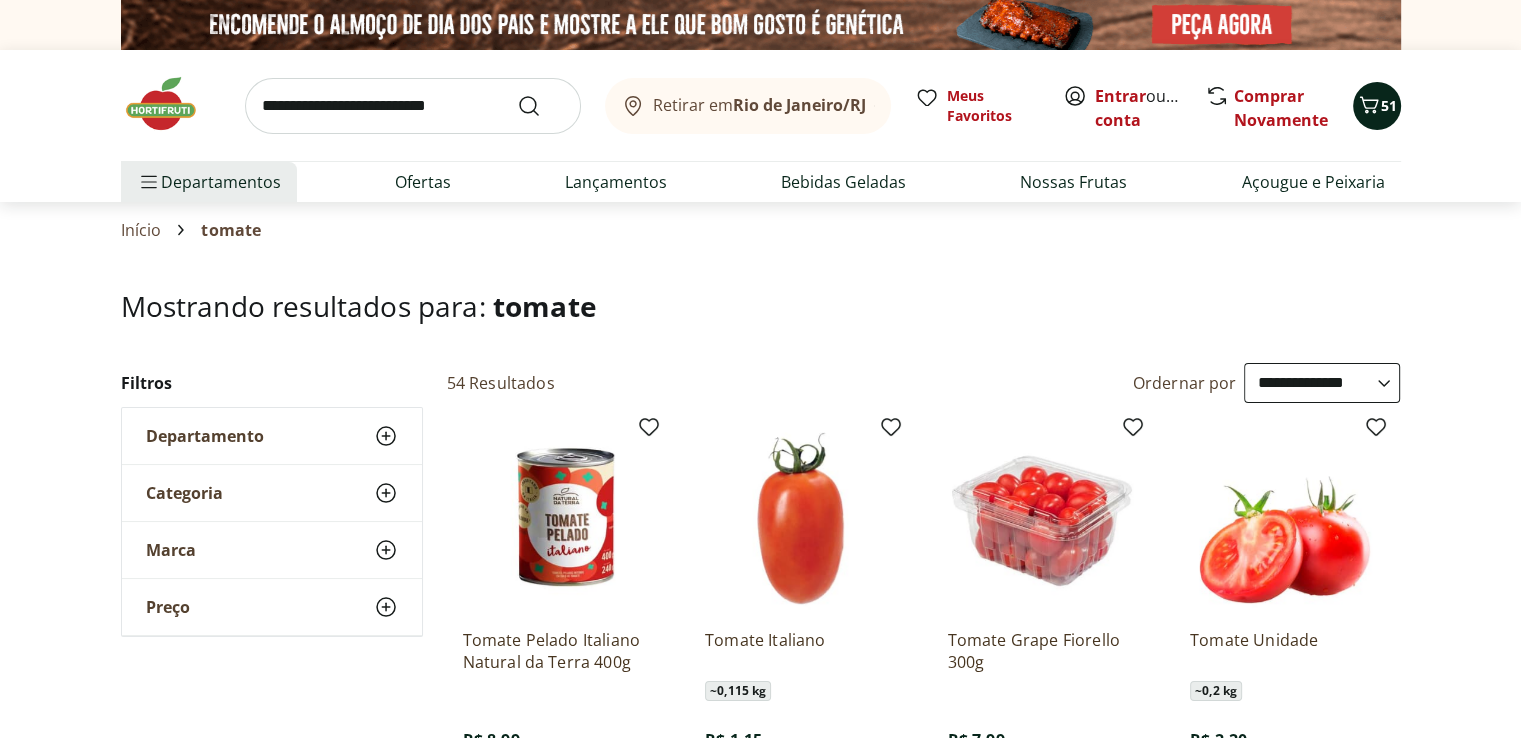 click 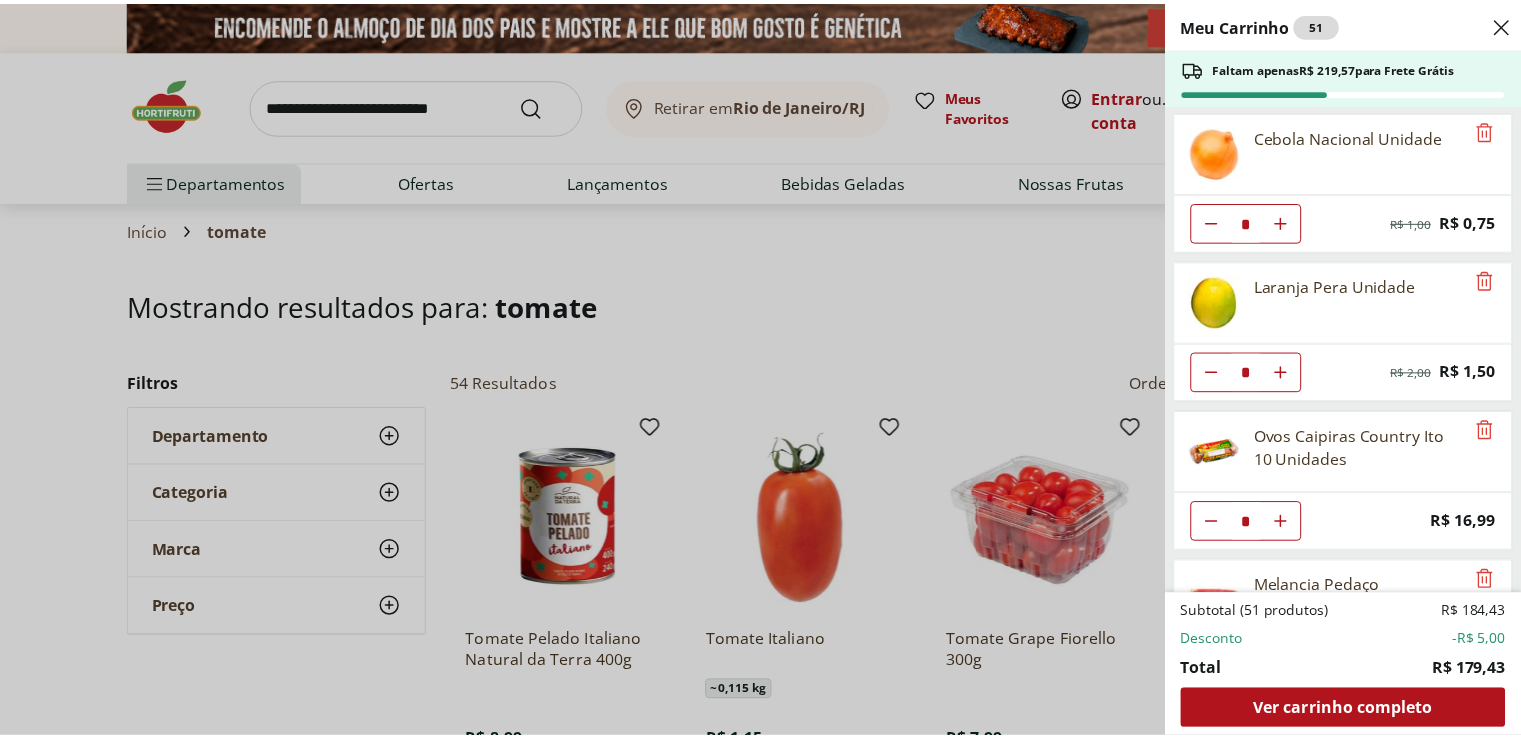 scroll, scrollTop: 0, scrollLeft: 0, axis: both 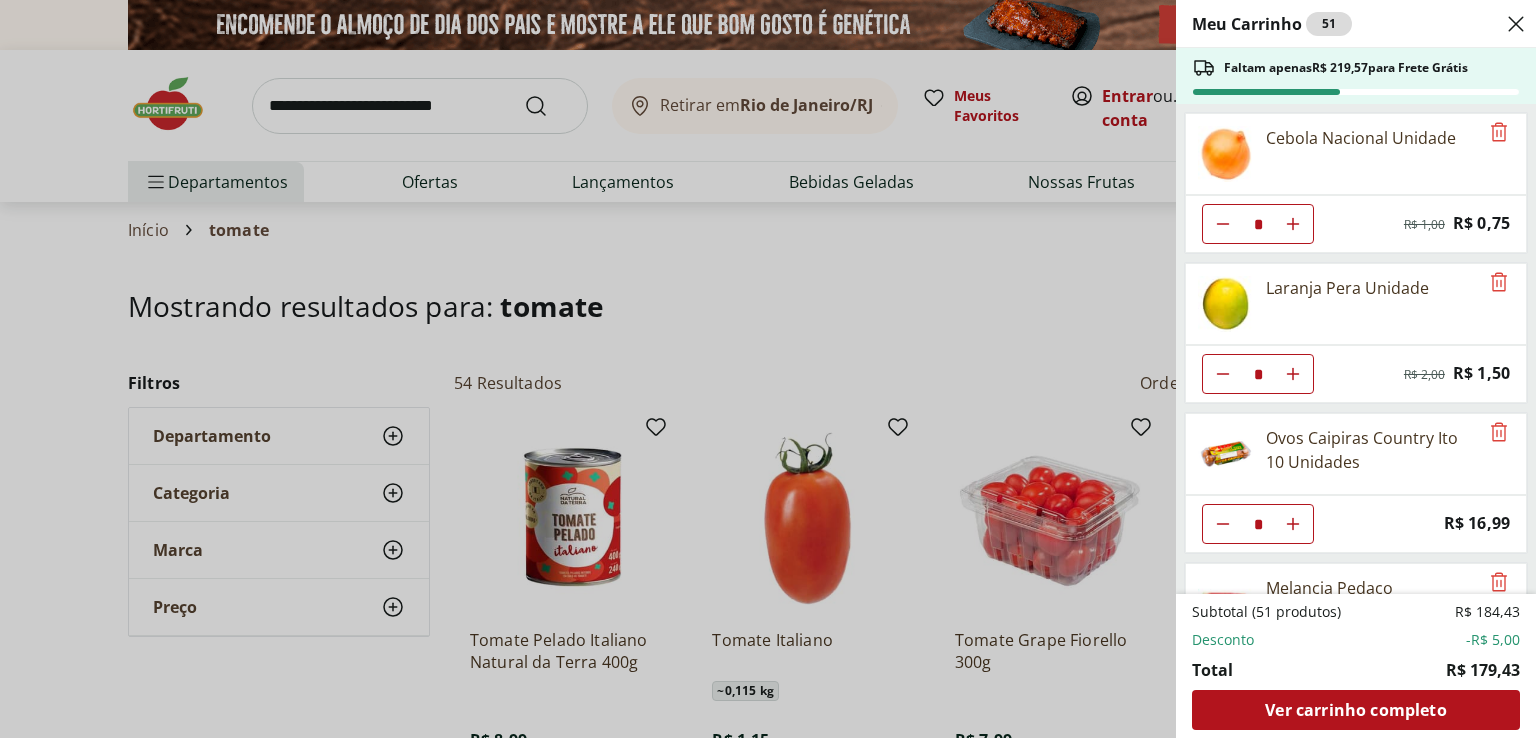 click 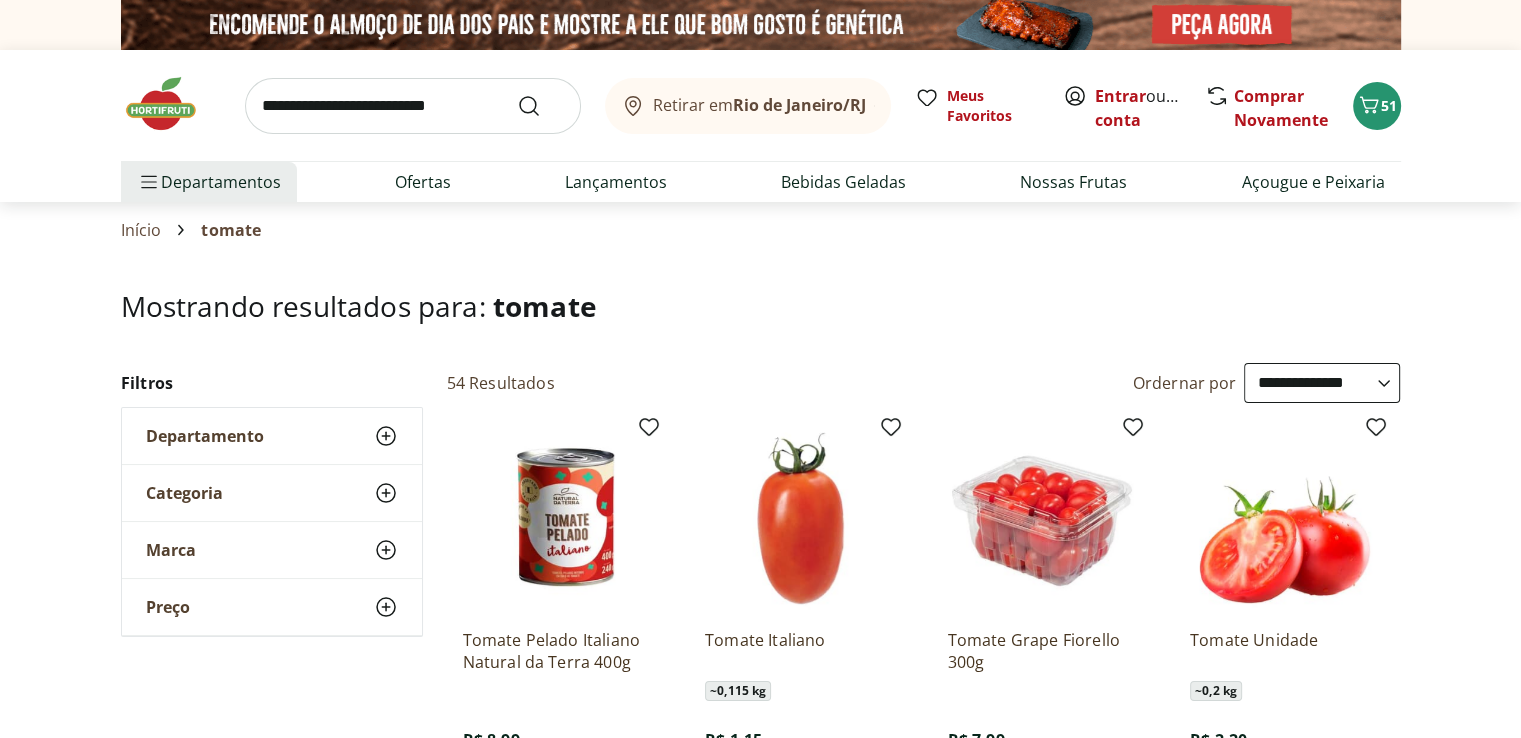 click at bounding box center (413, 106) 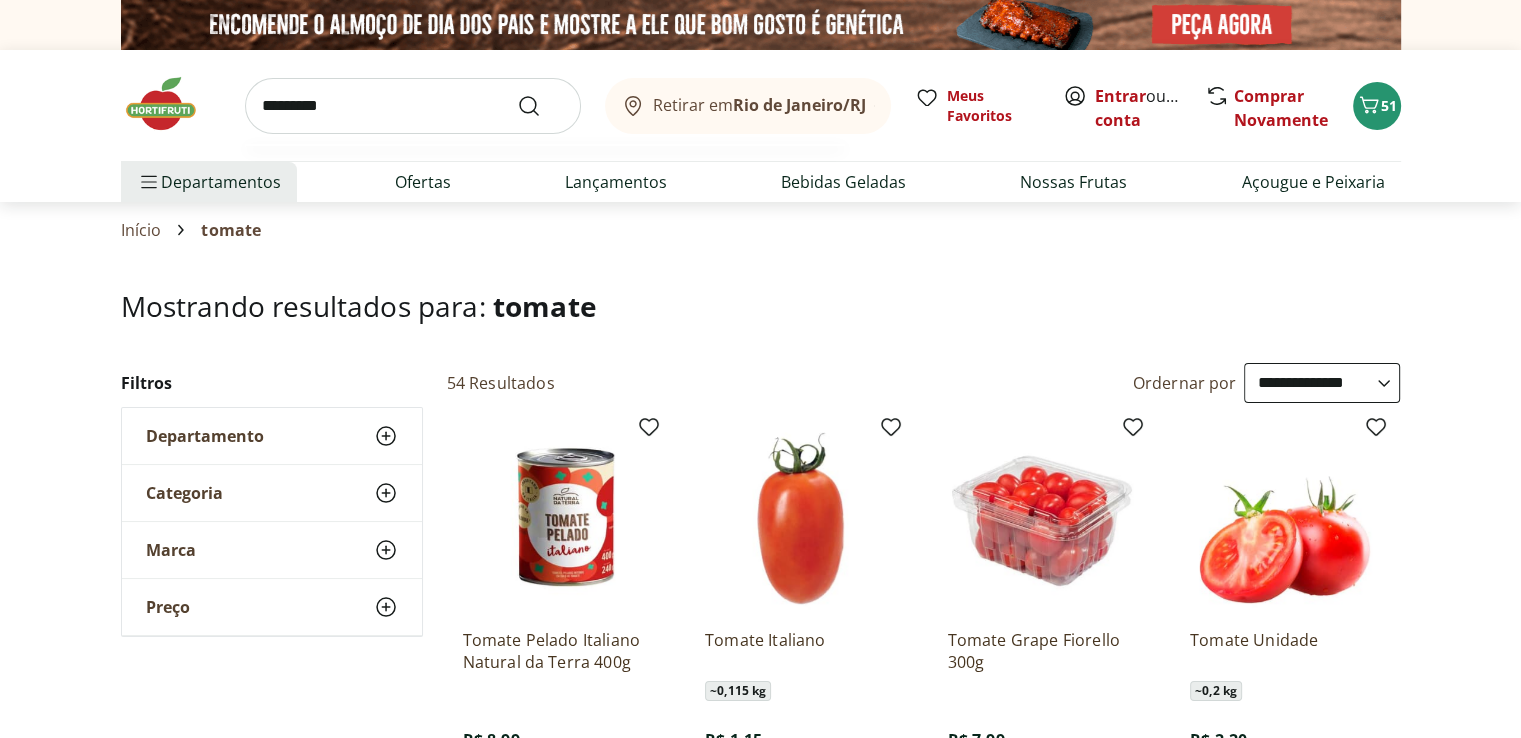 type on "*********" 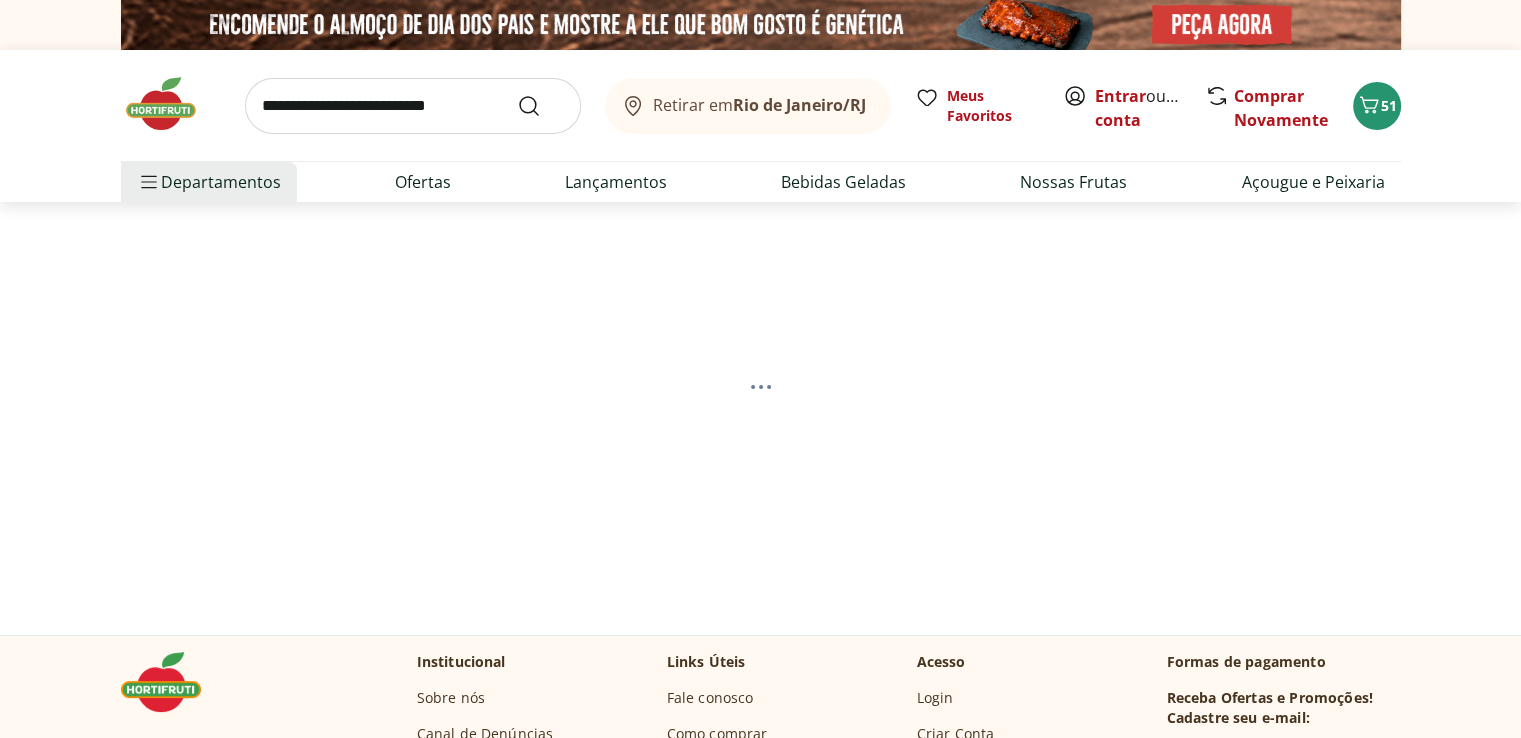 select on "**********" 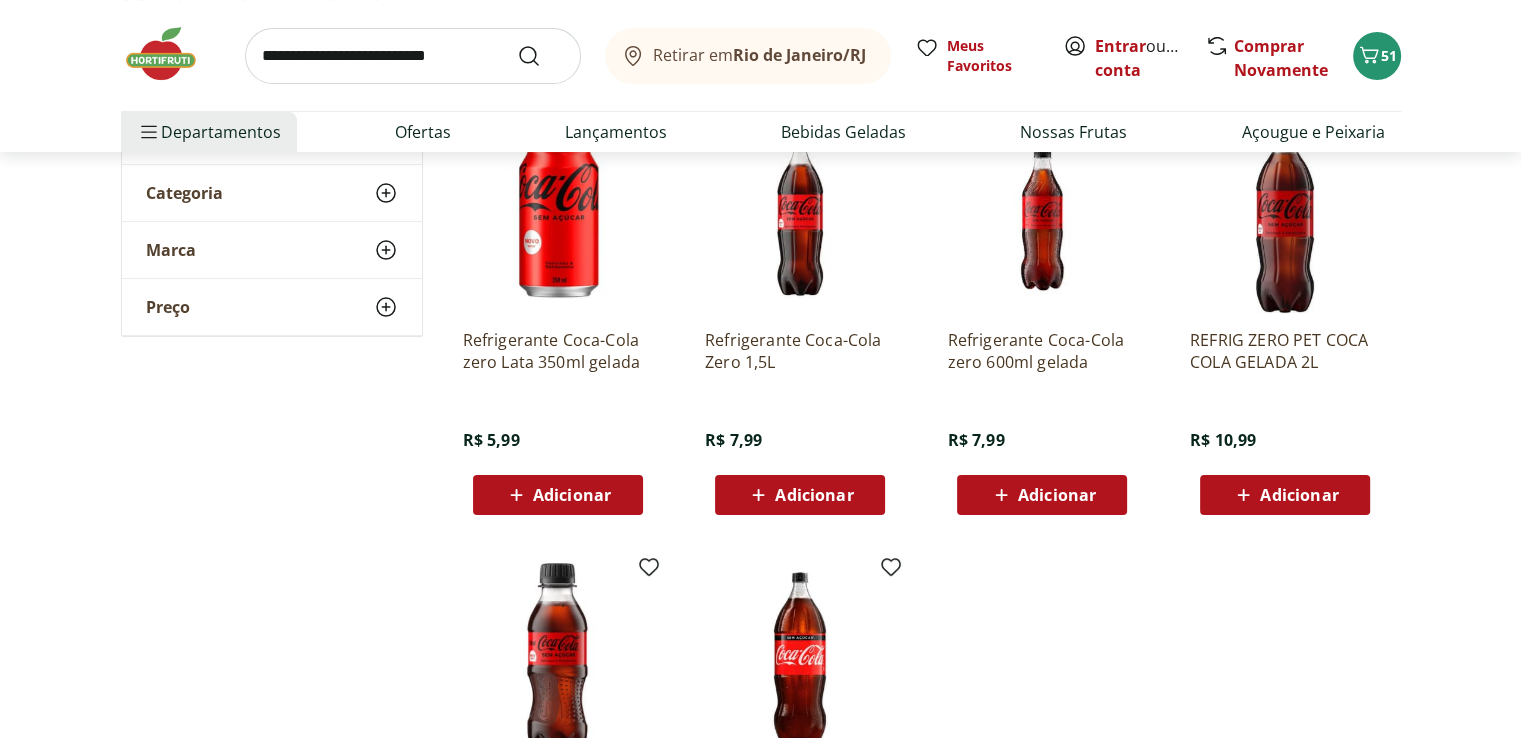 scroll, scrollTop: 0, scrollLeft: 0, axis: both 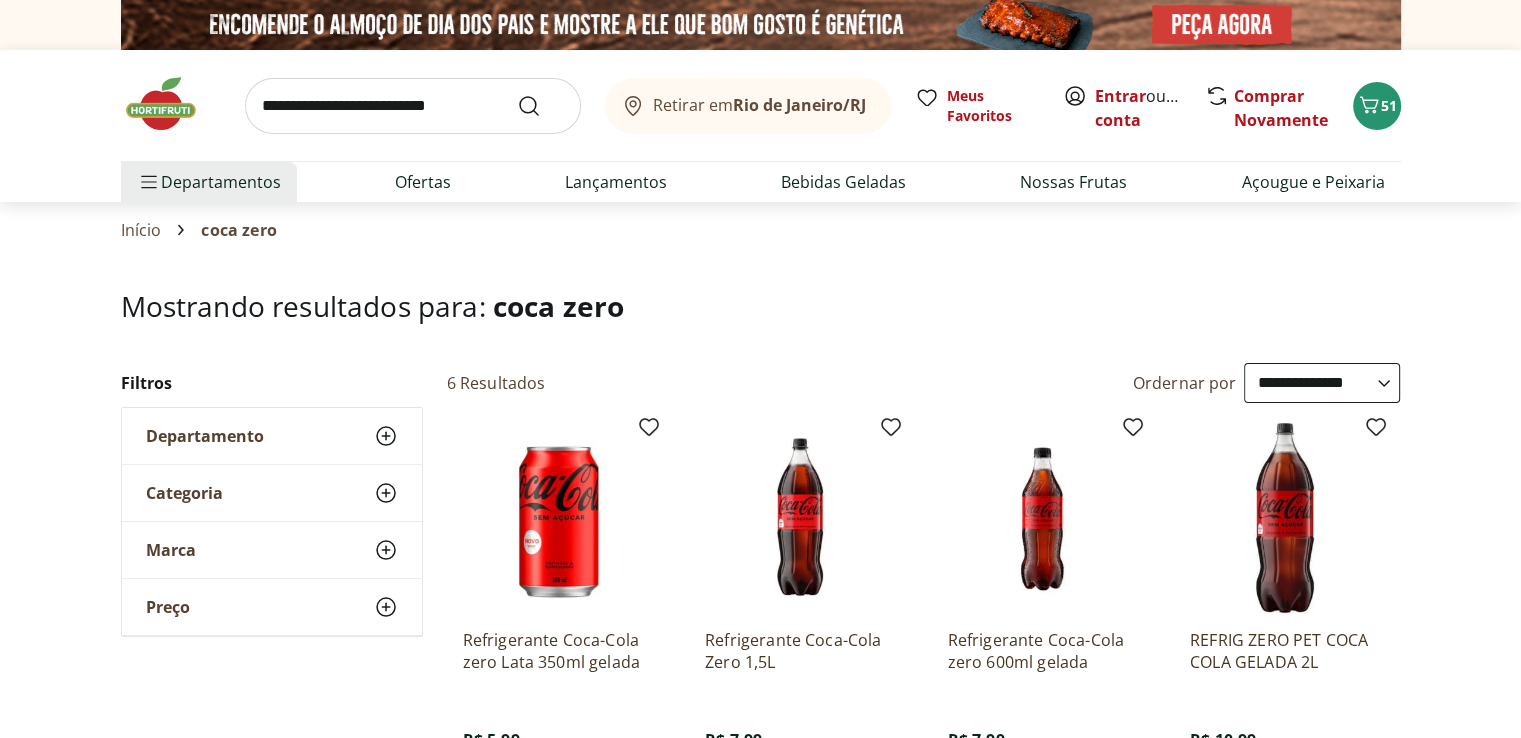 click at bounding box center (171, 104) 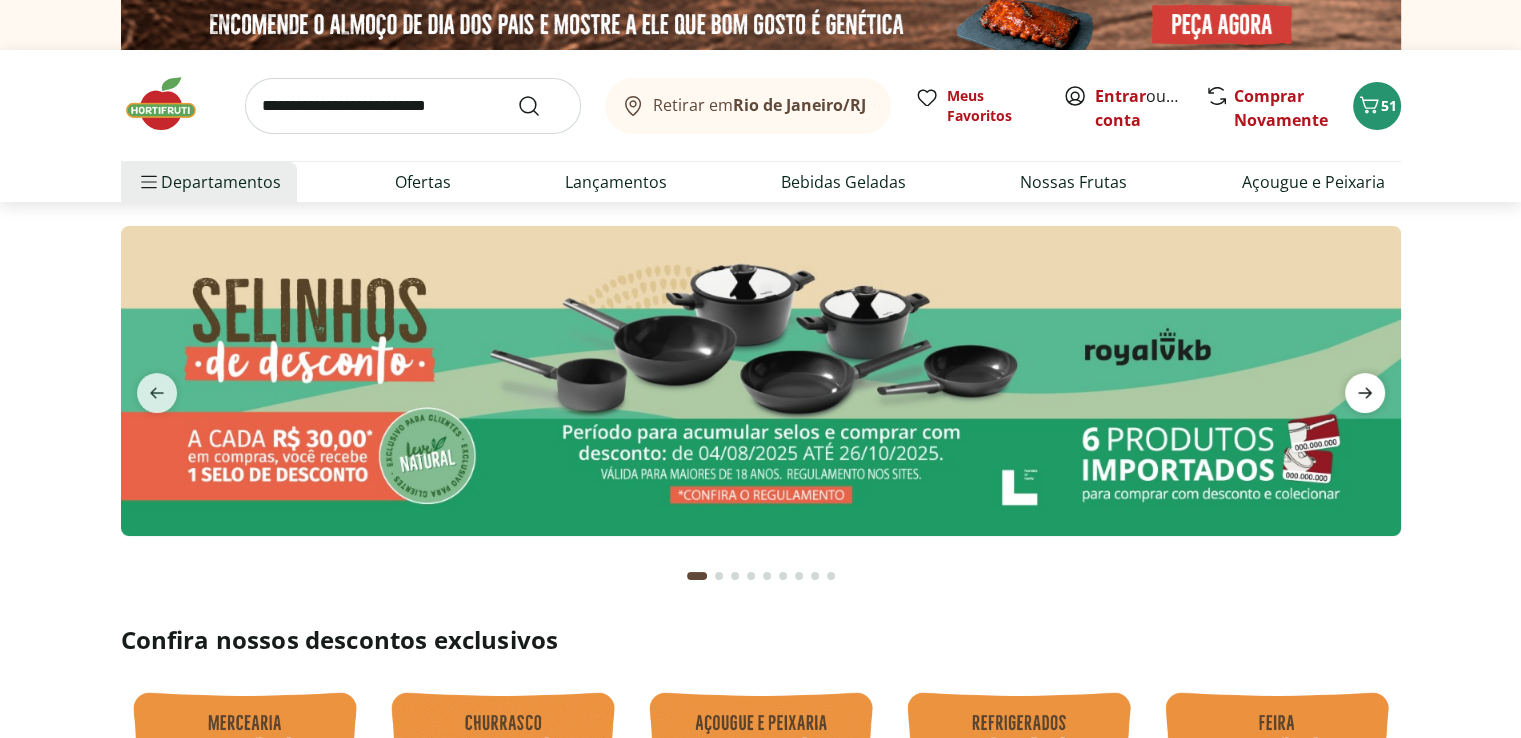 click 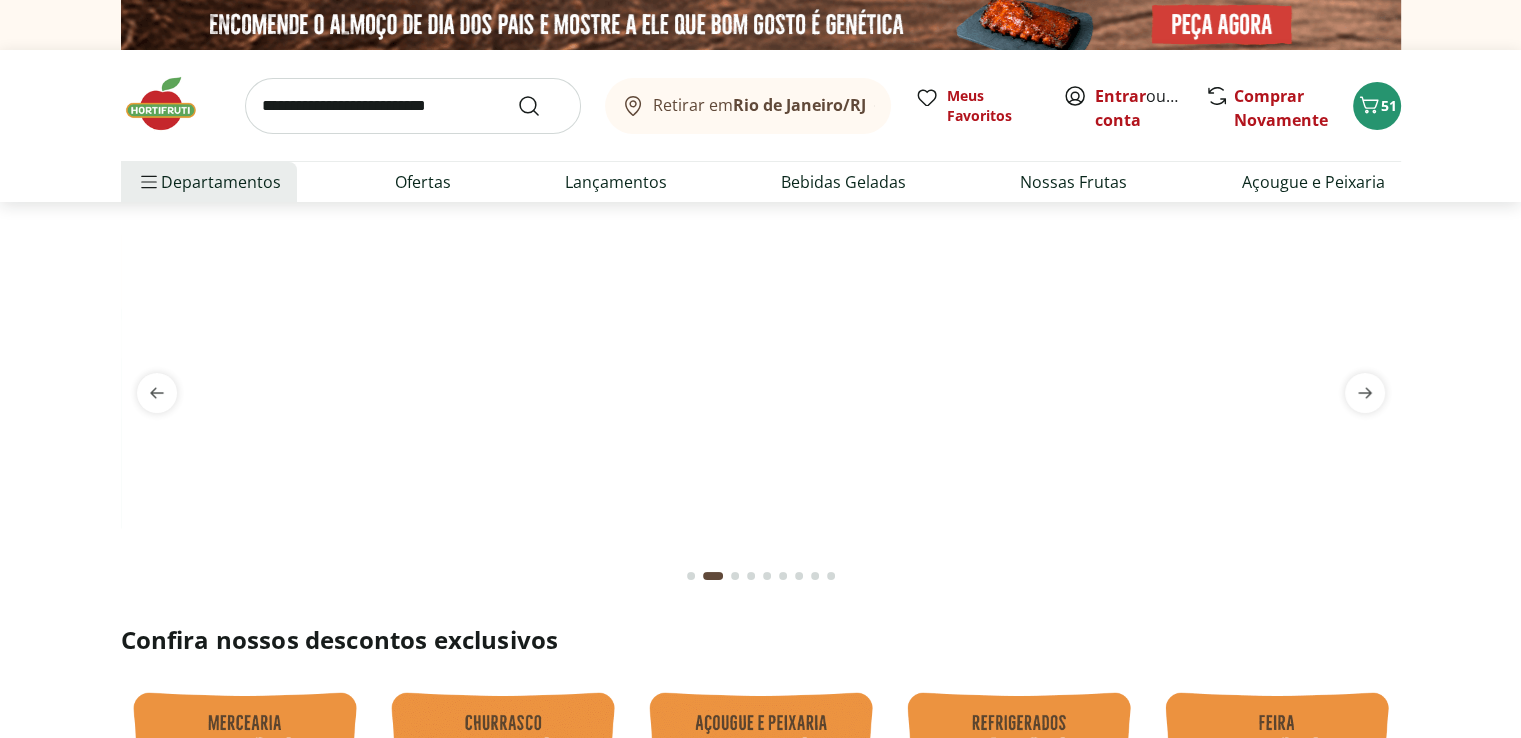 click at bounding box center [761, 226] 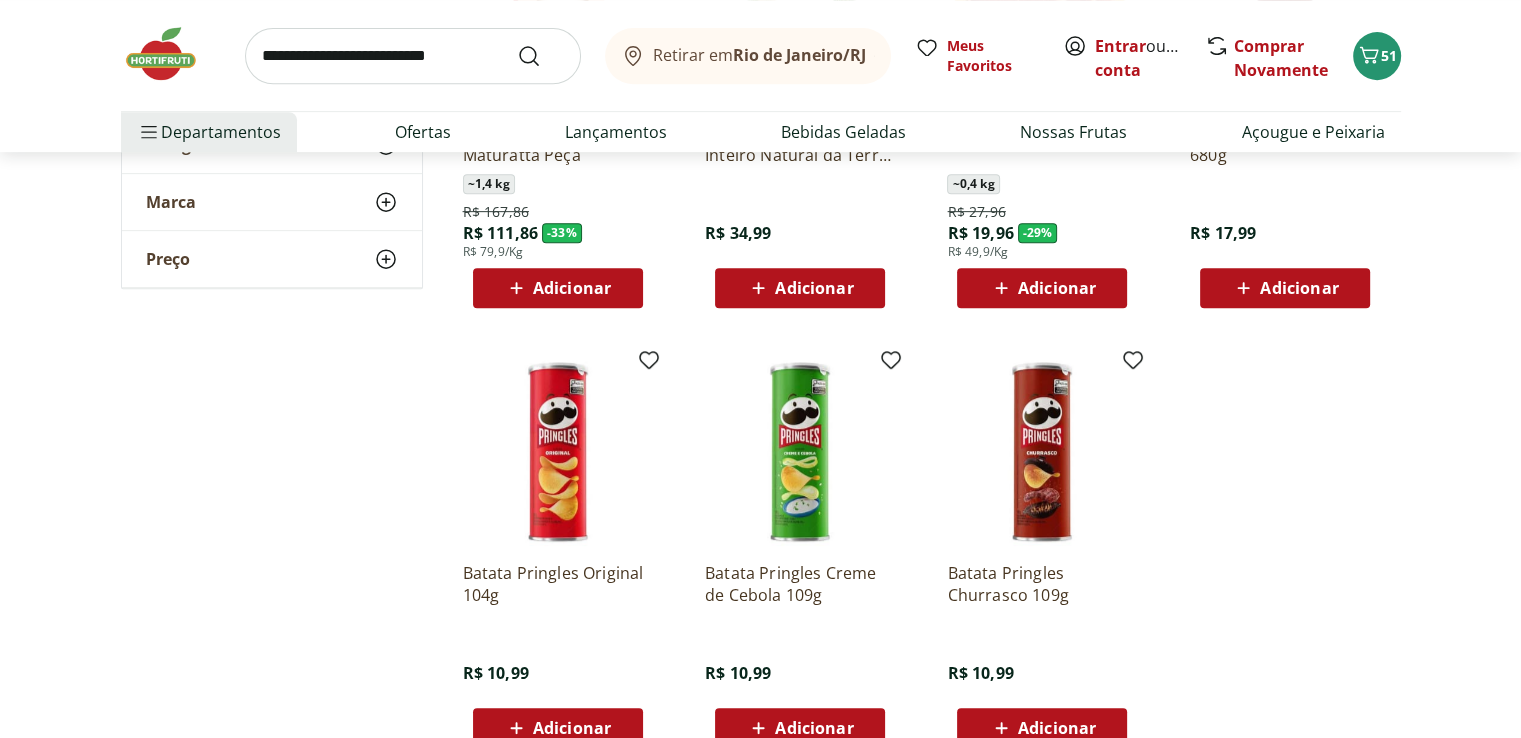 scroll, scrollTop: 900, scrollLeft: 0, axis: vertical 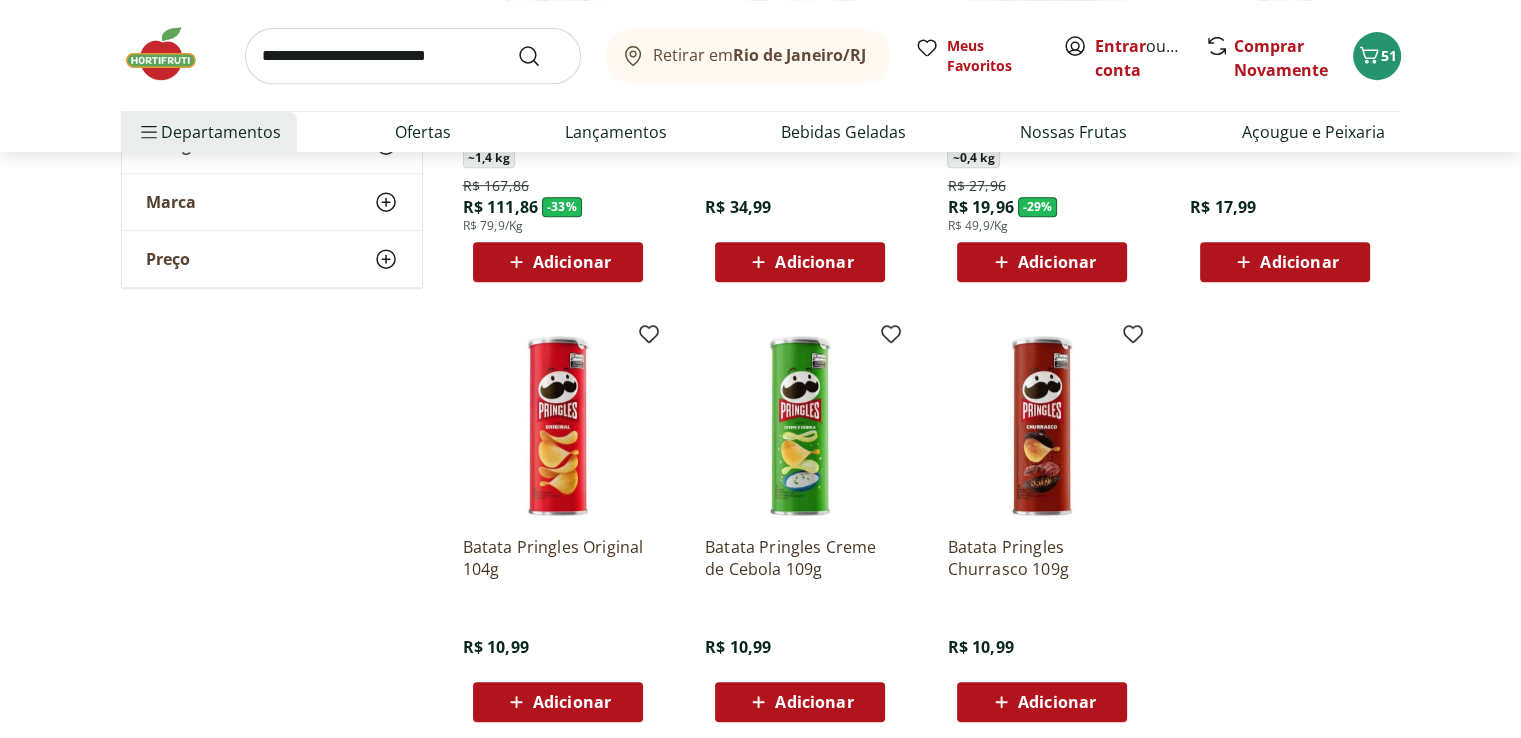 click at bounding box center [171, 54] 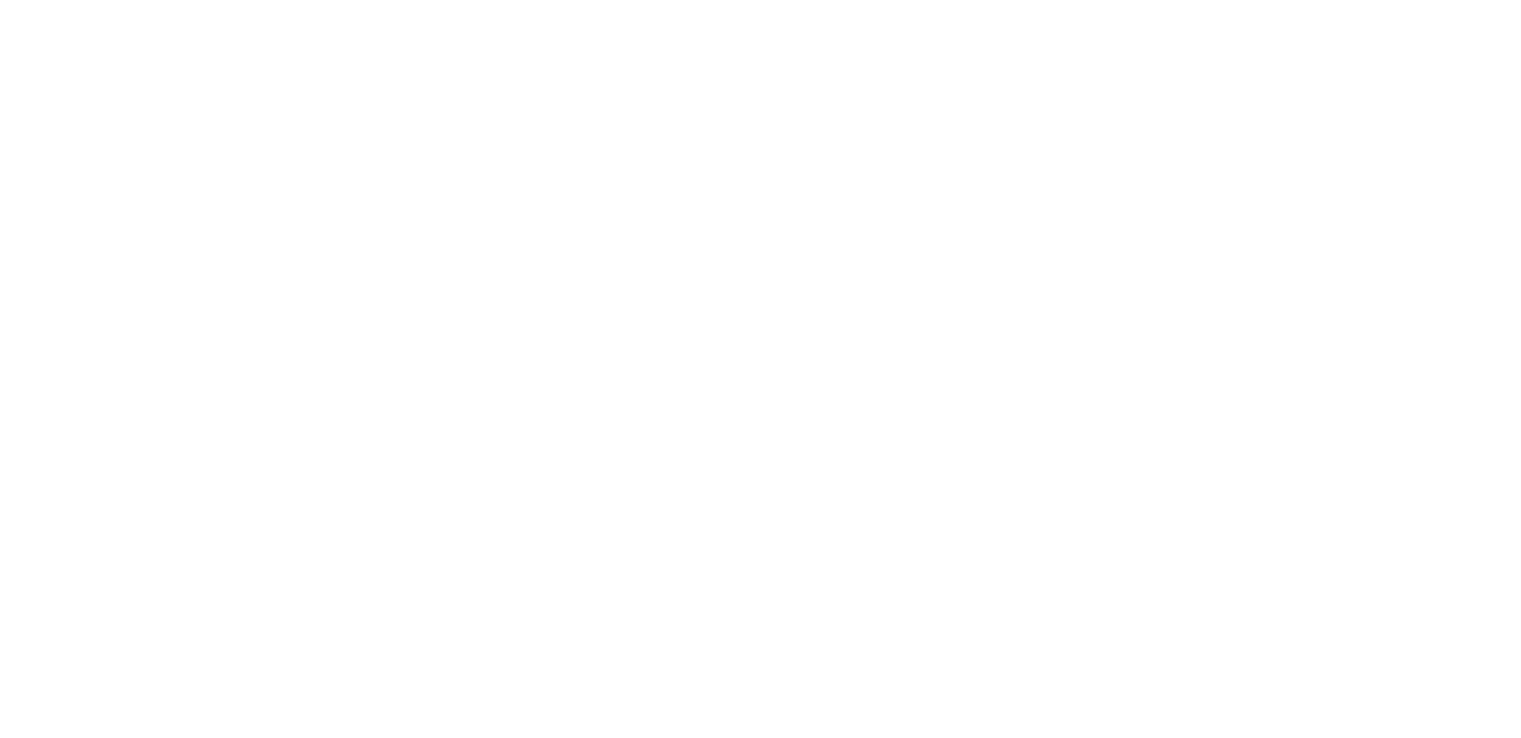 scroll, scrollTop: 0, scrollLeft: 0, axis: both 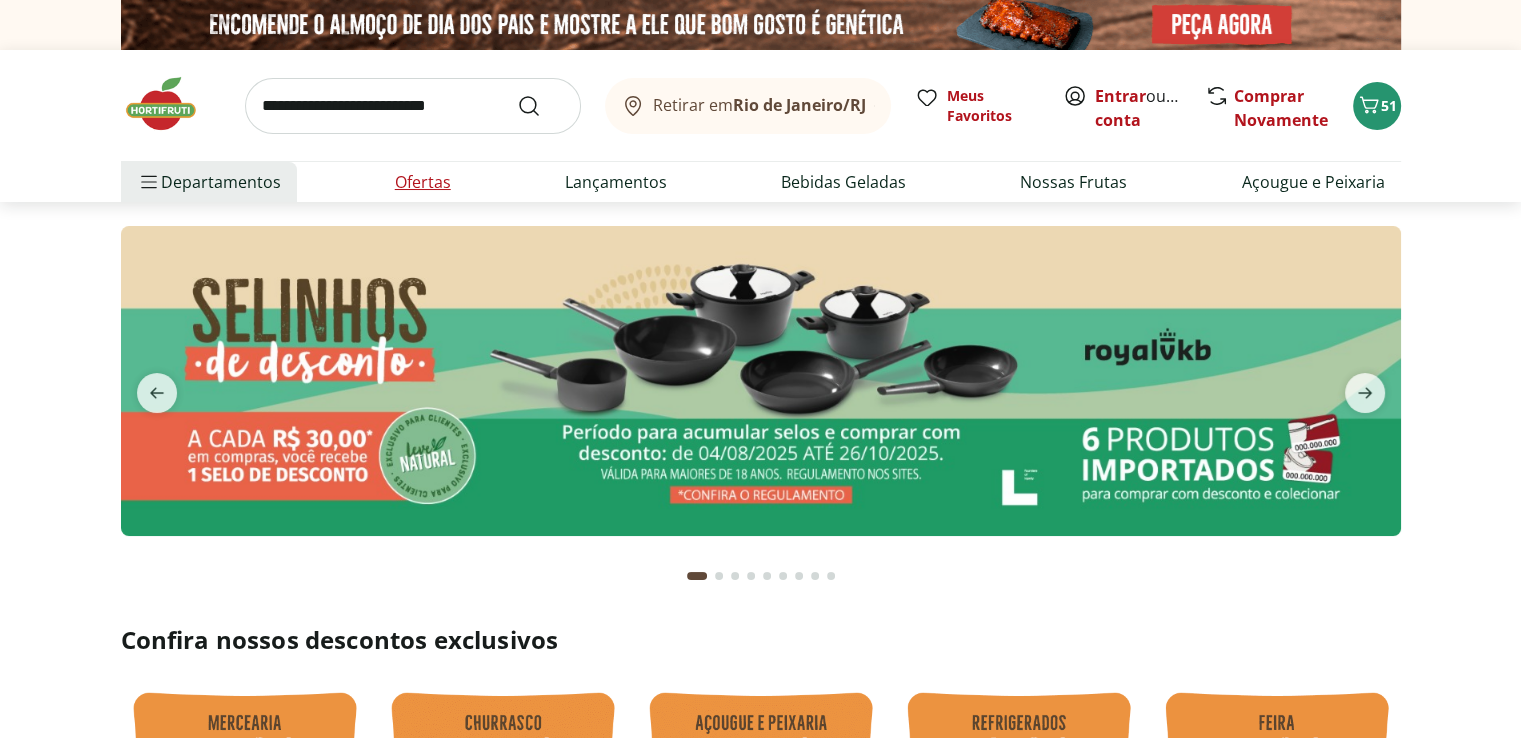 click on "Ofertas" at bounding box center (423, 182) 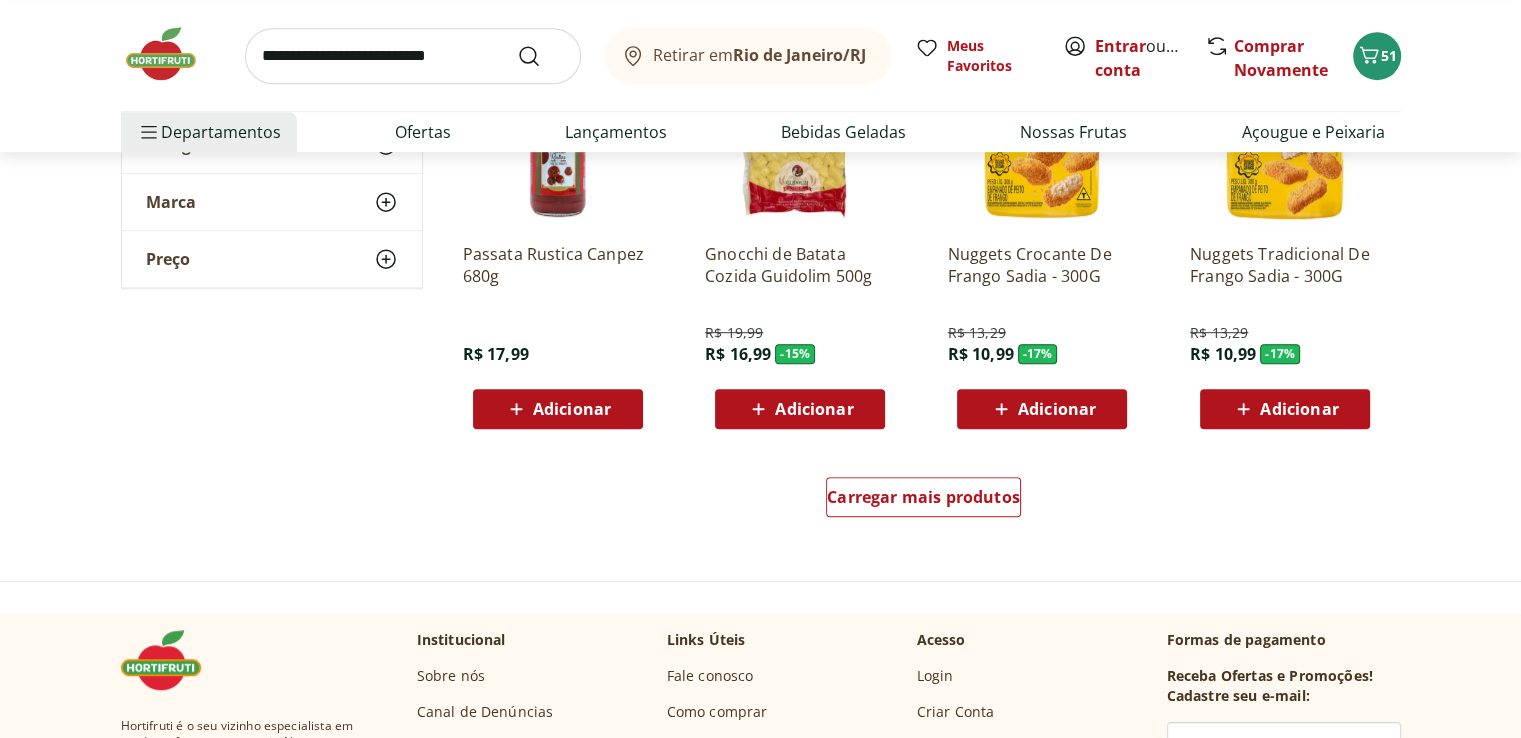 scroll, scrollTop: 1200, scrollLeft: 0, axis: vertical 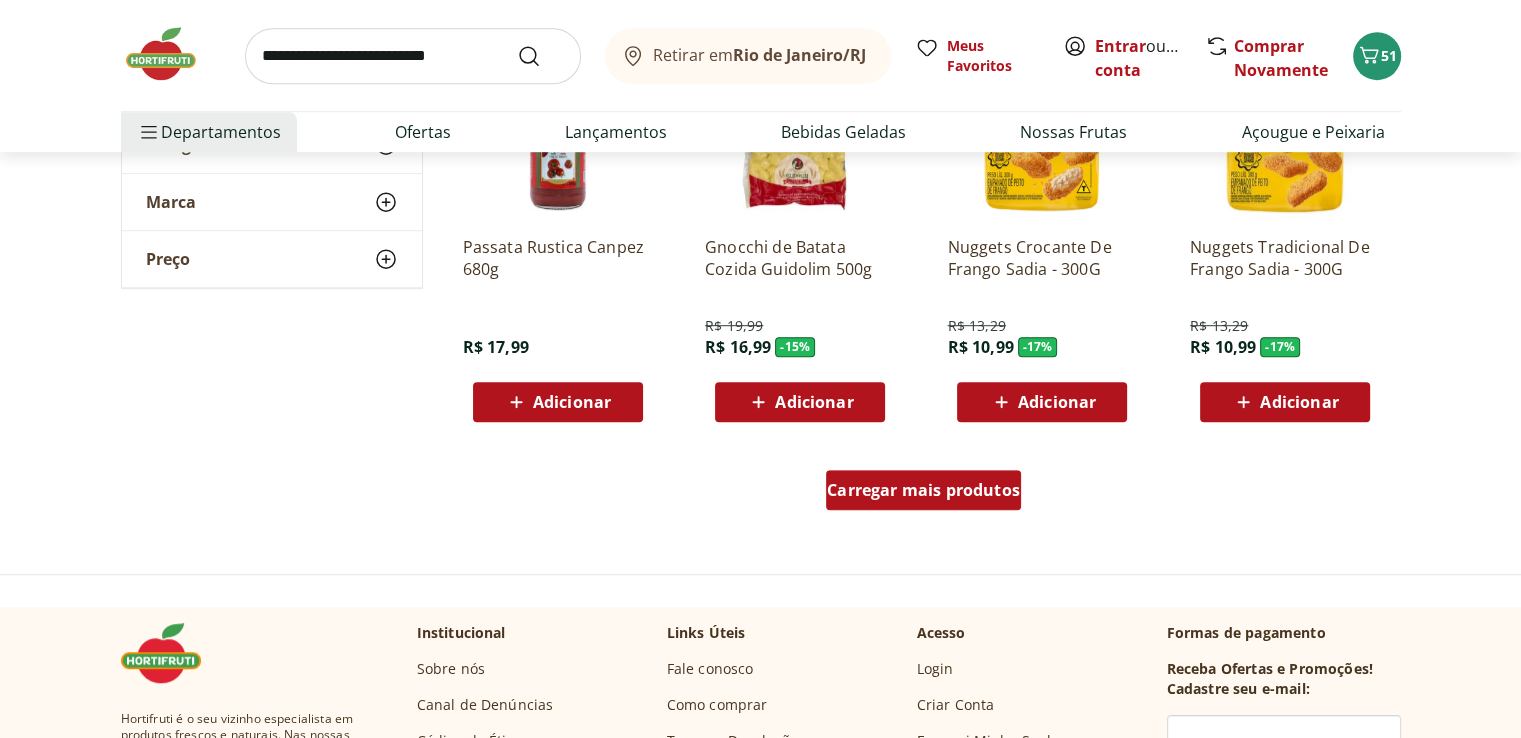 click on "Carregar mais produtos" at bounding box center [923, 490] 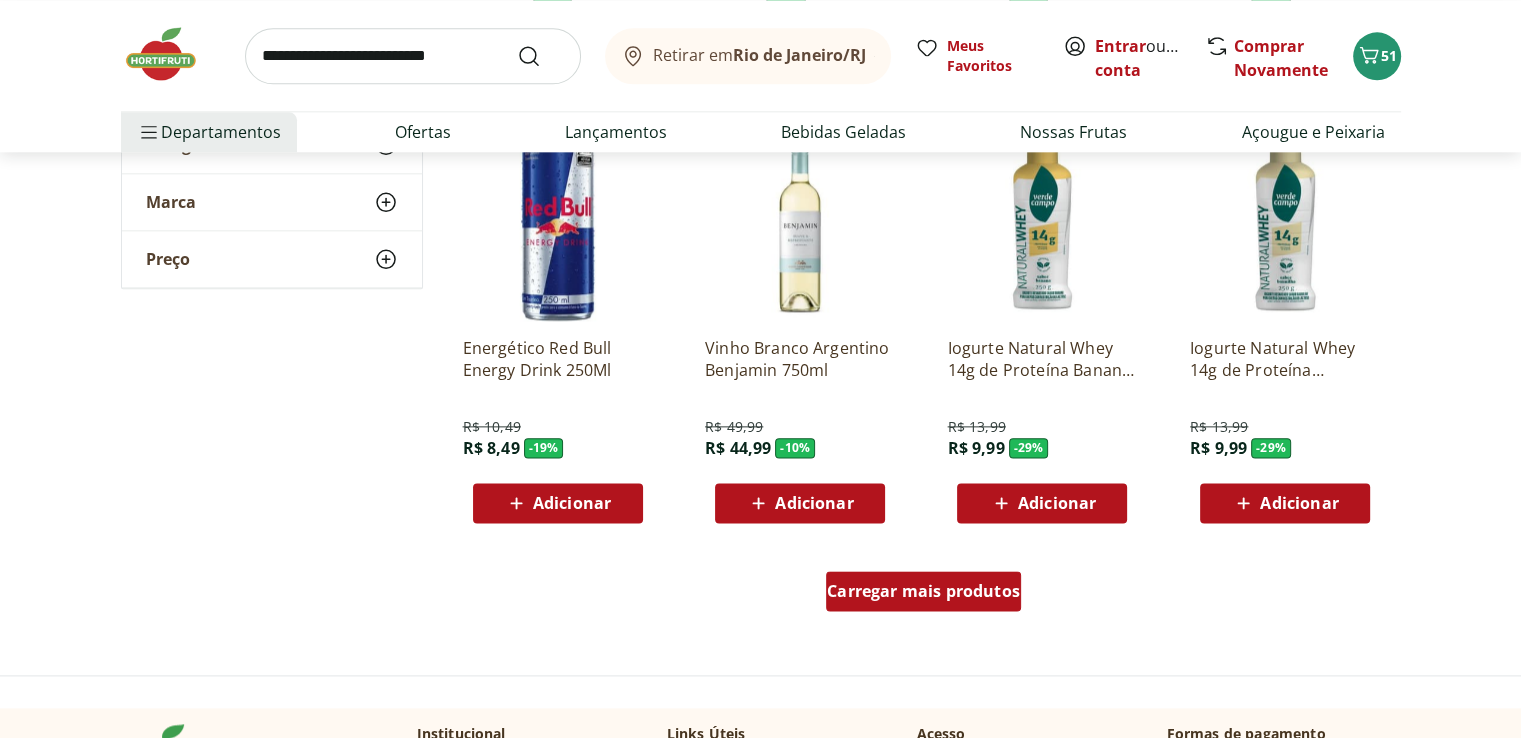 scroll, scrollTop: 2500, scrollLeft: 0, axis: vertical 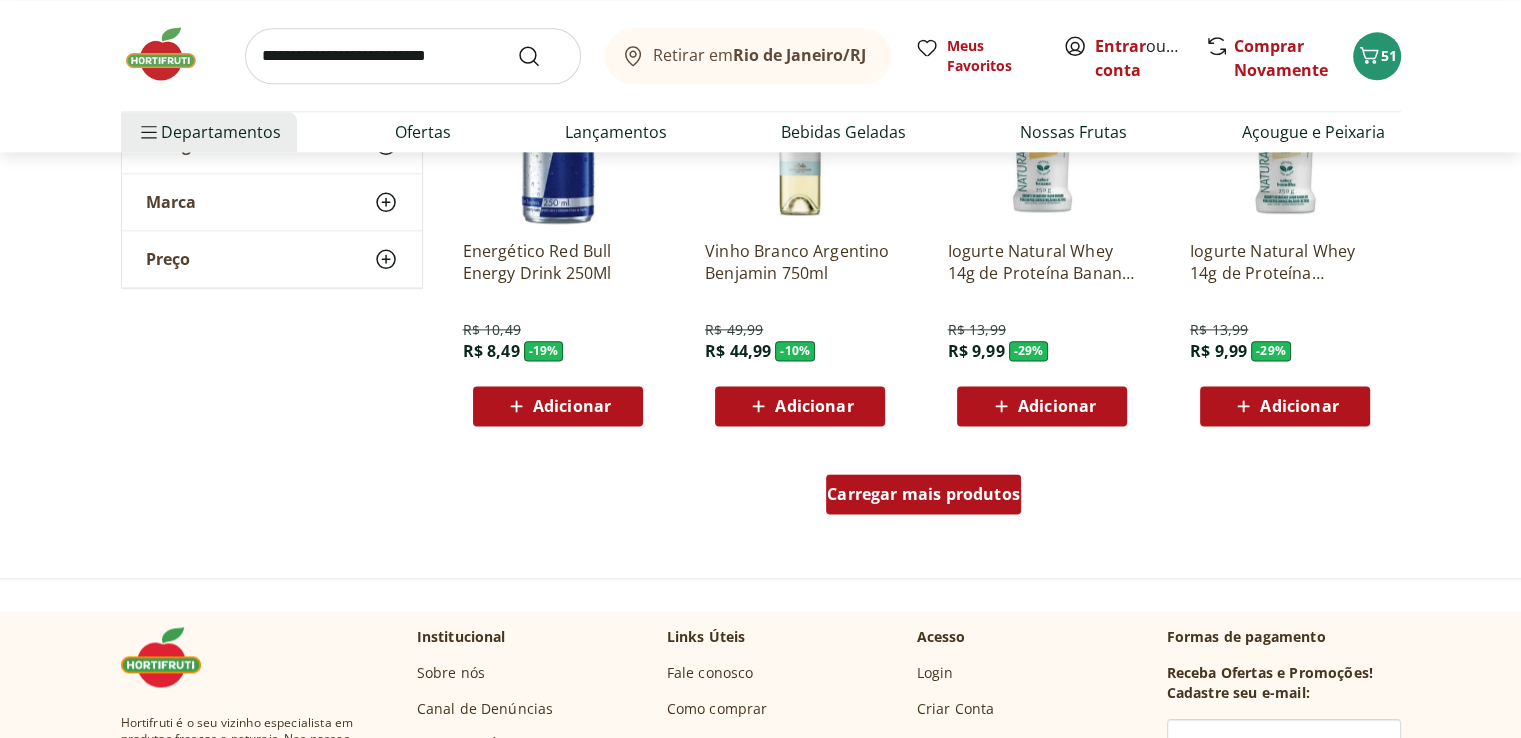 click on "Carregar mais produtos" at bounding box center (923, 494) 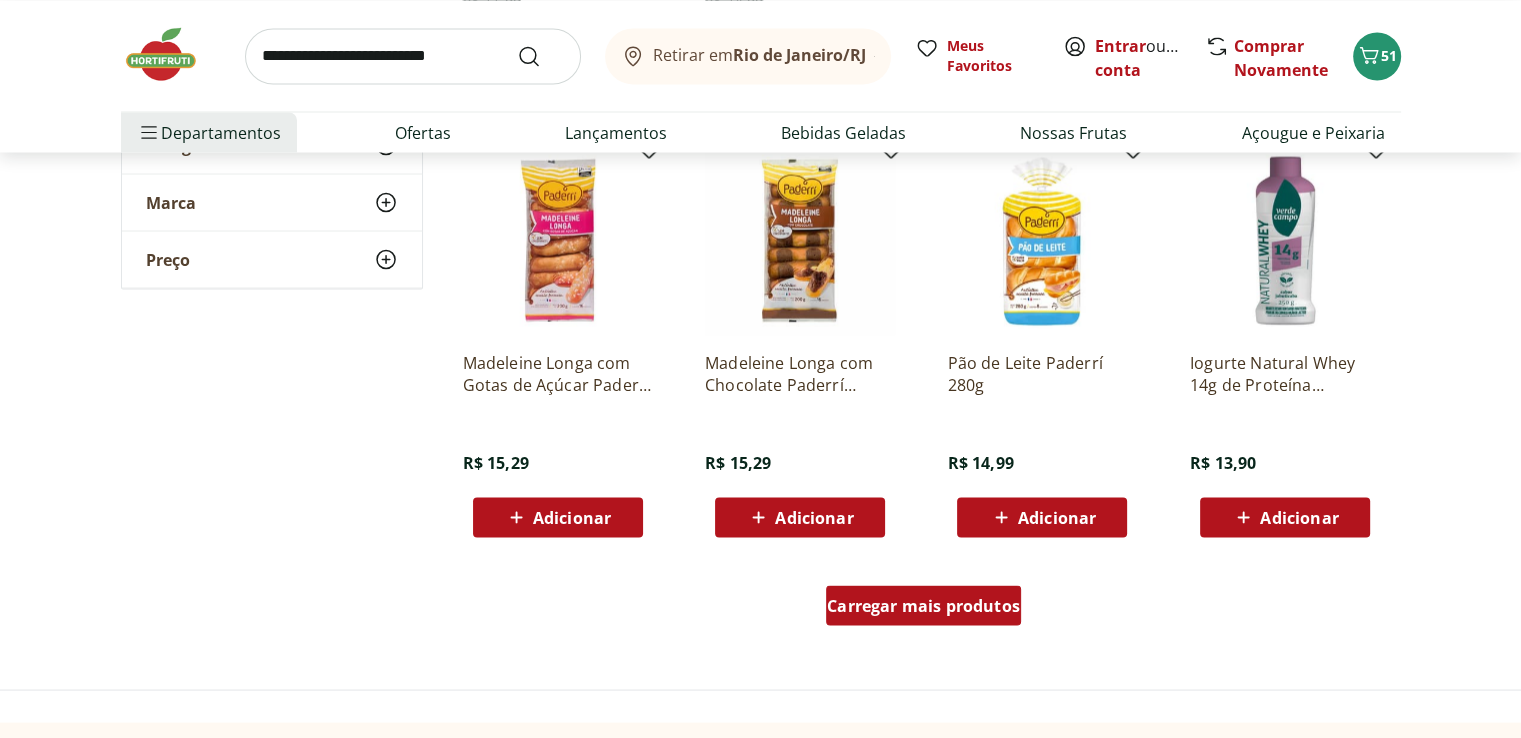 scroll, scrollTop: 3800, scrollLeft: 0, axis: vertical 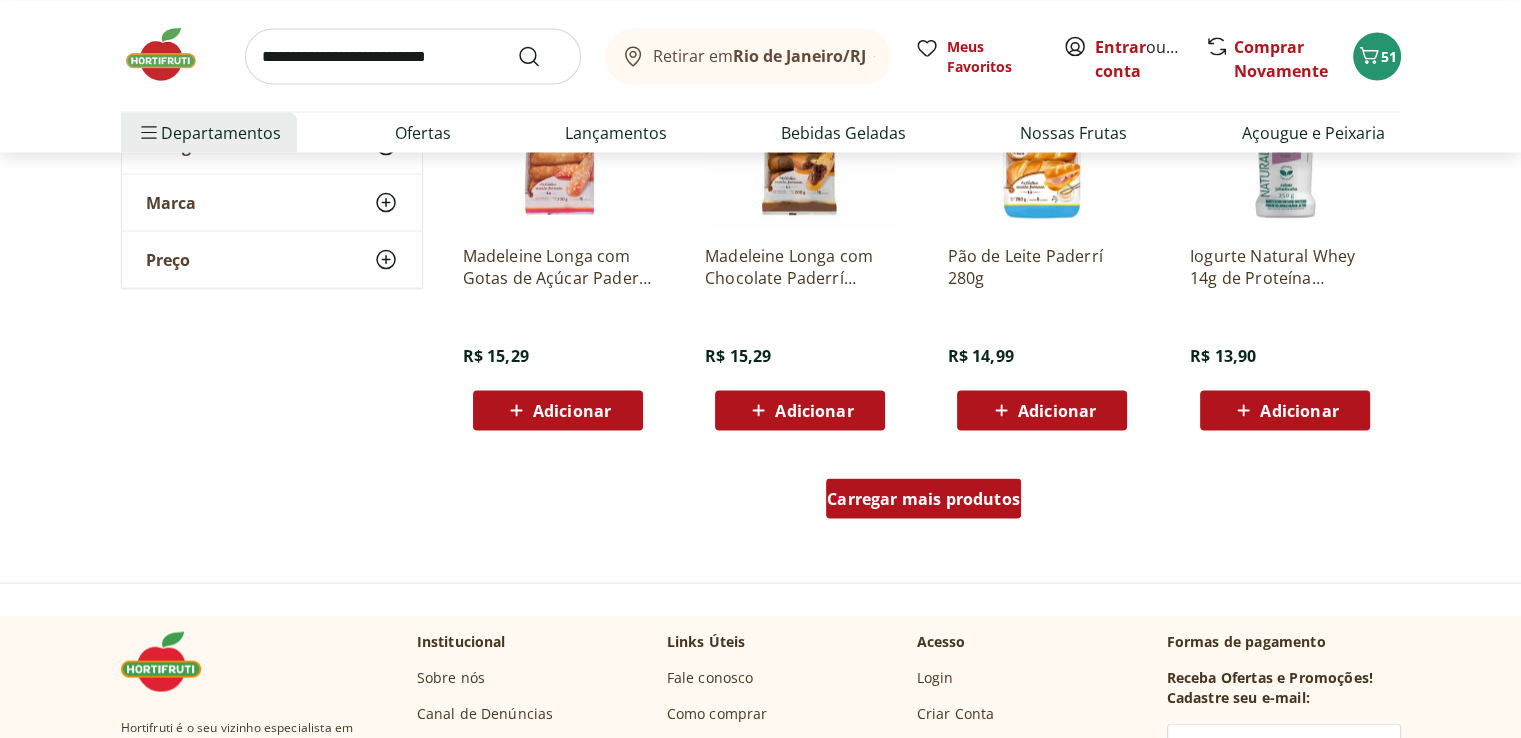 click on "Carregar mais produtos" at bounding box center (923, 498) 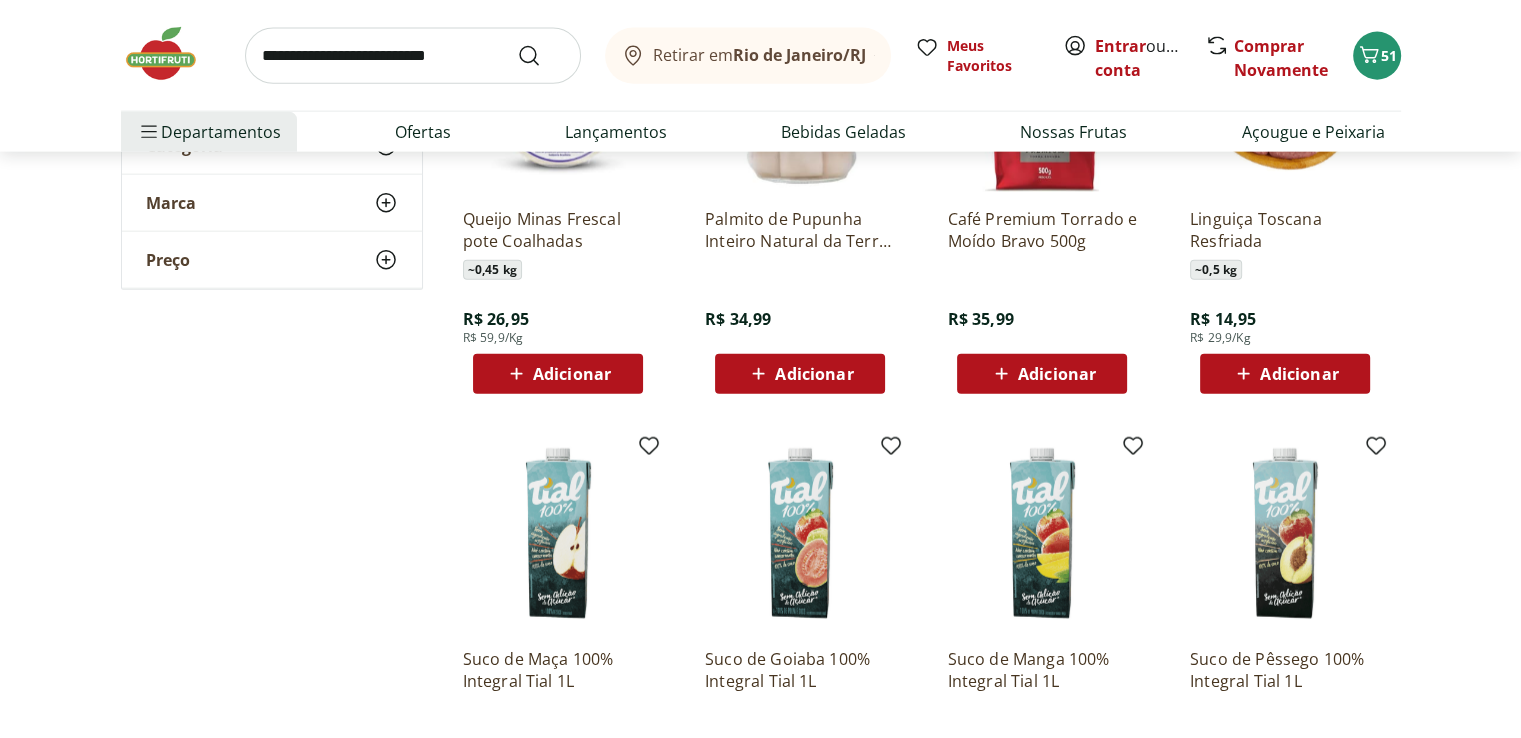 scroll, scrollTop: 5100, scrollLeft: 0, axis: vertical 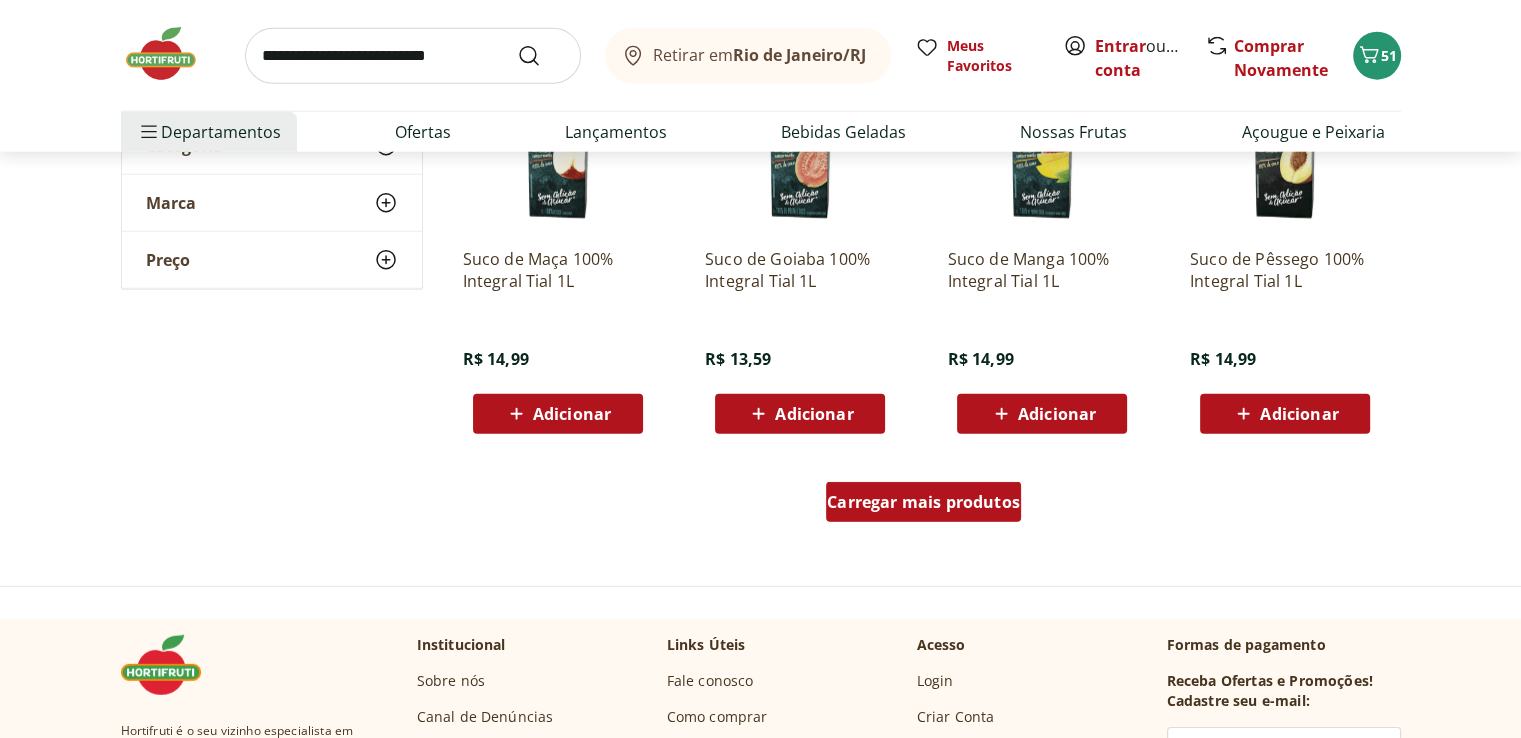 click on "Carregar mais produtos" at bounding box center [923, 502] 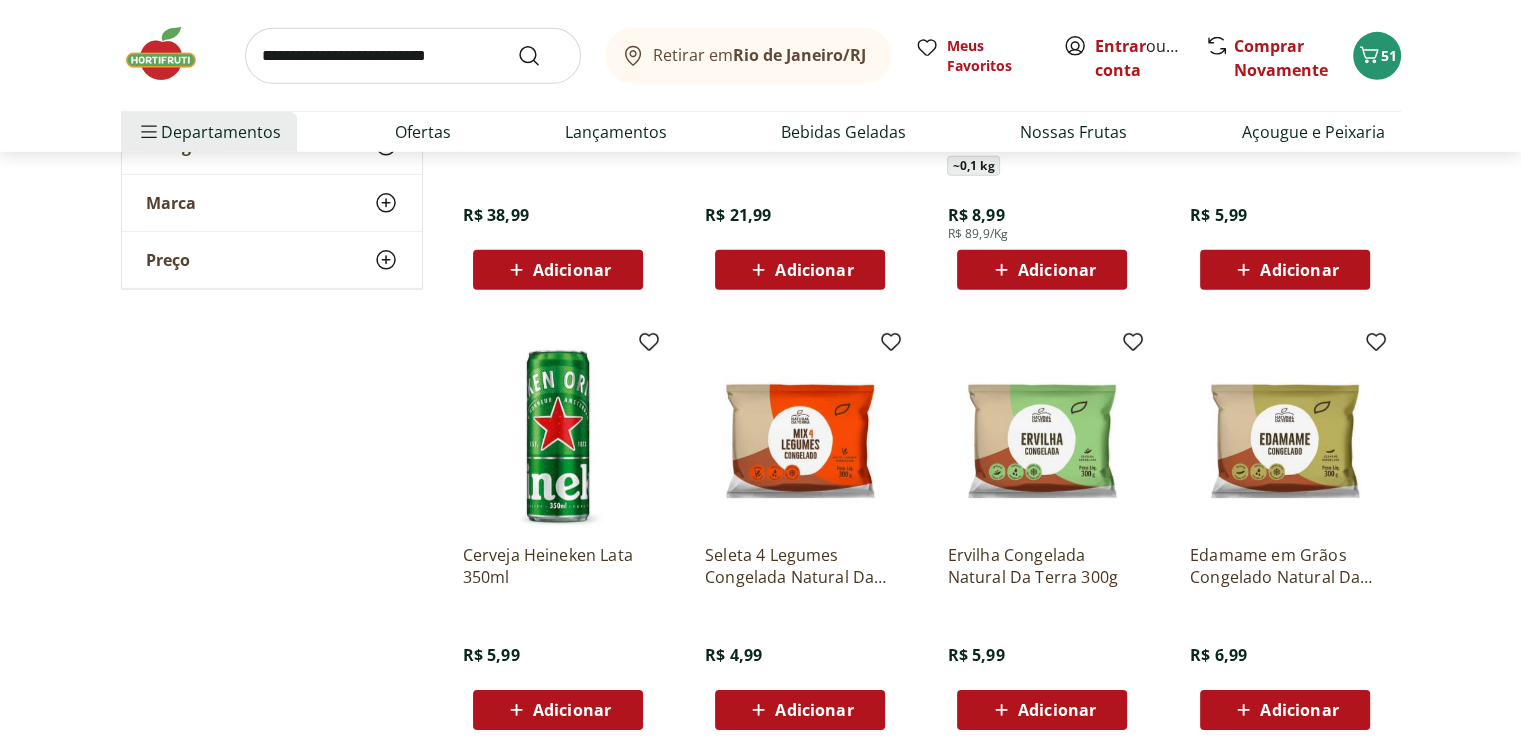 scroll, scrollTop: 6300, scrollLeft: 0, axis: vertical 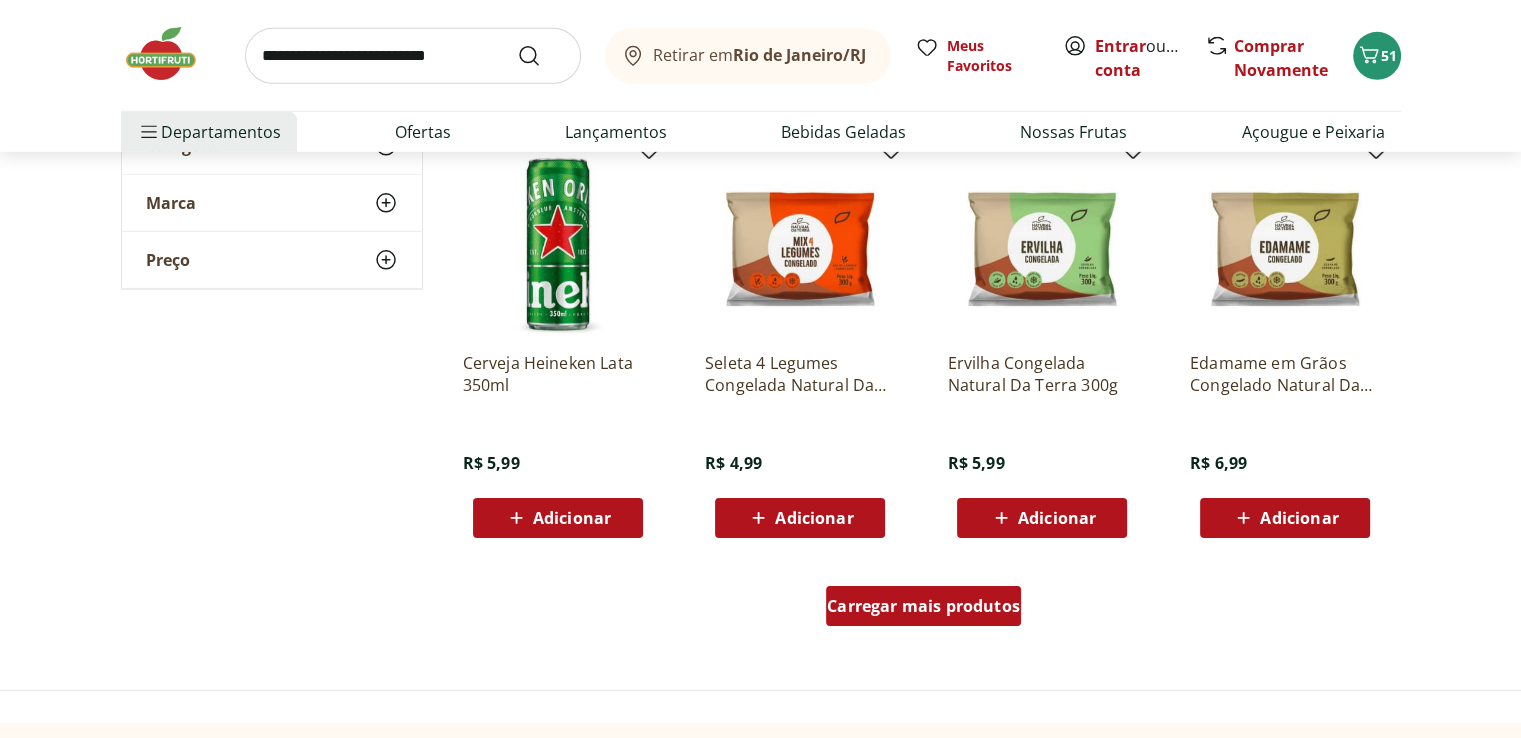 click on "Carregar mais produtos" at bounding box center (923, 606) 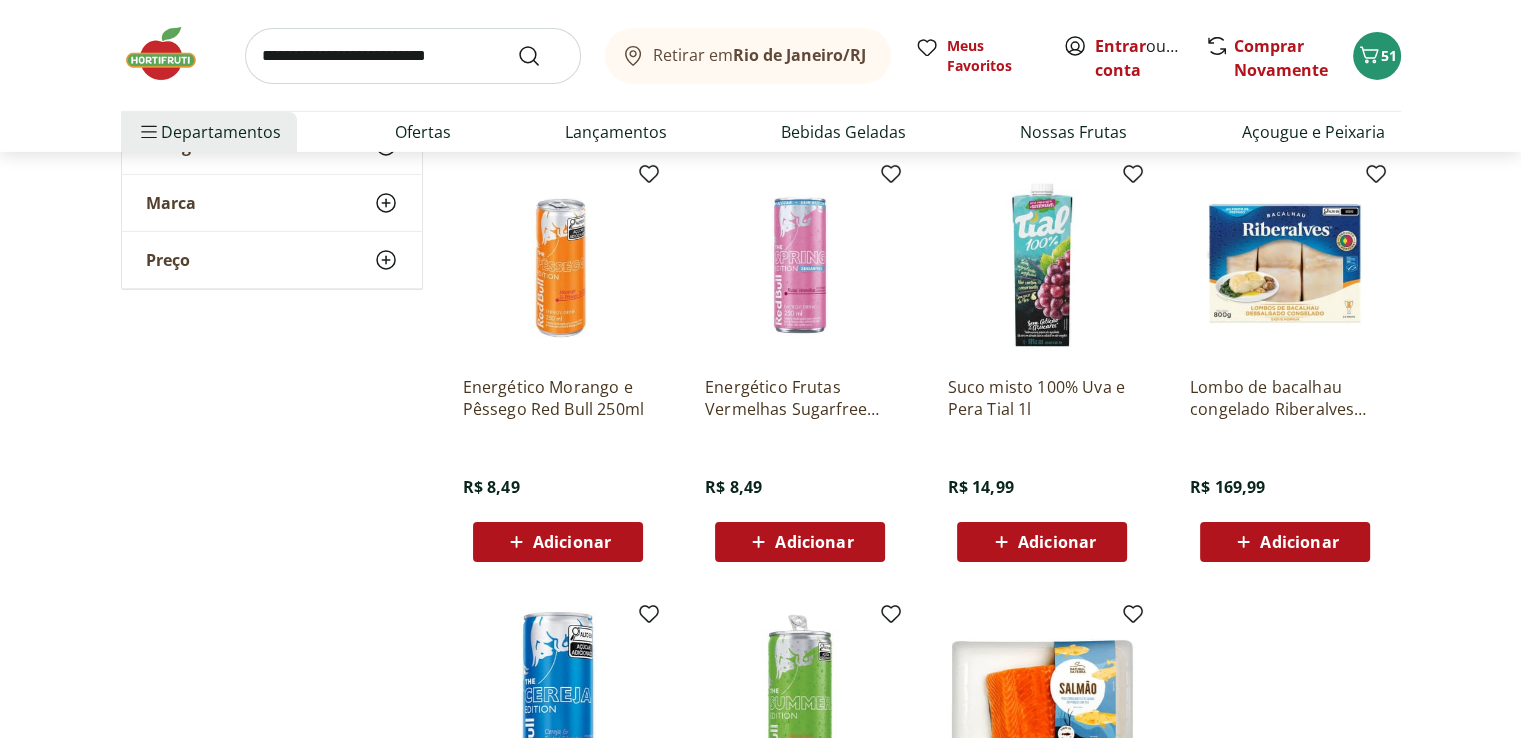 scroll, scrollTop: 7100, scrollLeft: 0, axis: vertical 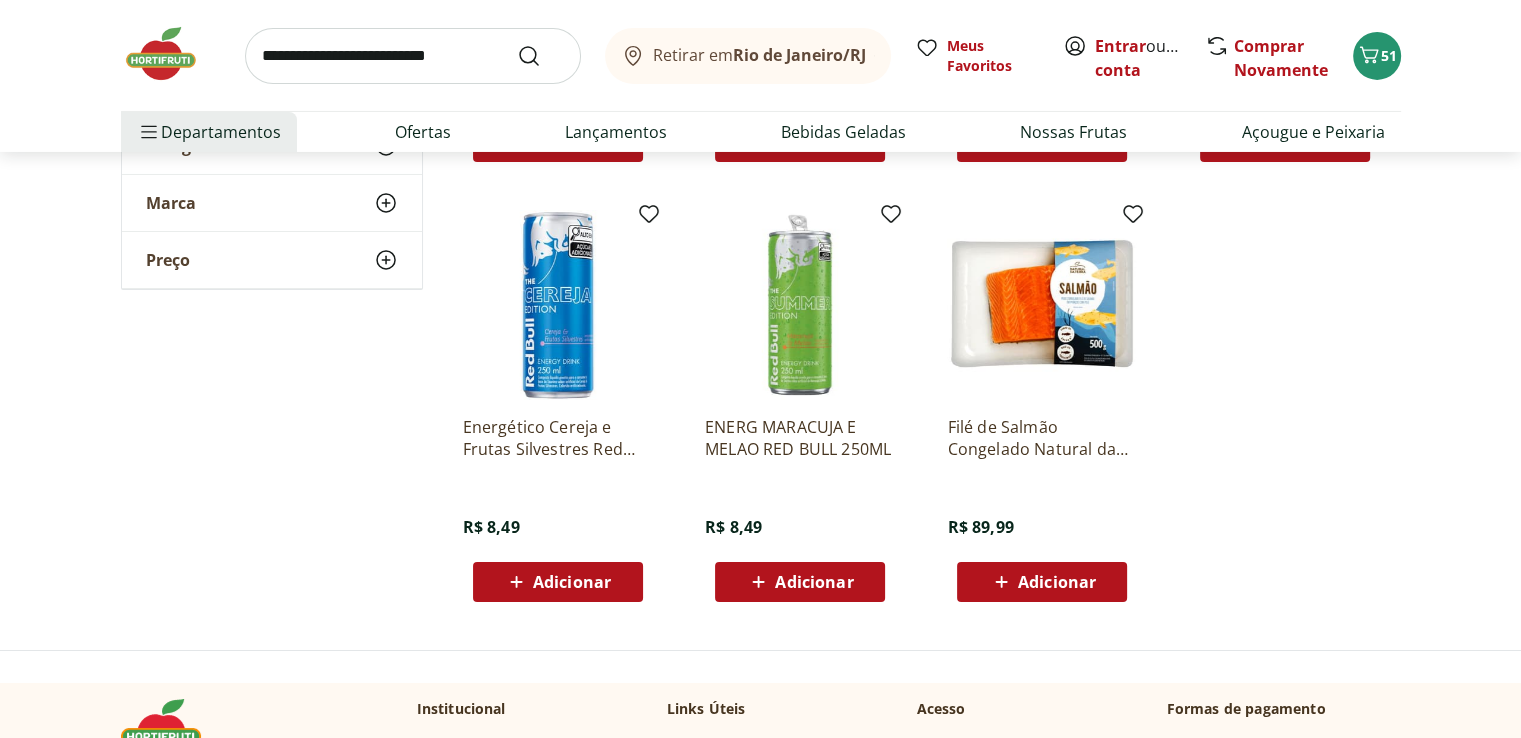click at bounding box center (171, 54) 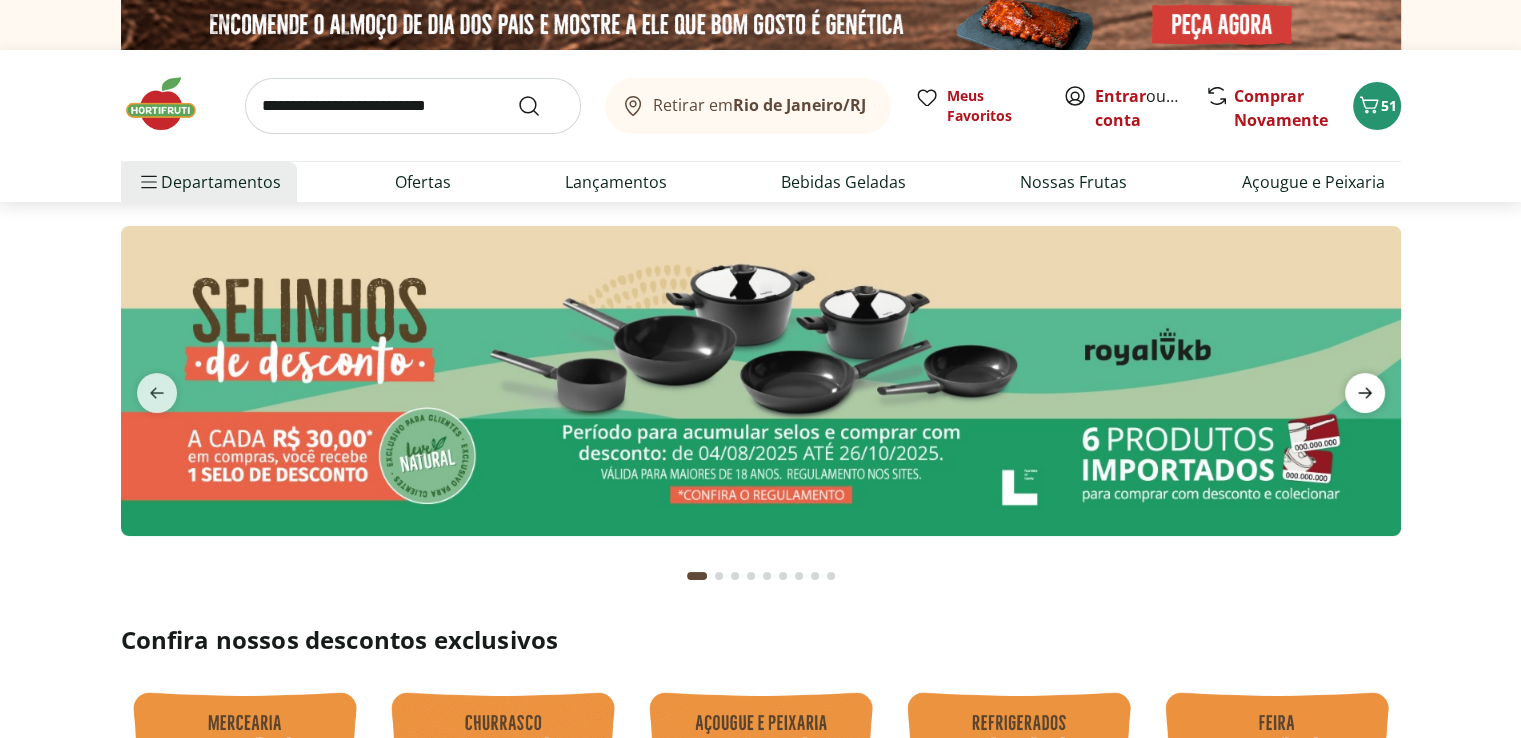 click 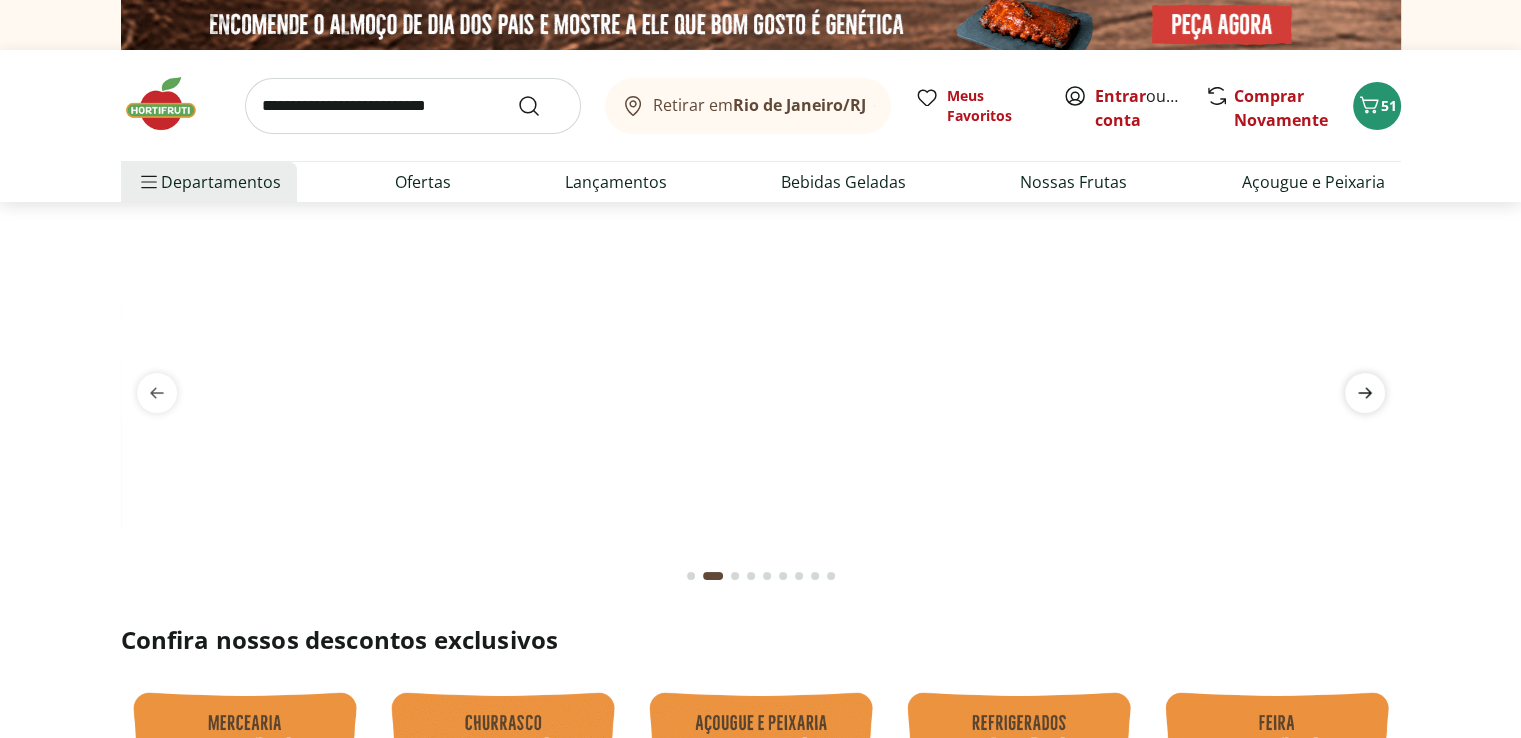 click 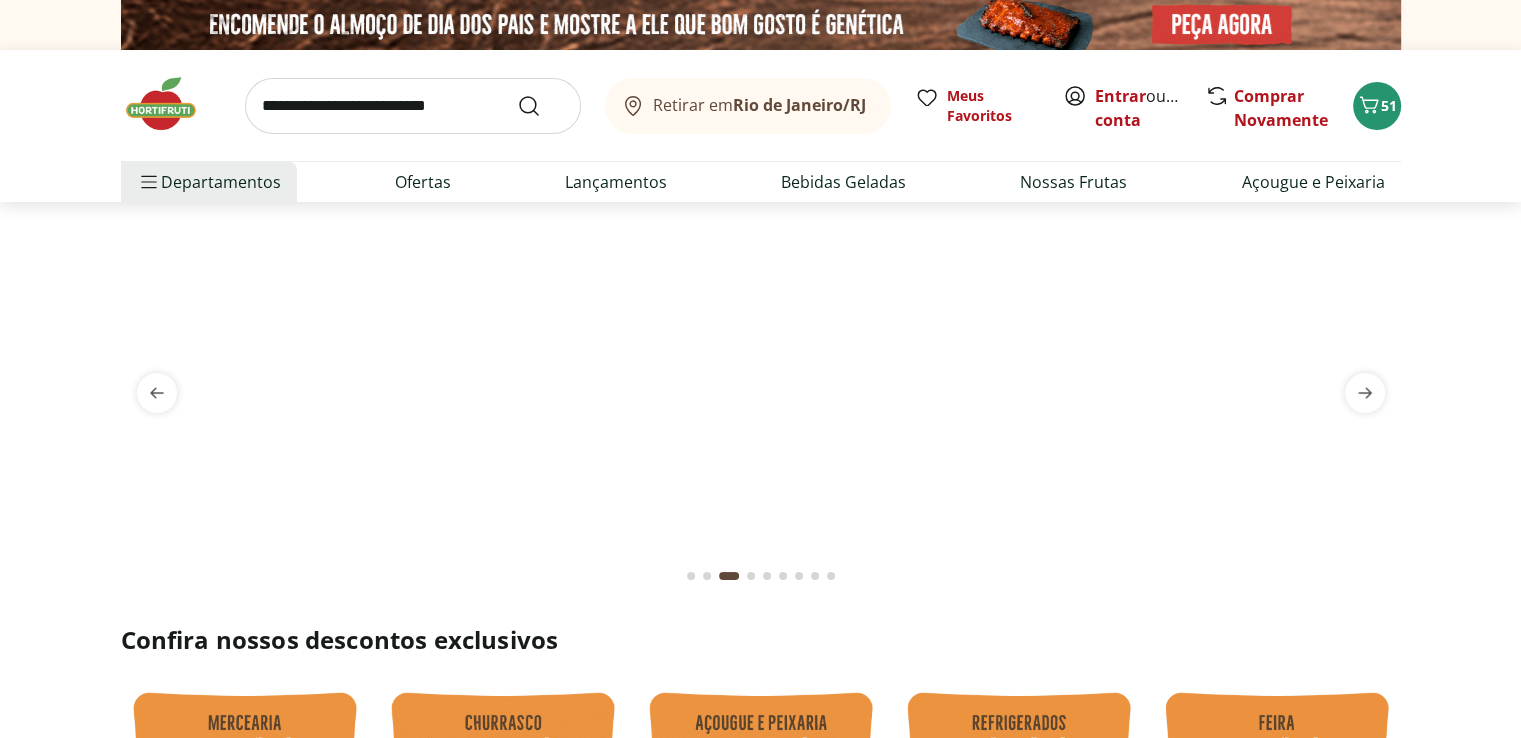 click at bounding box center (761, 226) 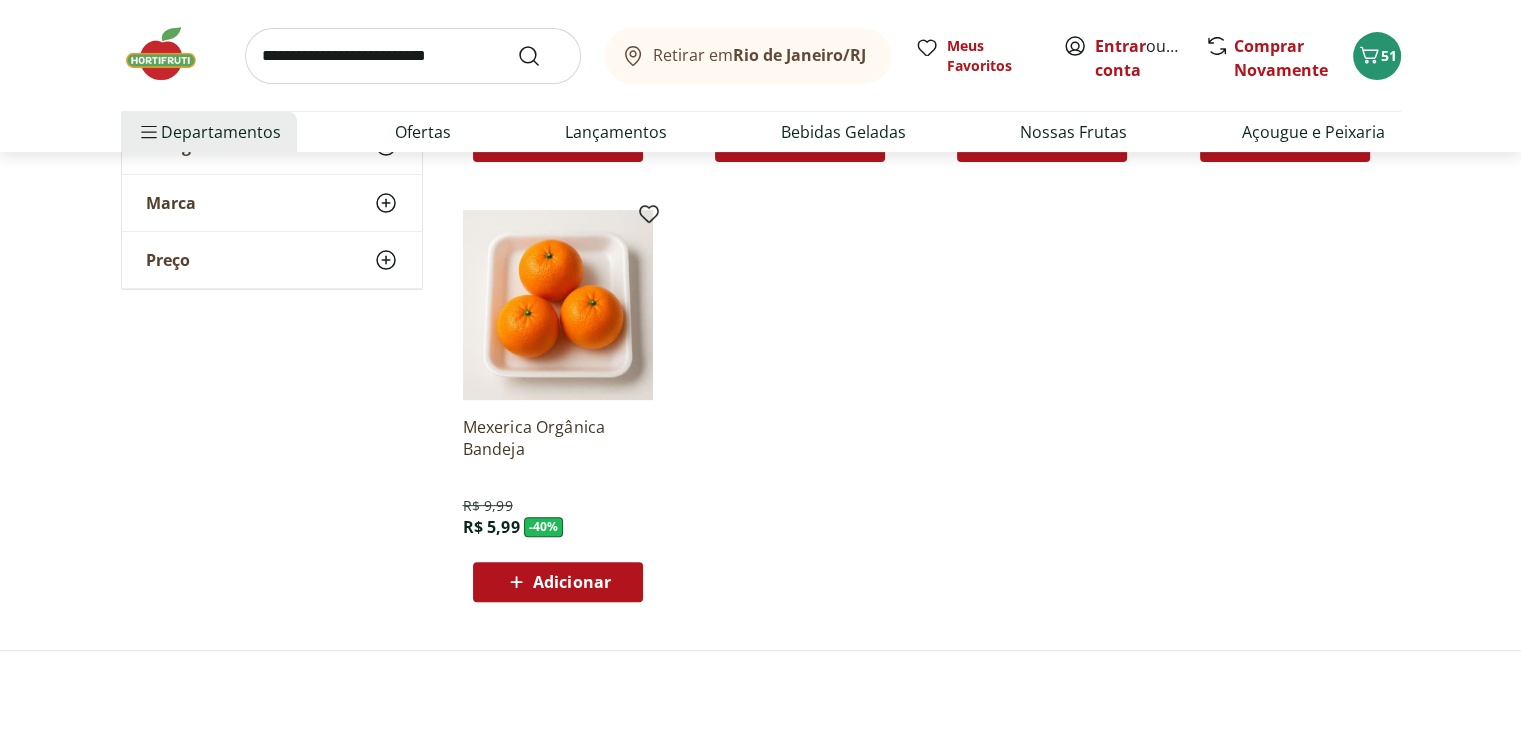 scroll, scrollTop: 800, scrollLeft: 0, axis: vertical 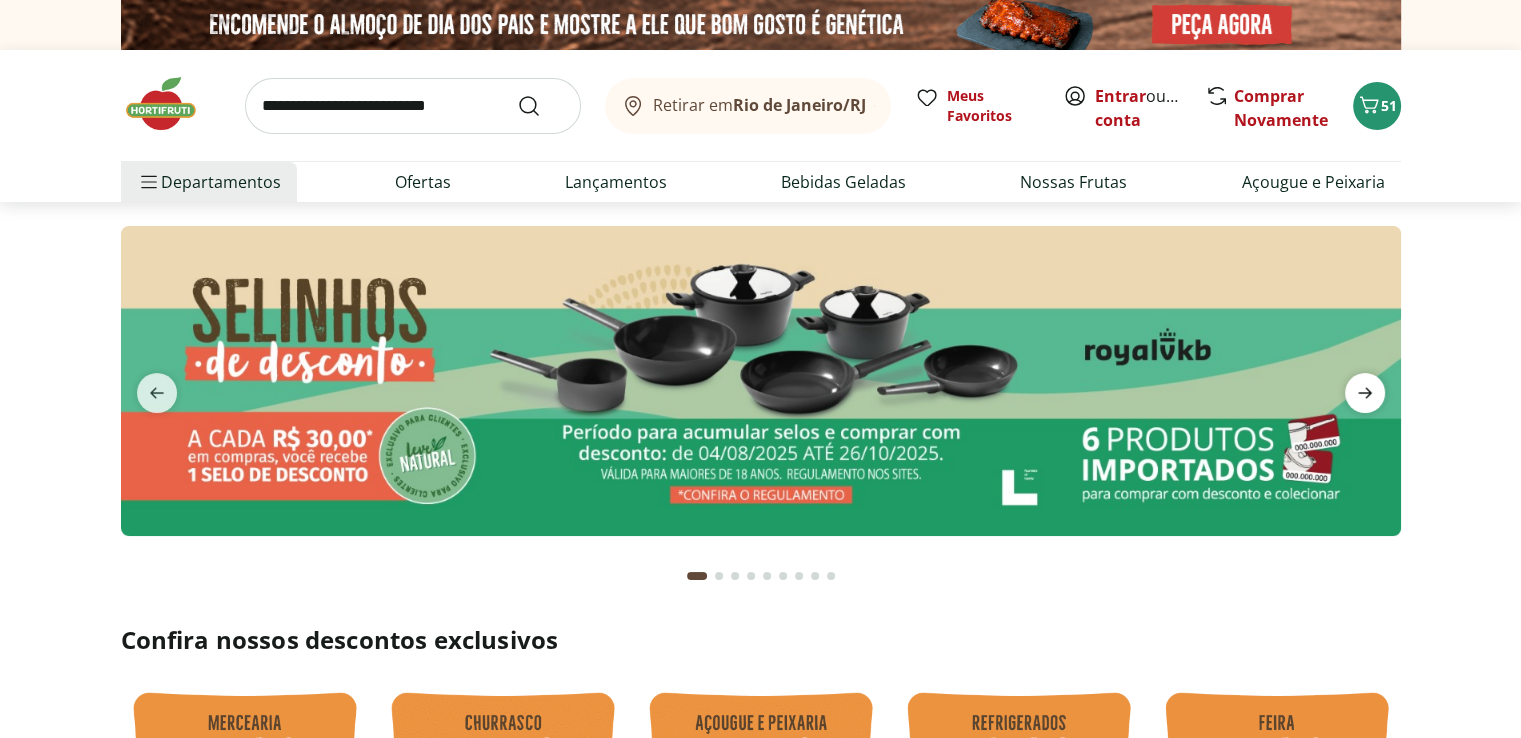 click 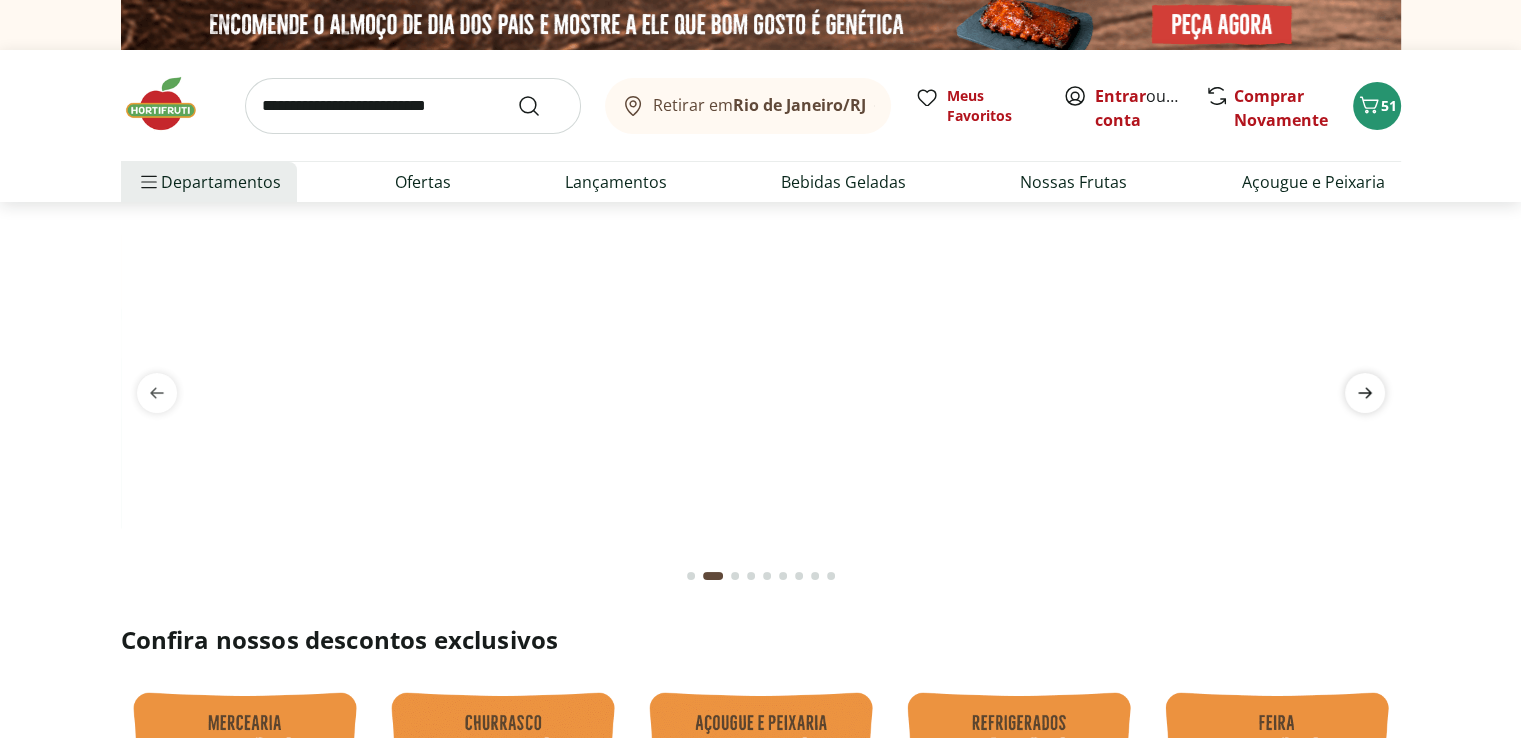click 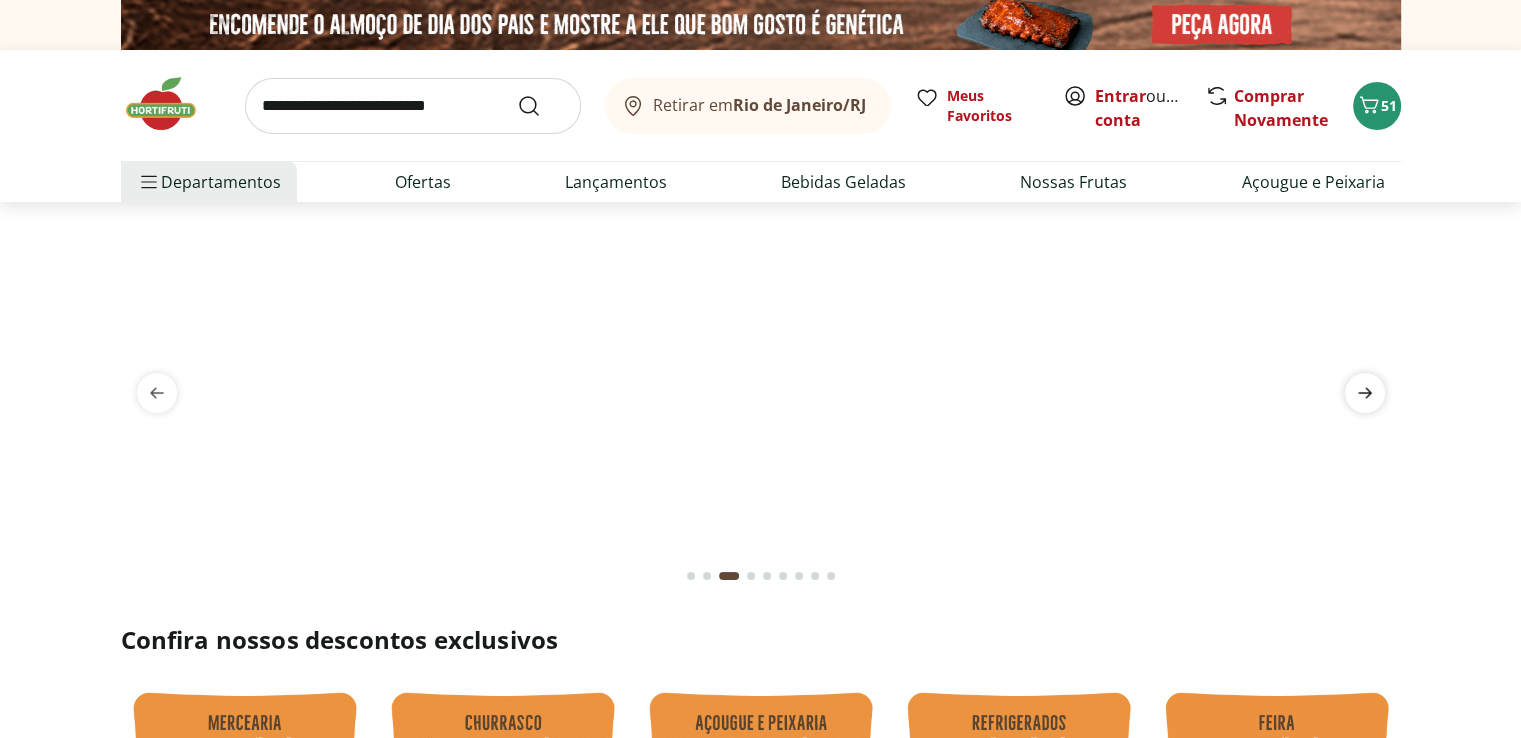 click 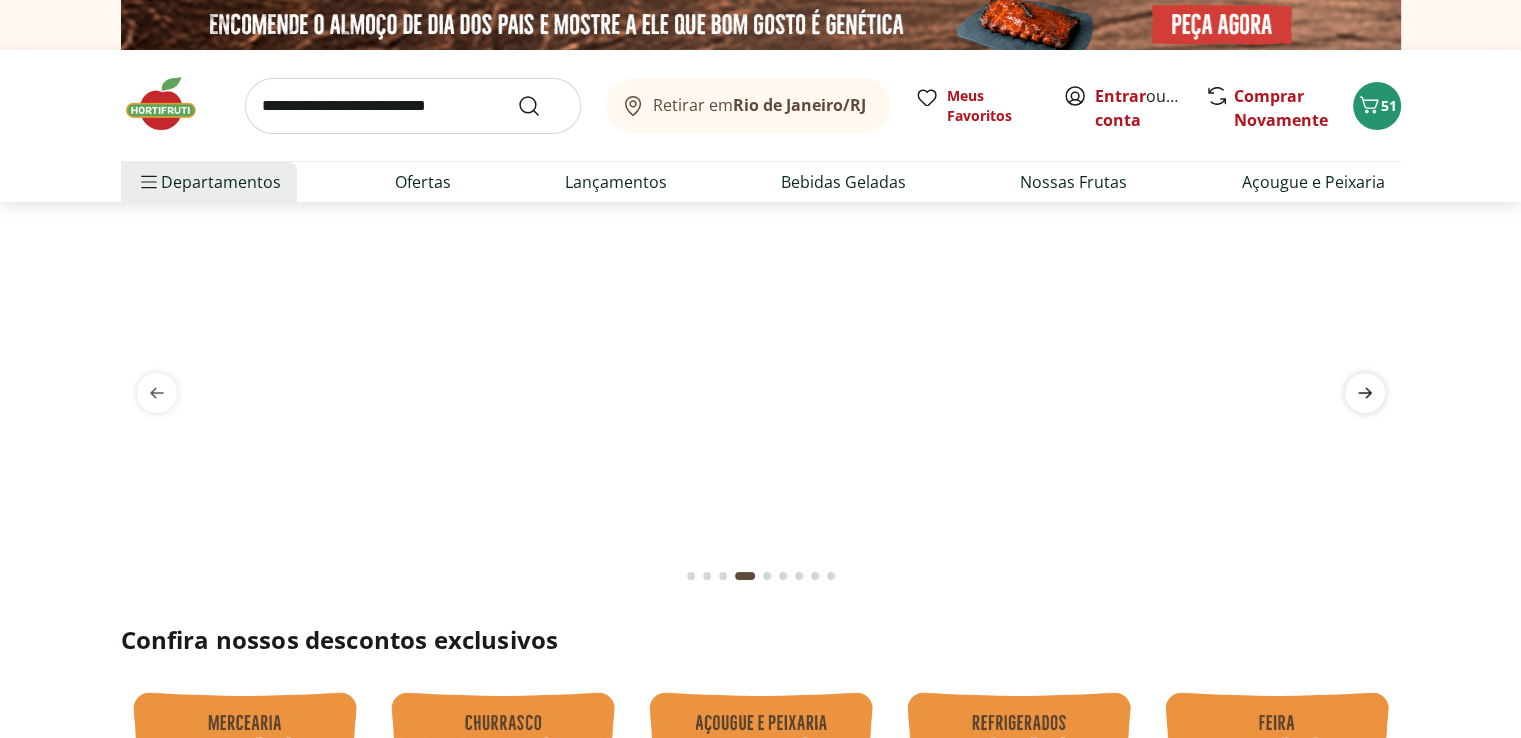 click 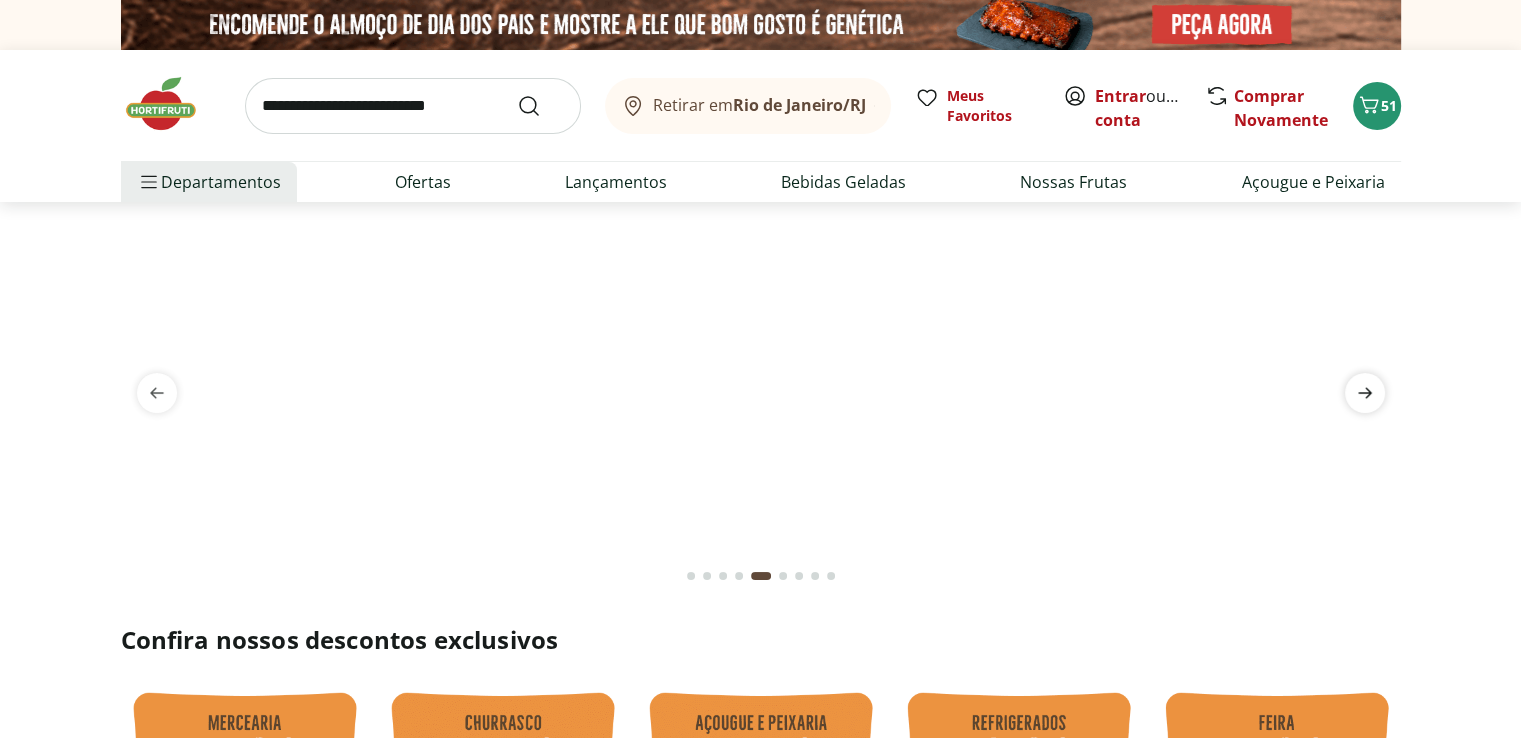 click 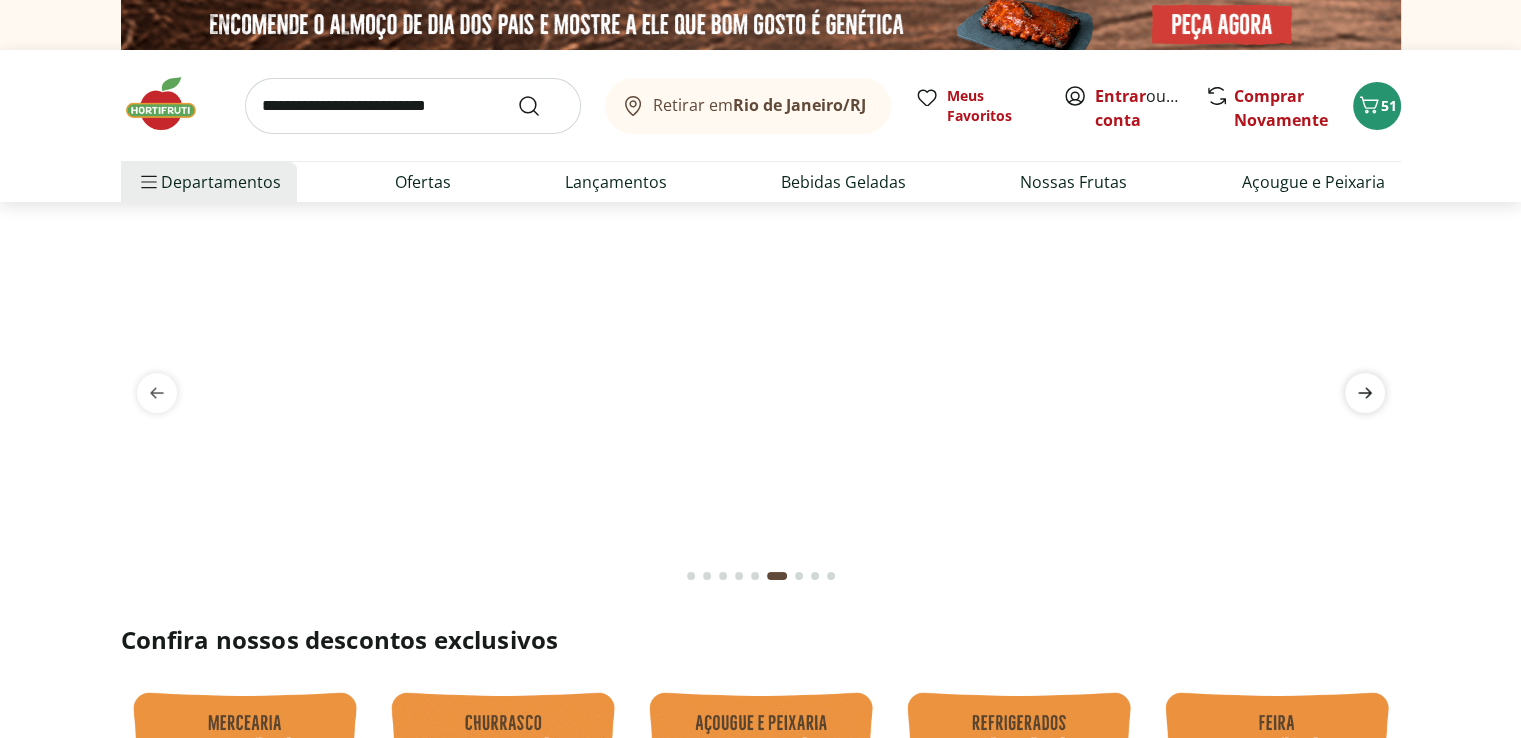 click 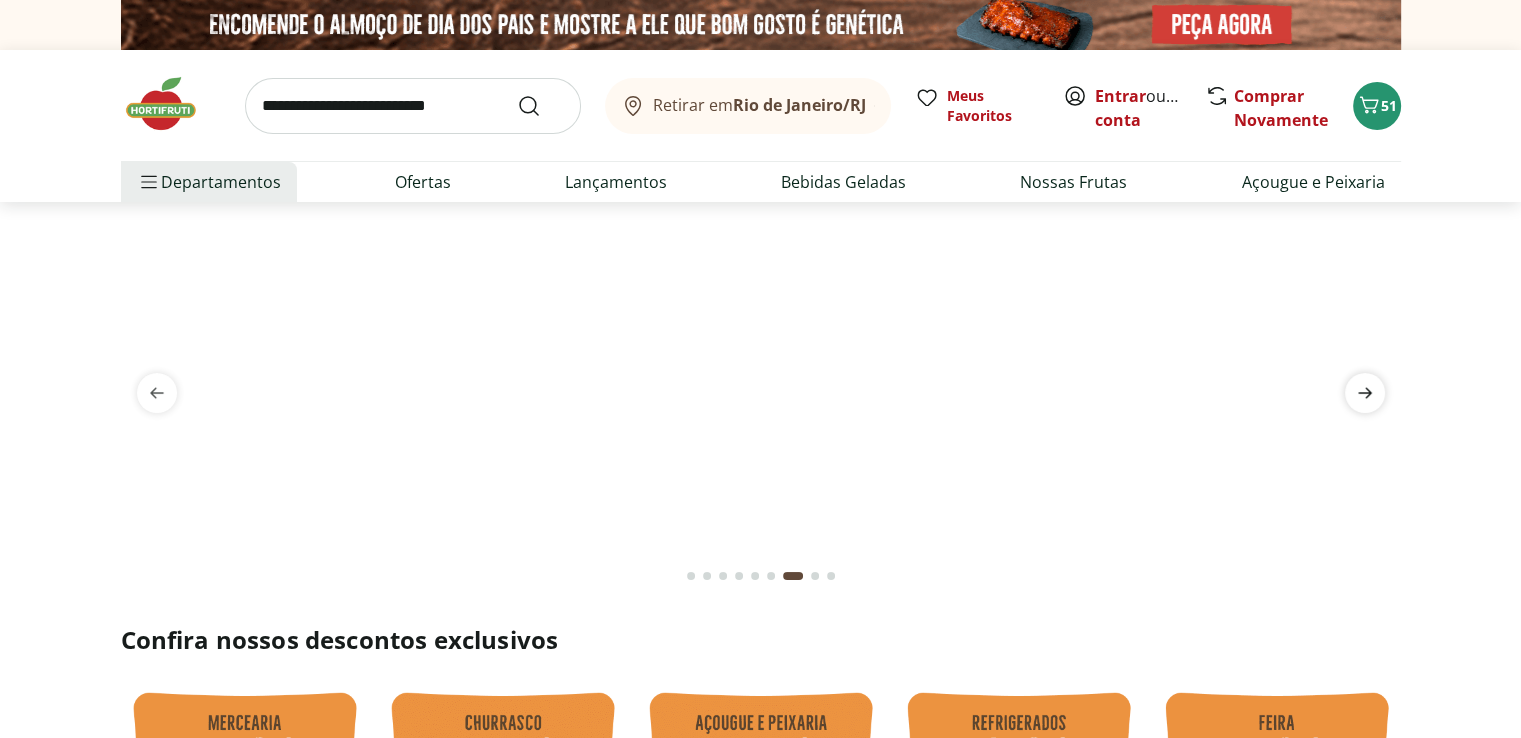 click 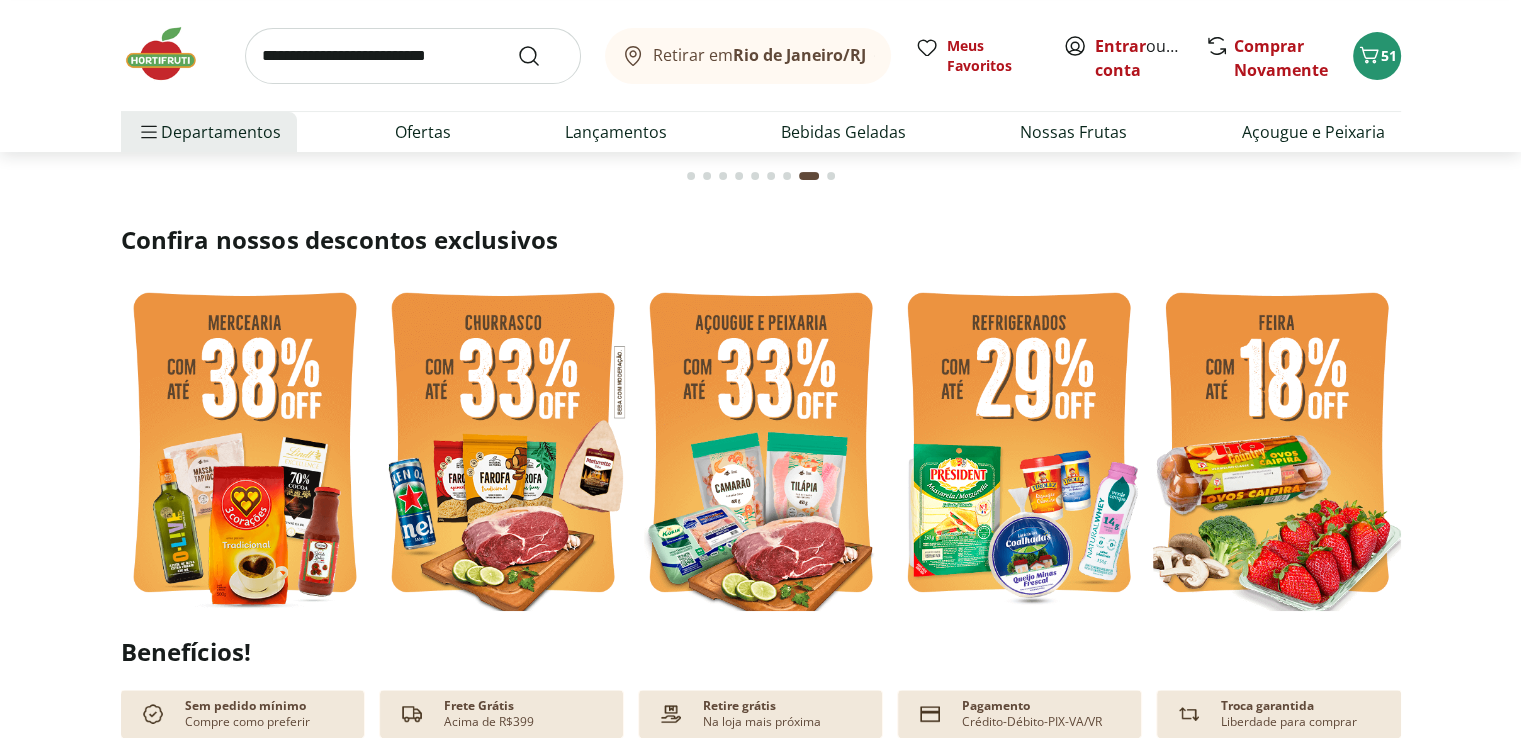 scroll, scrollTop: 438, scrollLeft: 0, axis: vertical 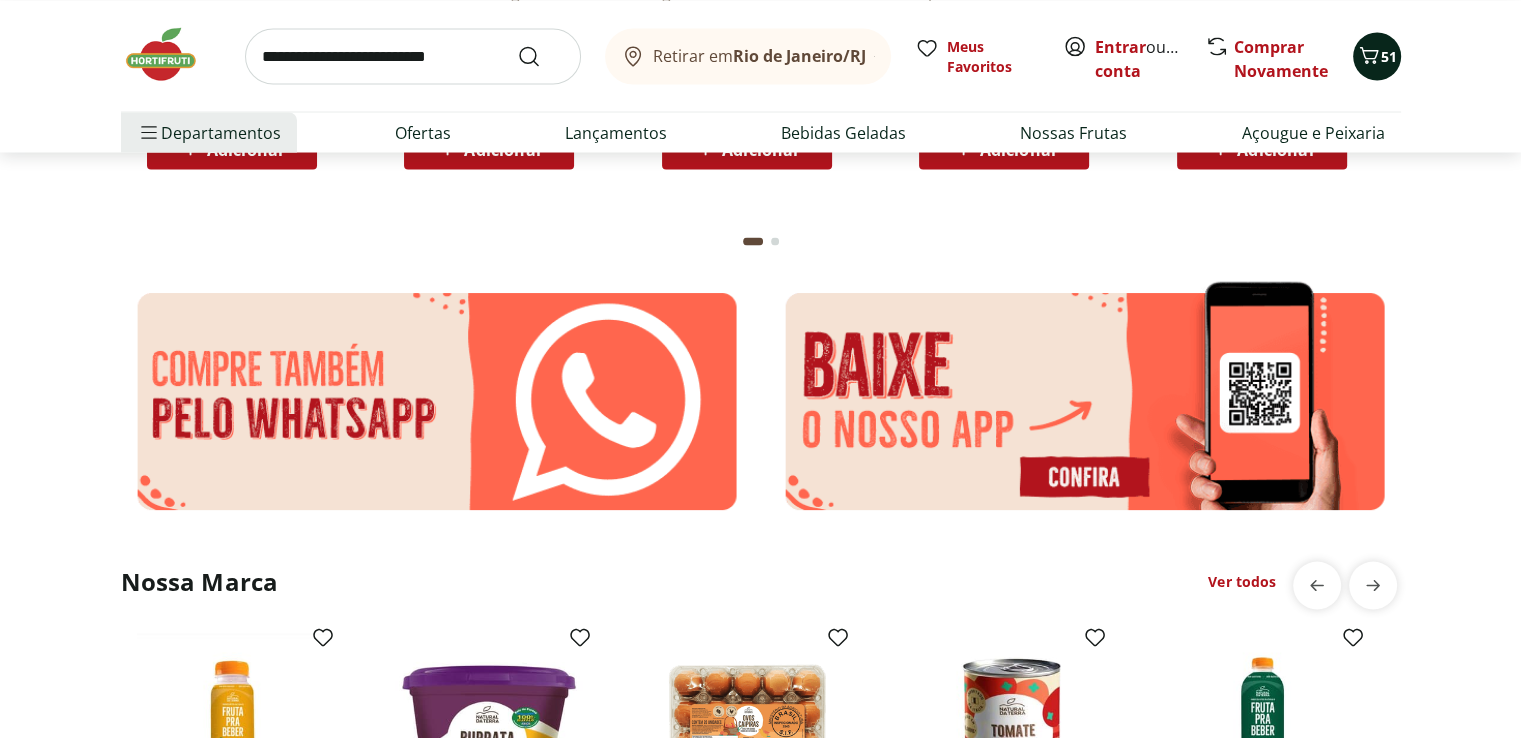 click on "51" at bounding box center [1389, 55] 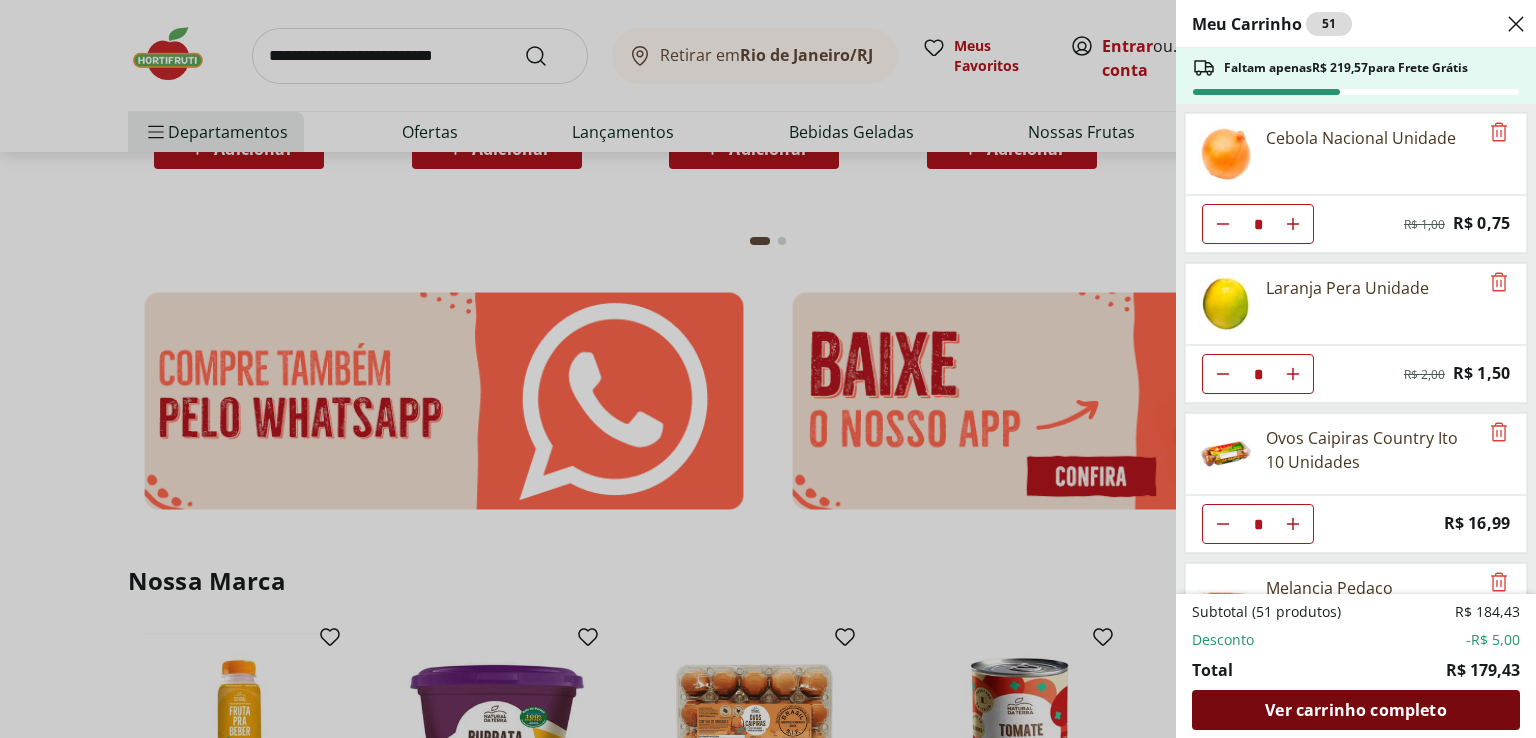 click on "Ver carrinho completo" at bounding box center (1355, 710) 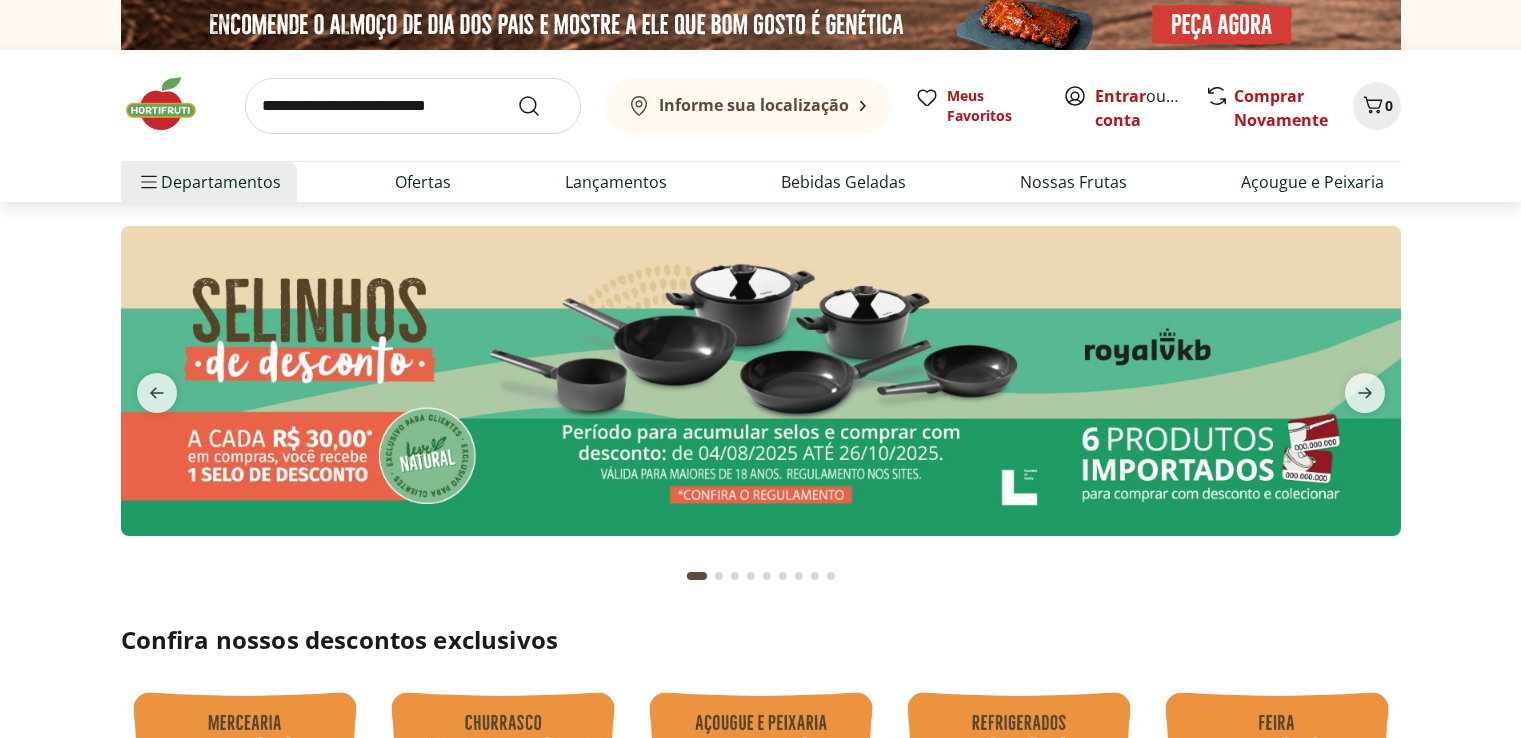 scroll, scrollTop: 0, scrollLeft: 0, axis: both 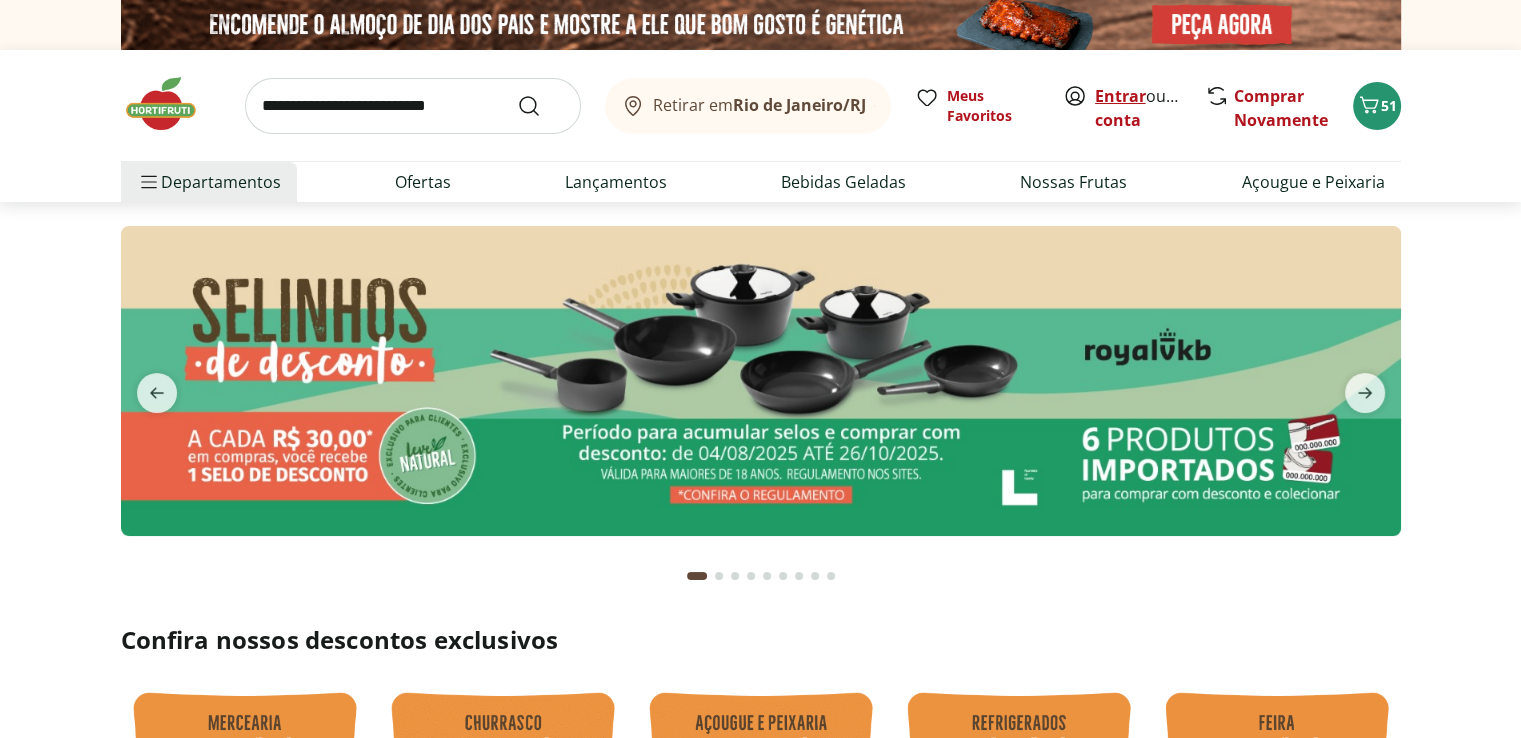 click on "Entrar" at bounding box center (1120, 96) 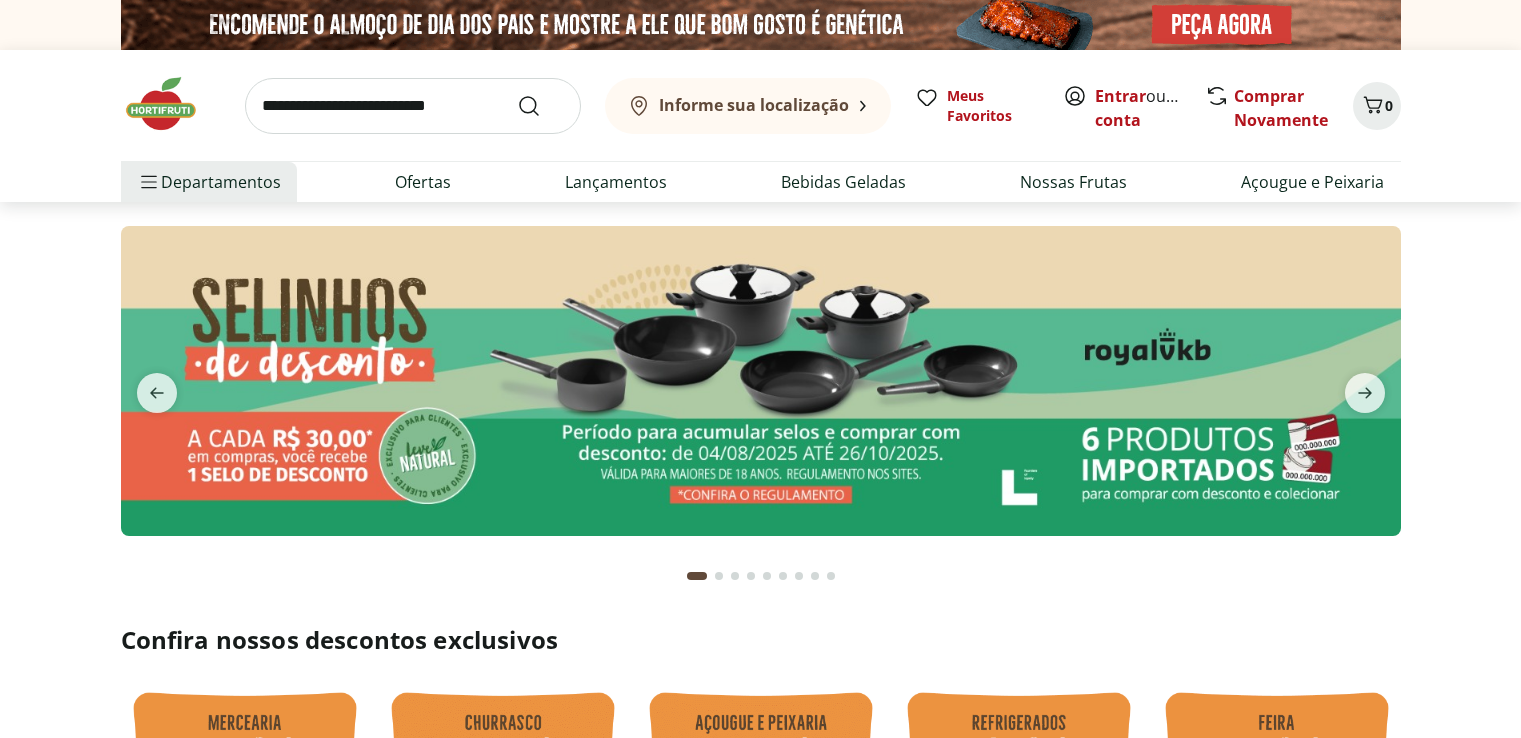 scroll, scrollTop: 0, scrollLeft: 0, axis: both 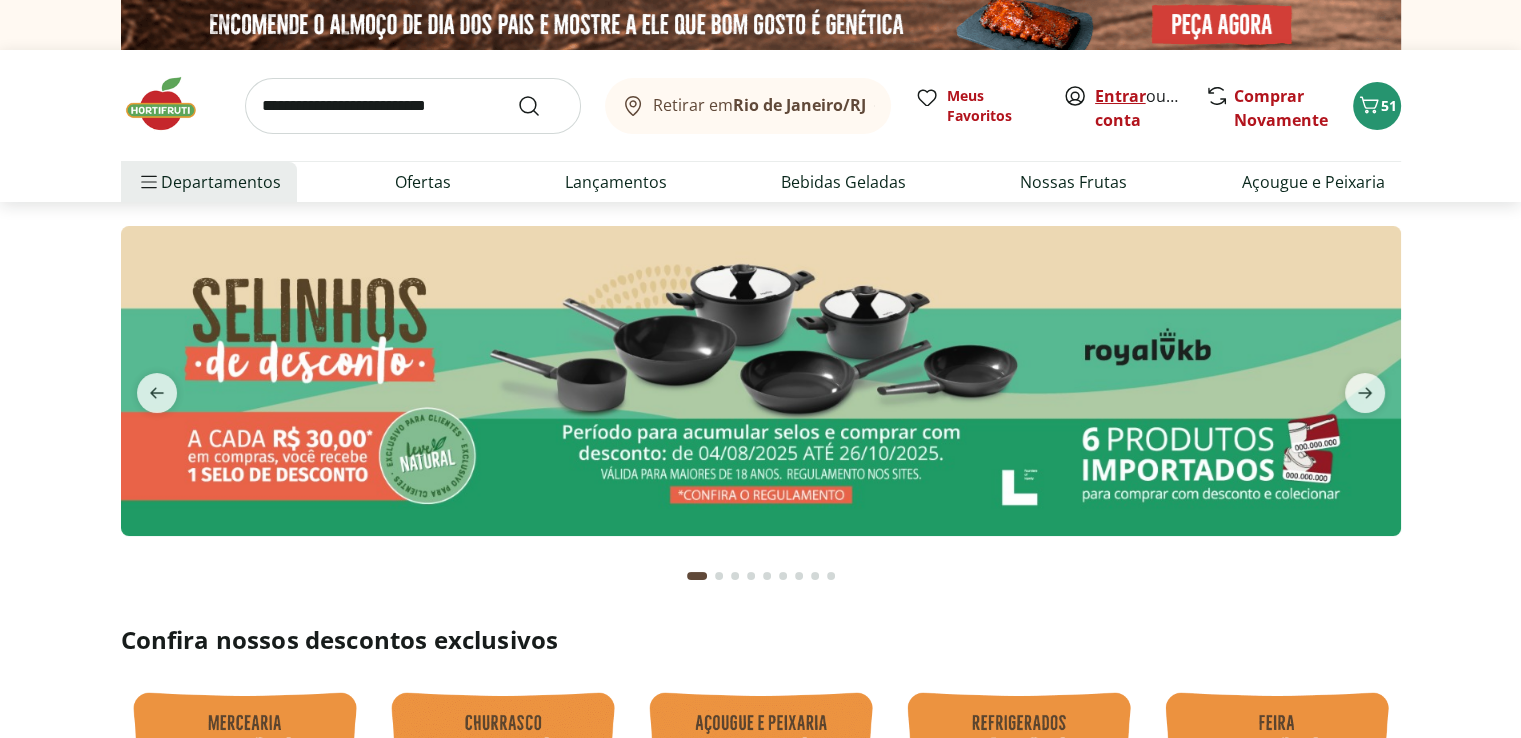 click on "Entrar" at bounding box center (1120, 96) 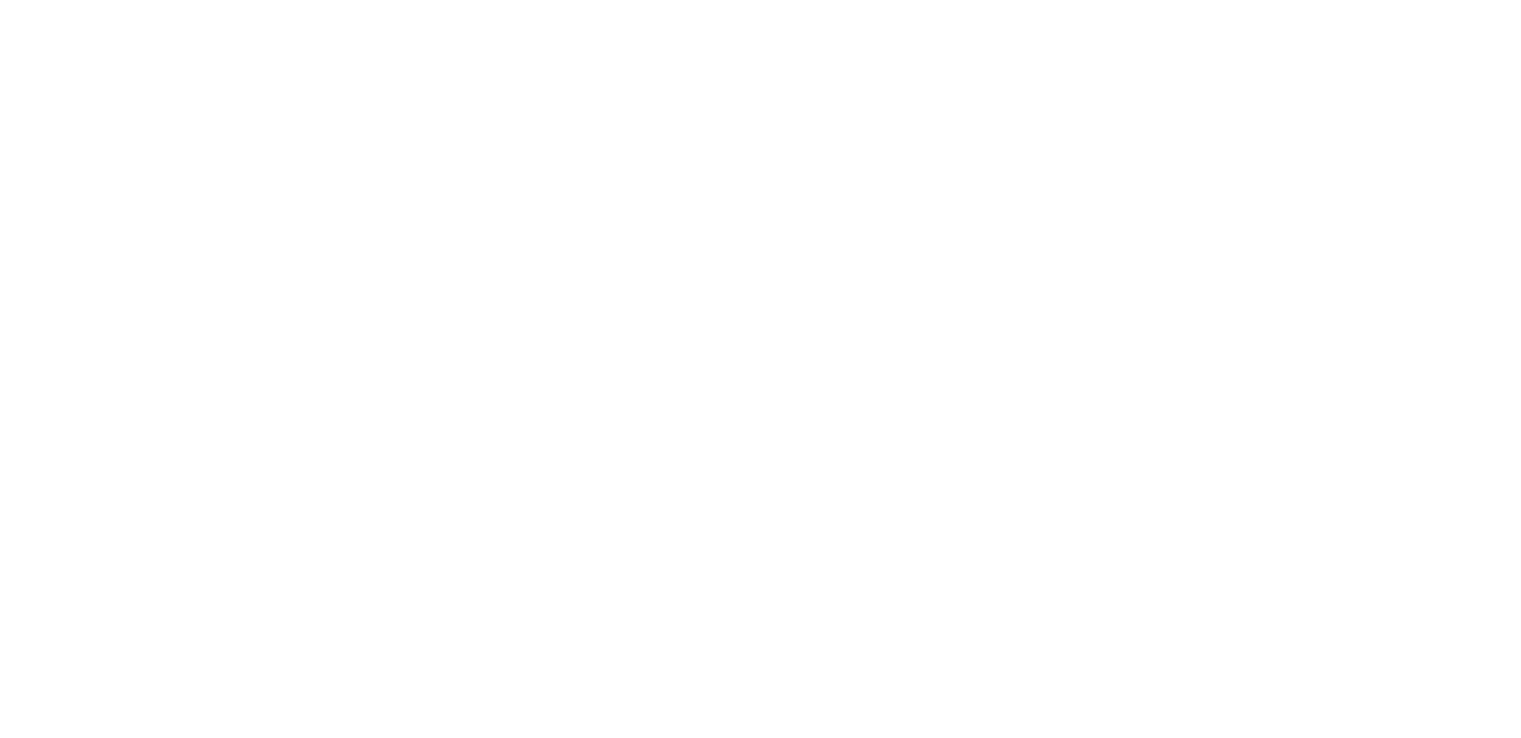 scroll, scrollTop: 0, scrollLeft: 0, axis: both 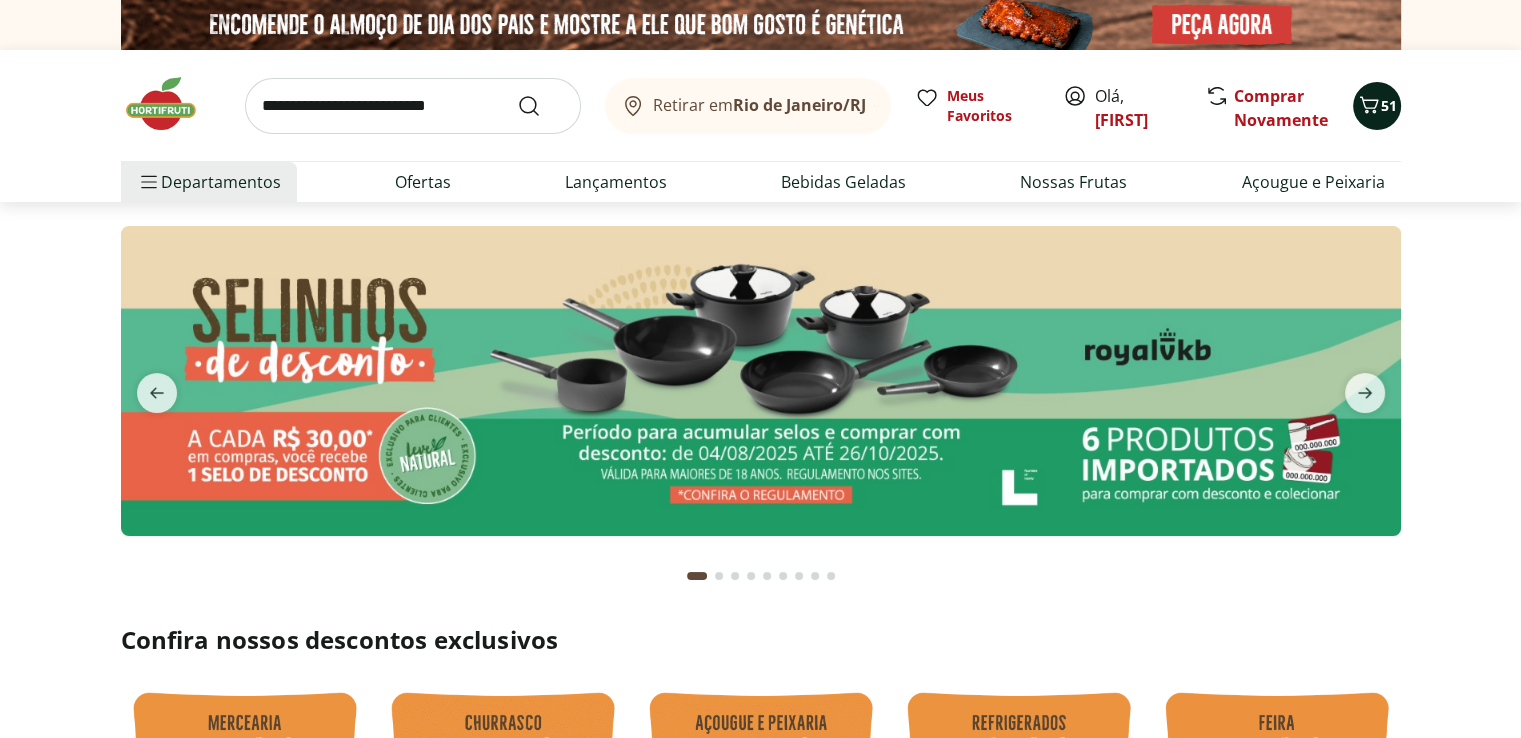 click on "51" at bounding box center (1389, 105) 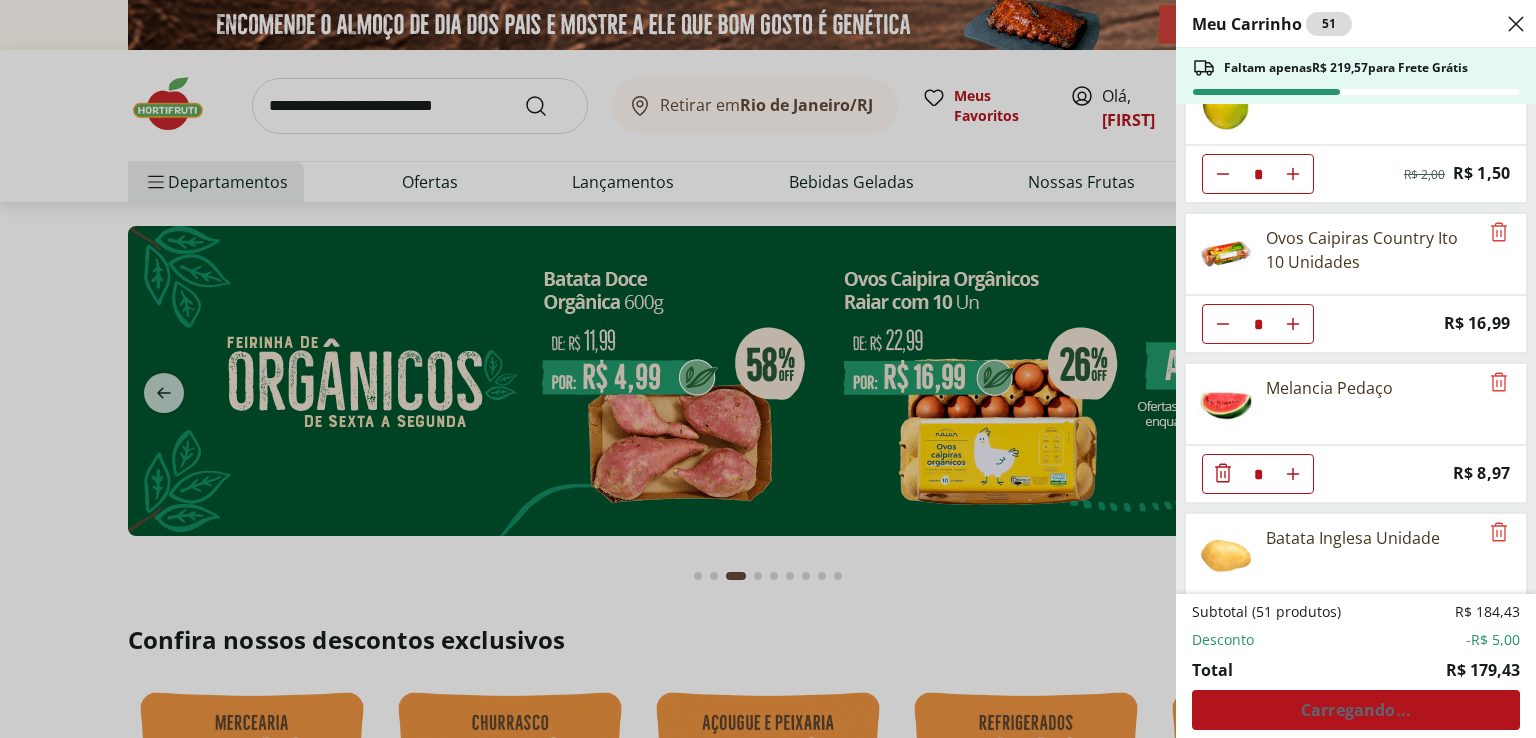 scroll, scrollTop: 300, scrollLeft: 0, axis: vertical 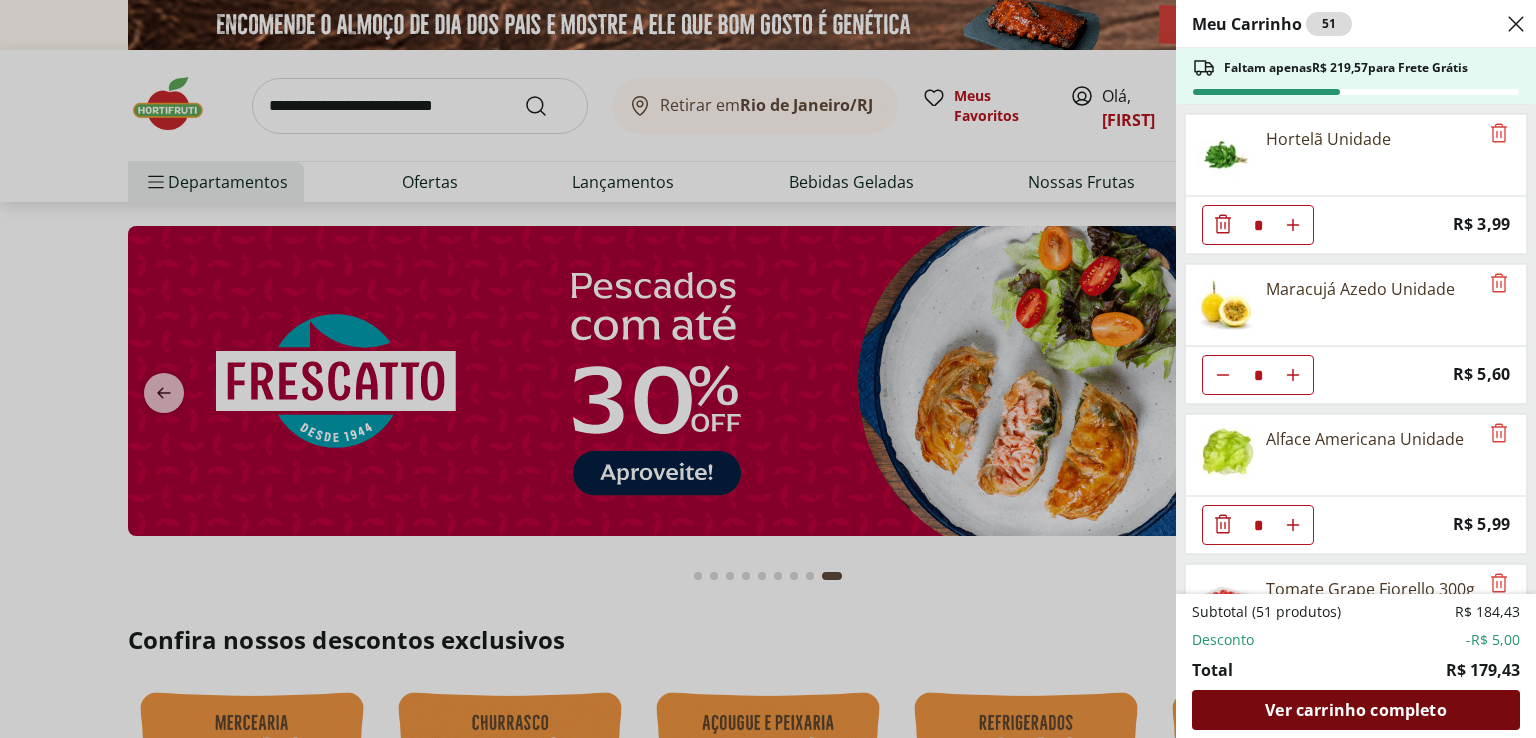 click on "Ver carrinho completo" at bounding box center (1355, 710) 